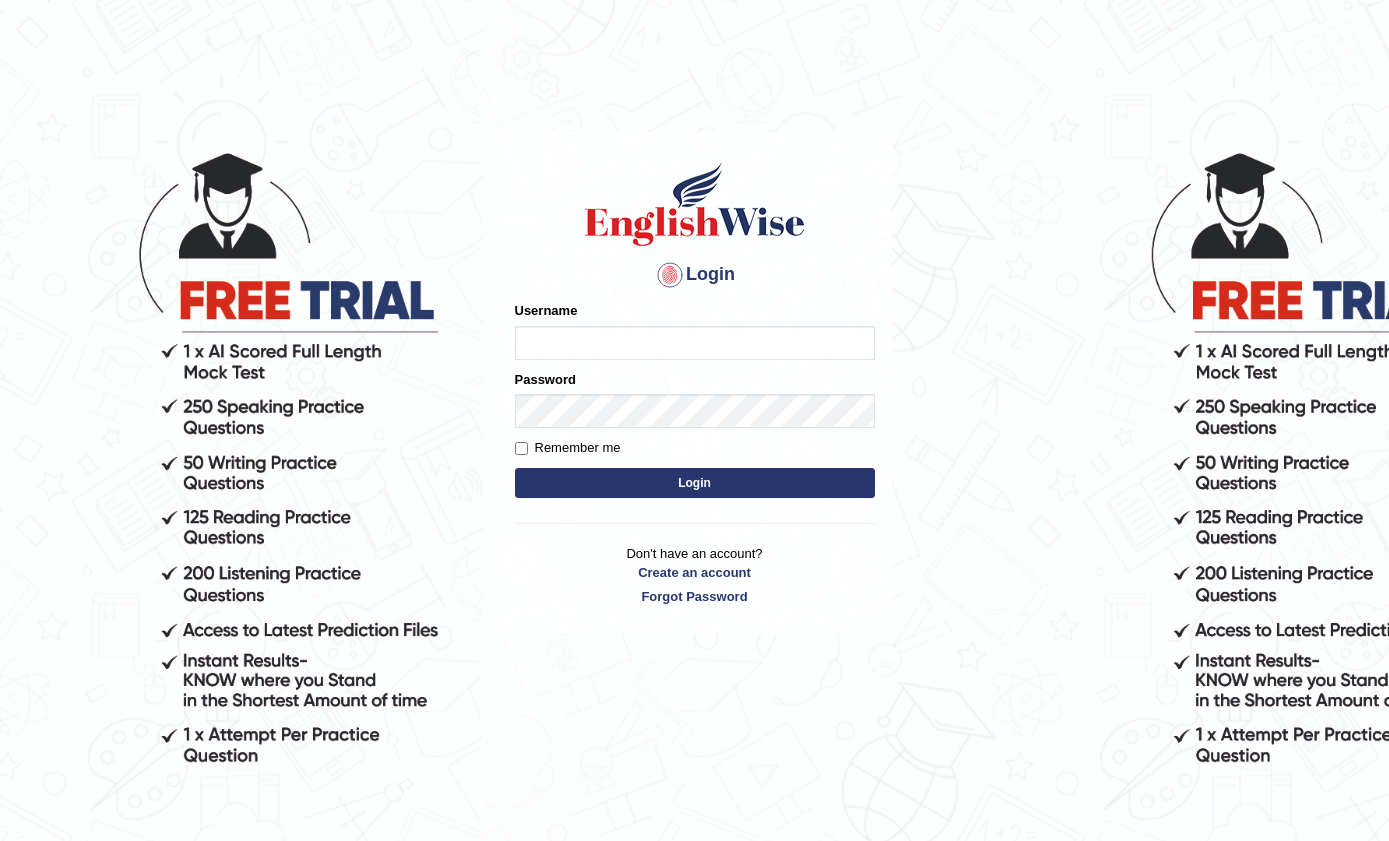 scroll, scrollTop: 0, scrollLeft: 0, axis: both 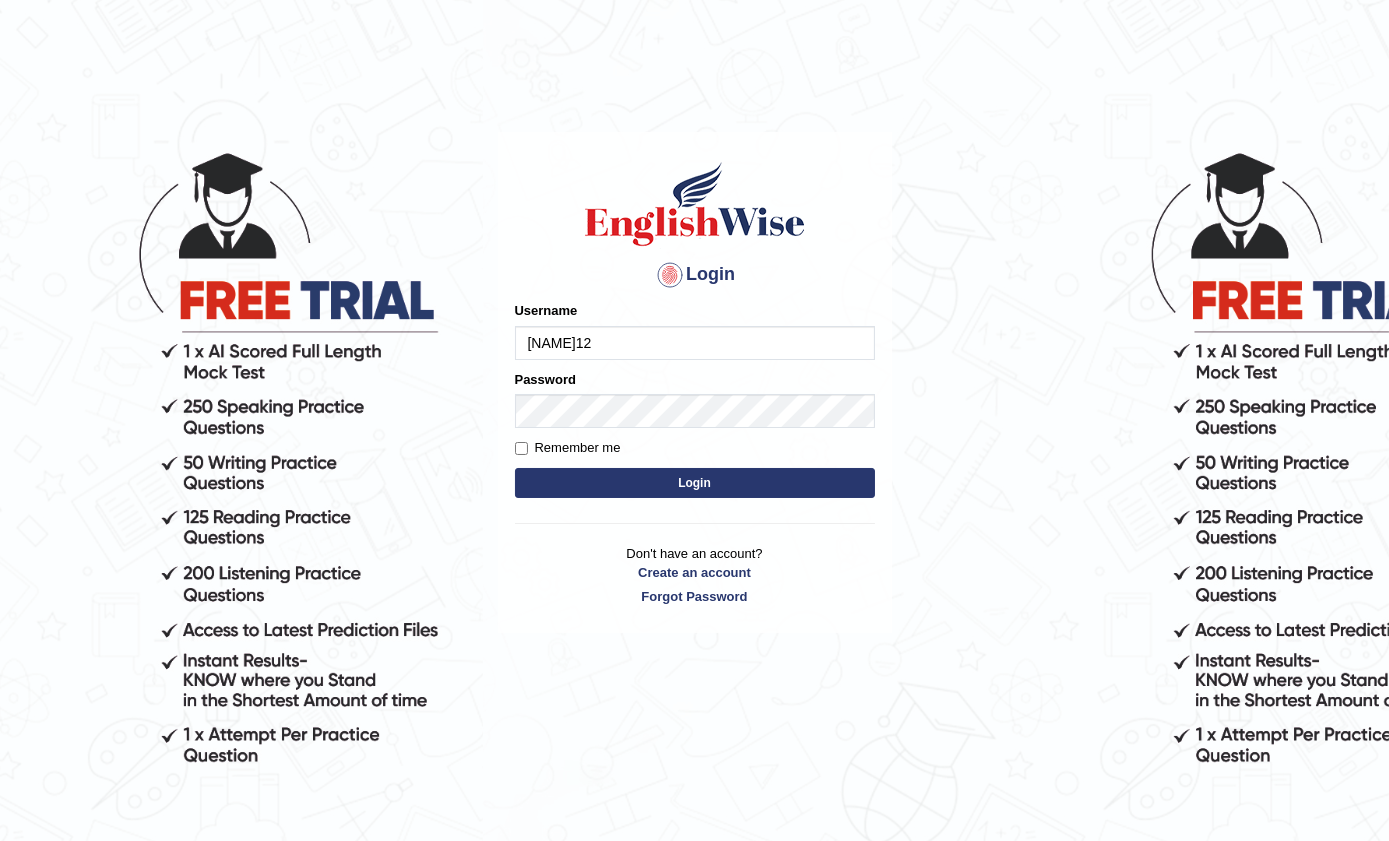 click on "[NAME]12" at bounding box center [695, 343] 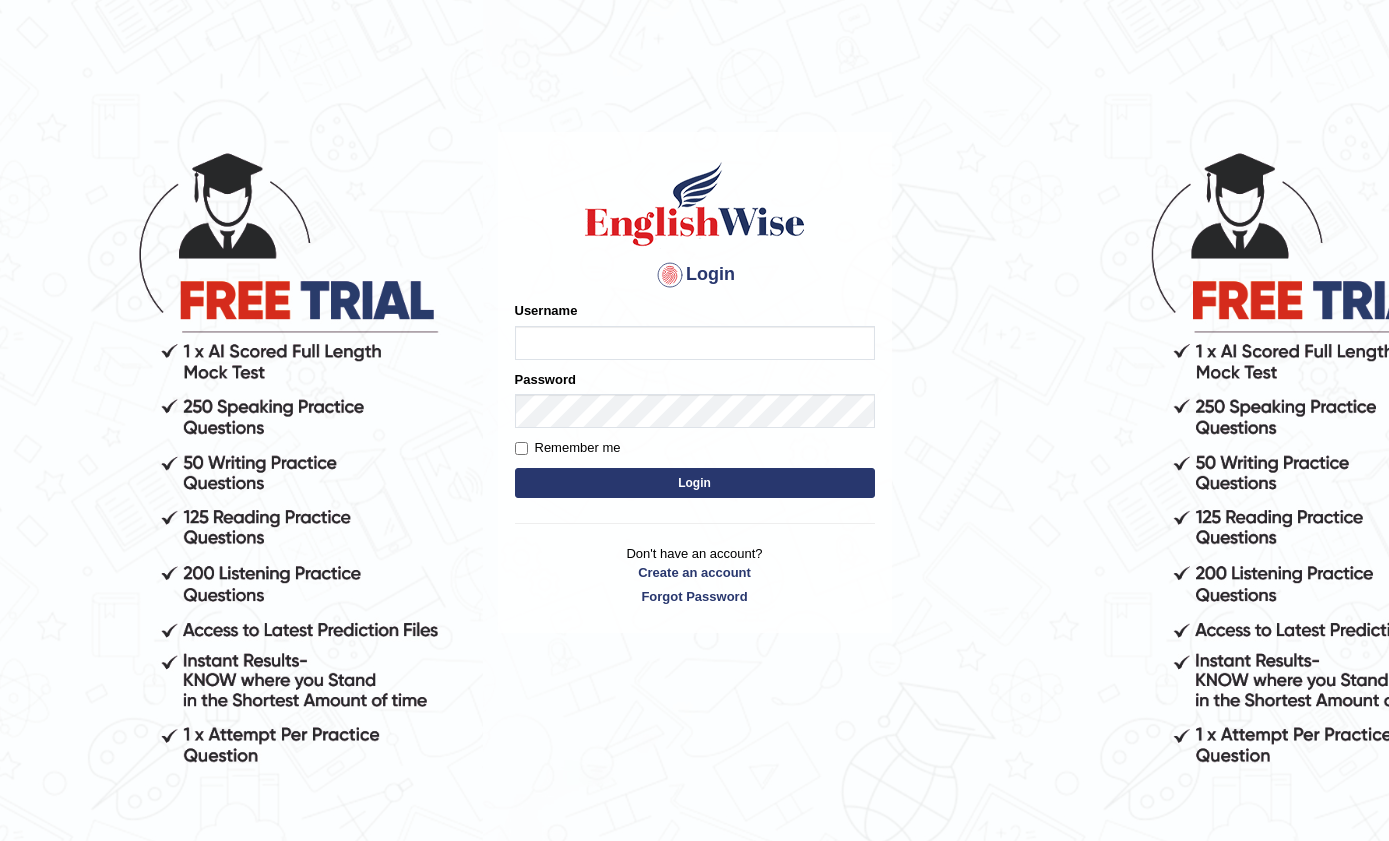 scroll, scrollTop: 0, scrollLeft: 0, axis: both 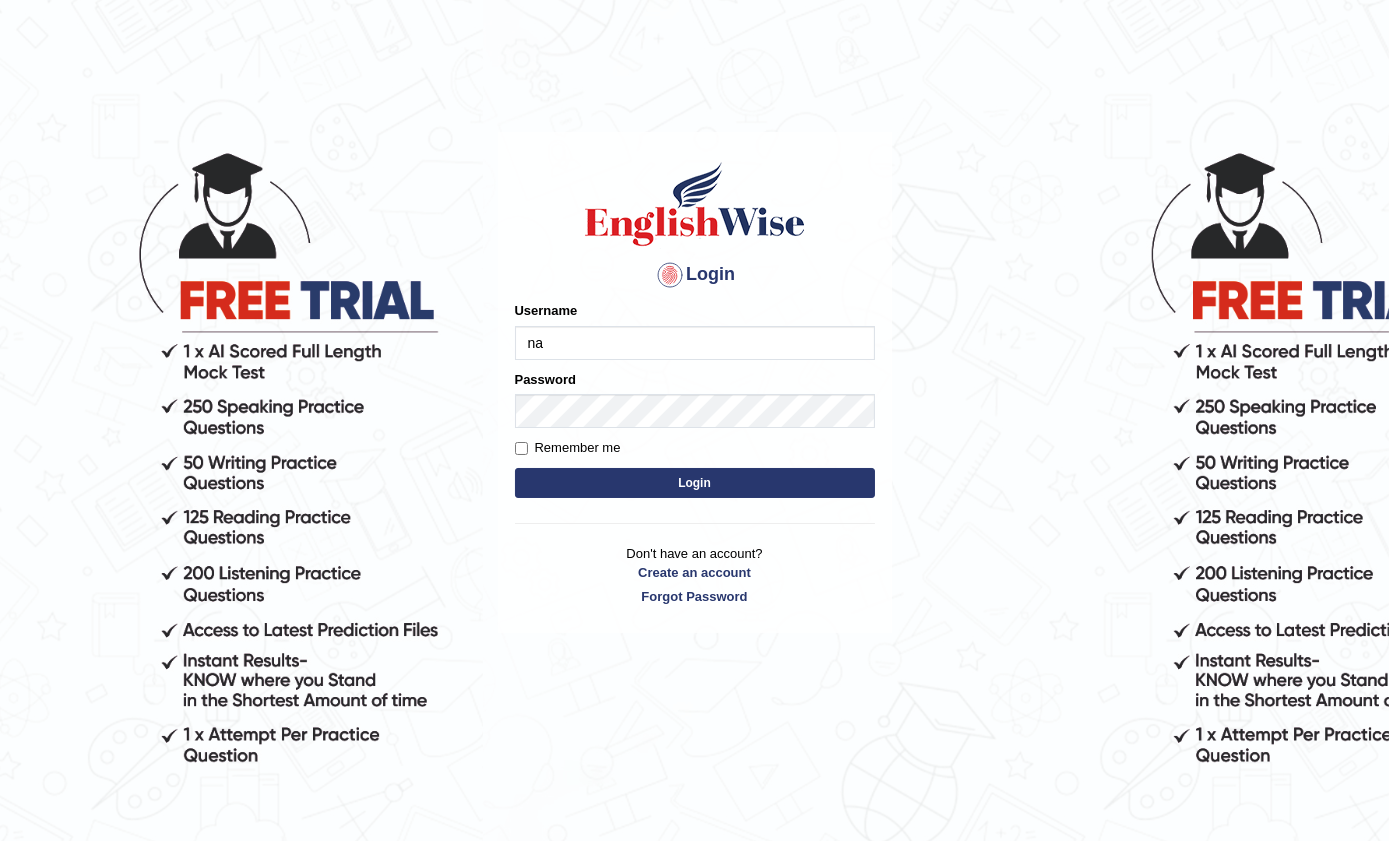type on "[NAME]12" 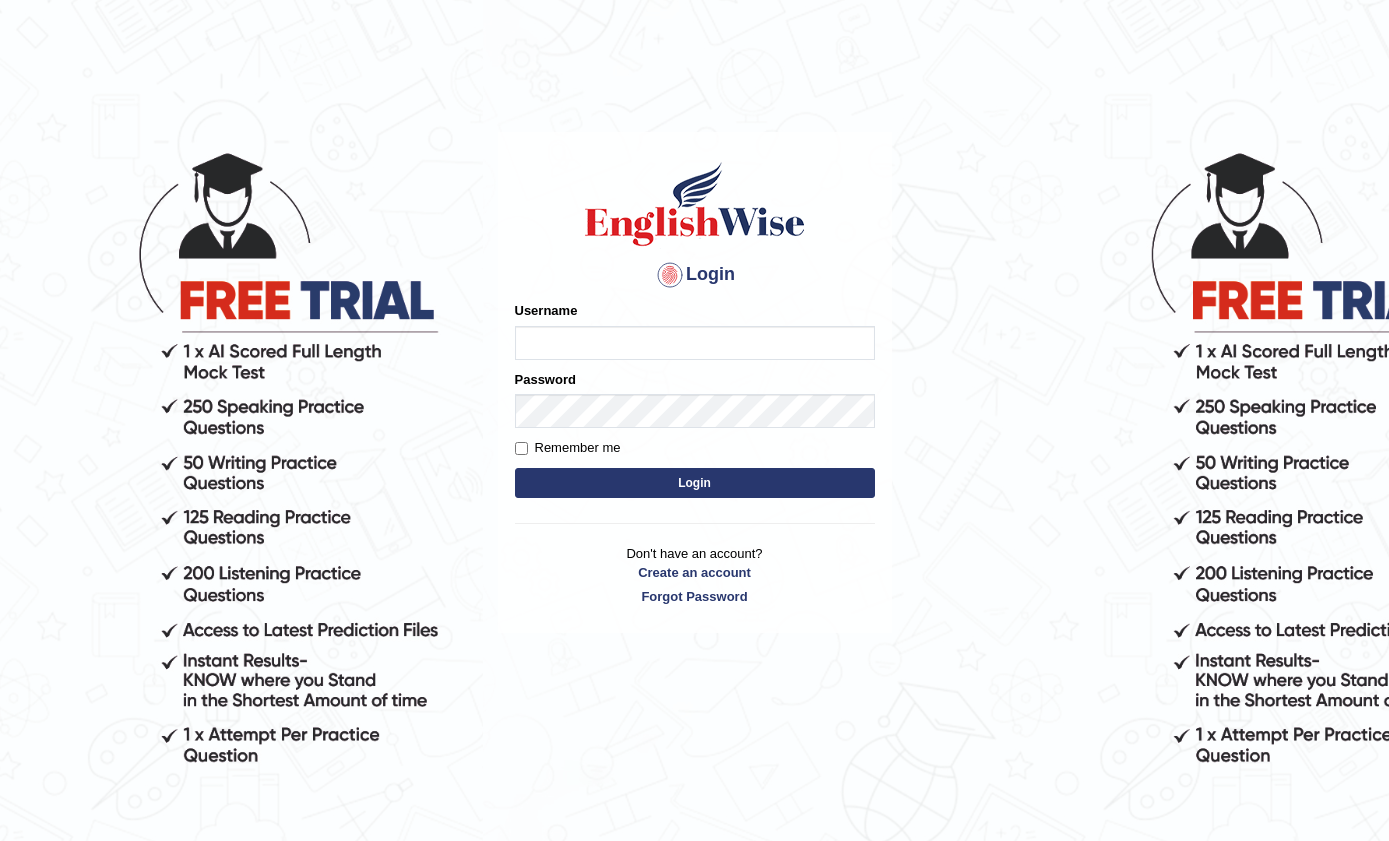 scroll, scrollTop: 0, scrollLeft: 0, axis: both 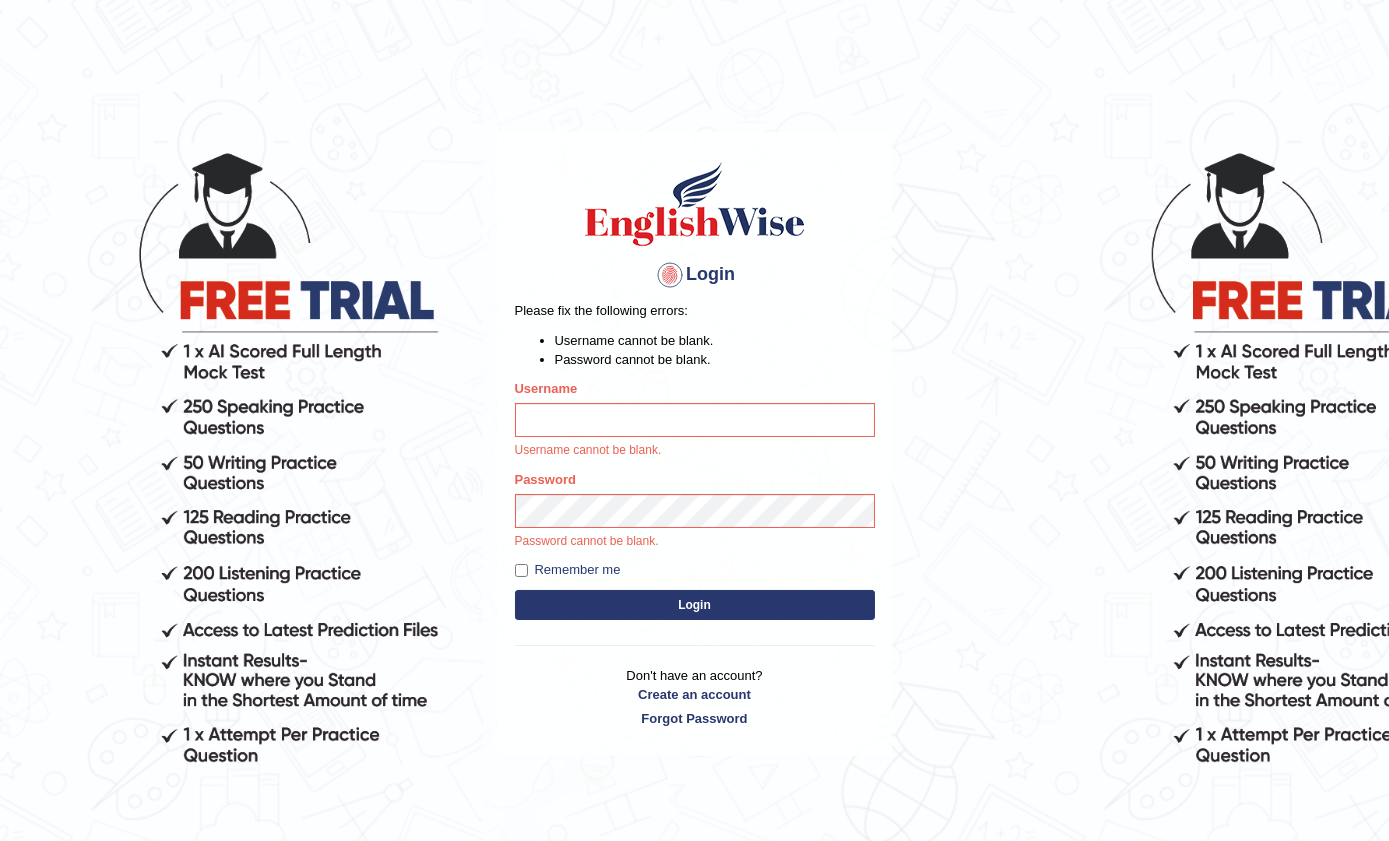 click on "Username
Username cannot be blank." at bounding box center [695, 419] 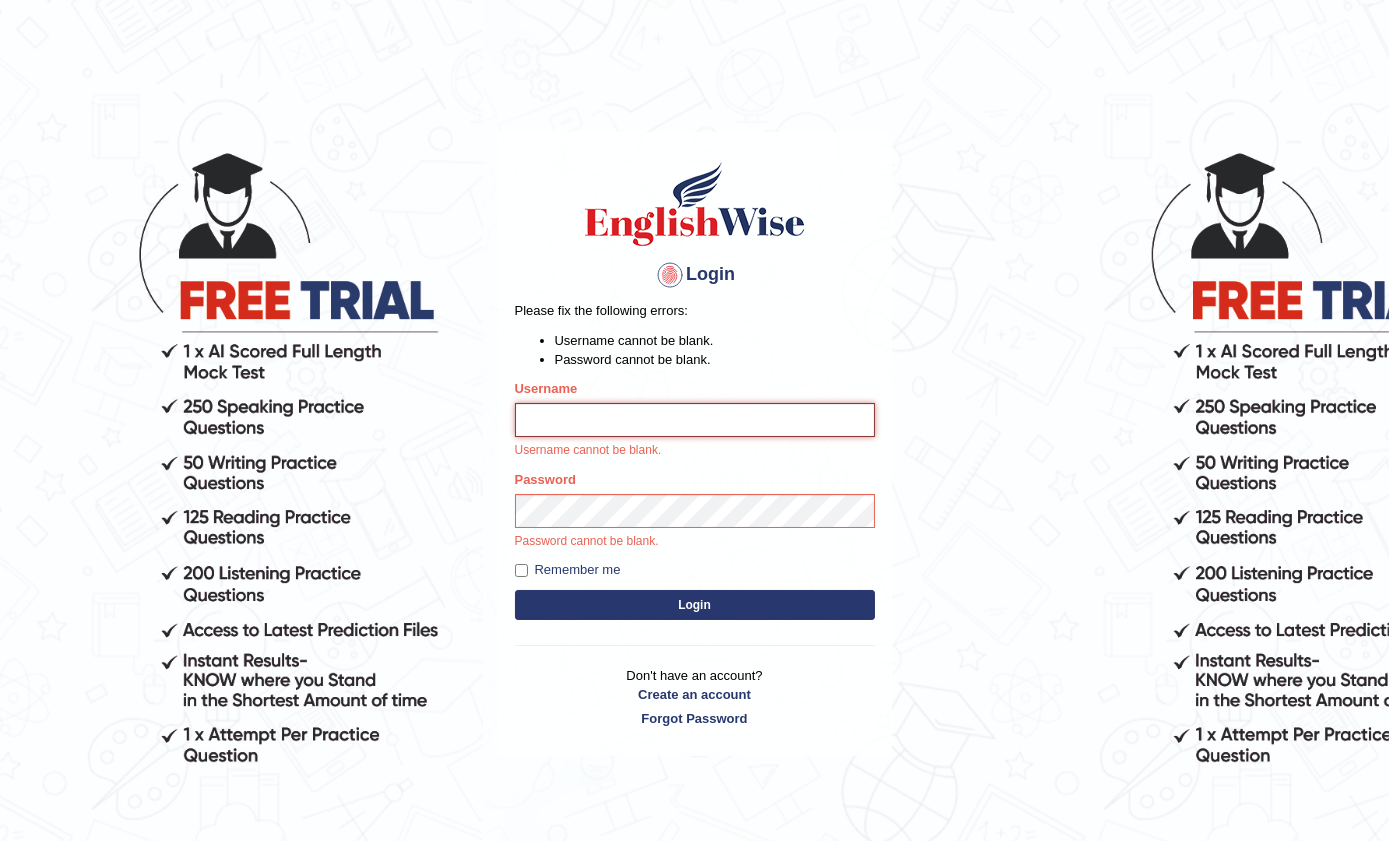 click on "Username" at bounding box center (695, 420) 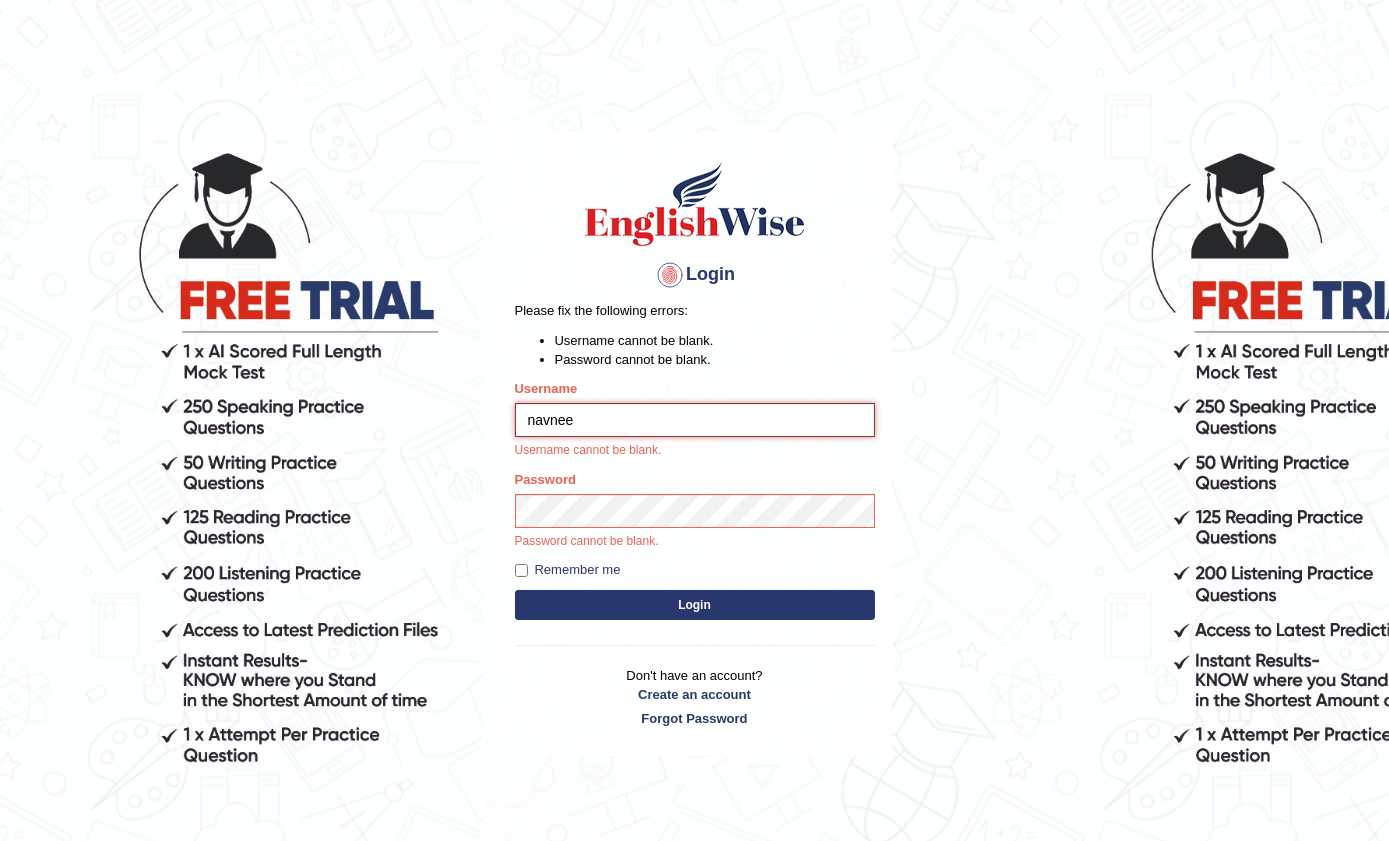 click on "navnee" at bounding box center [695, 420] 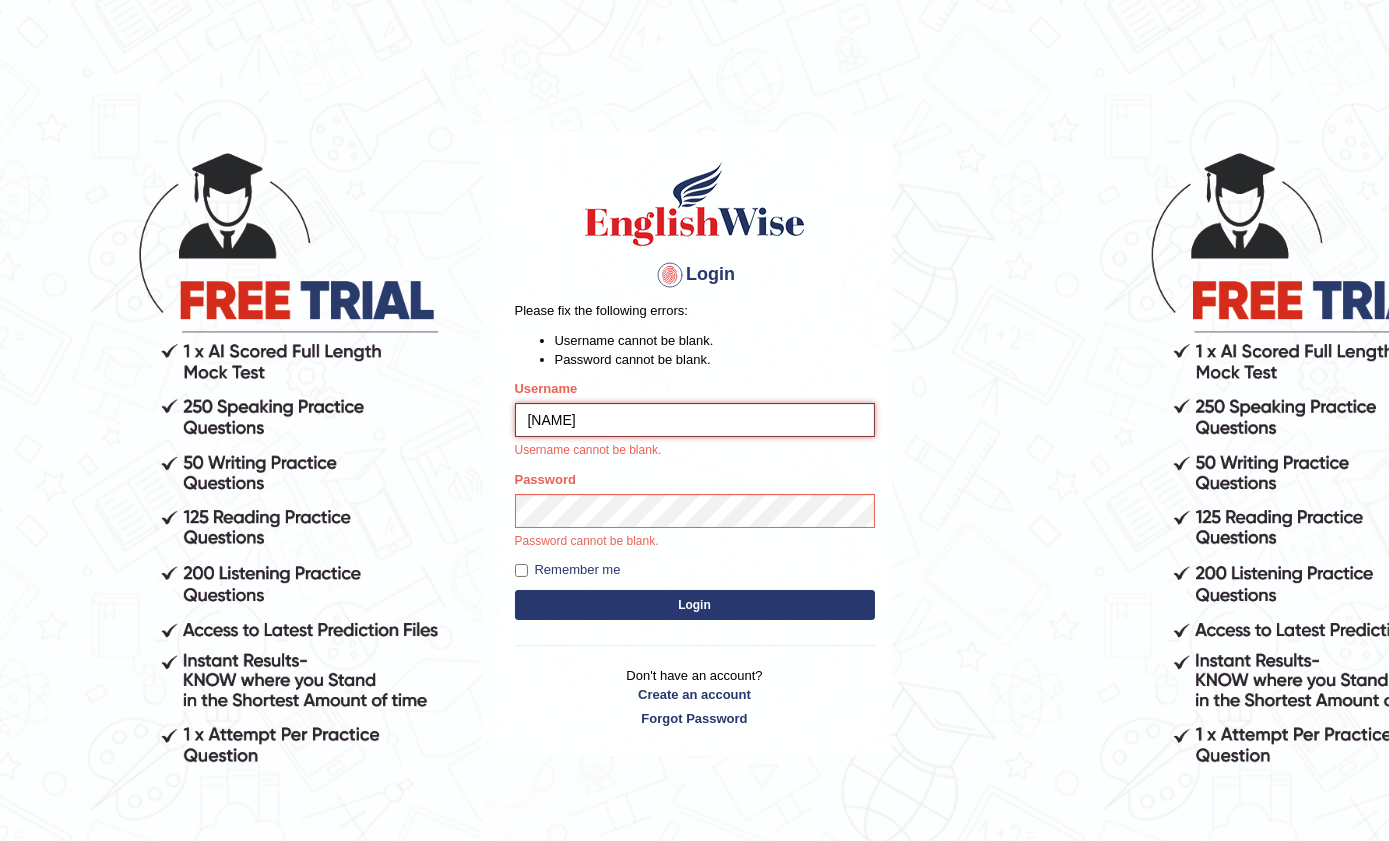 type on "[NAME]12" 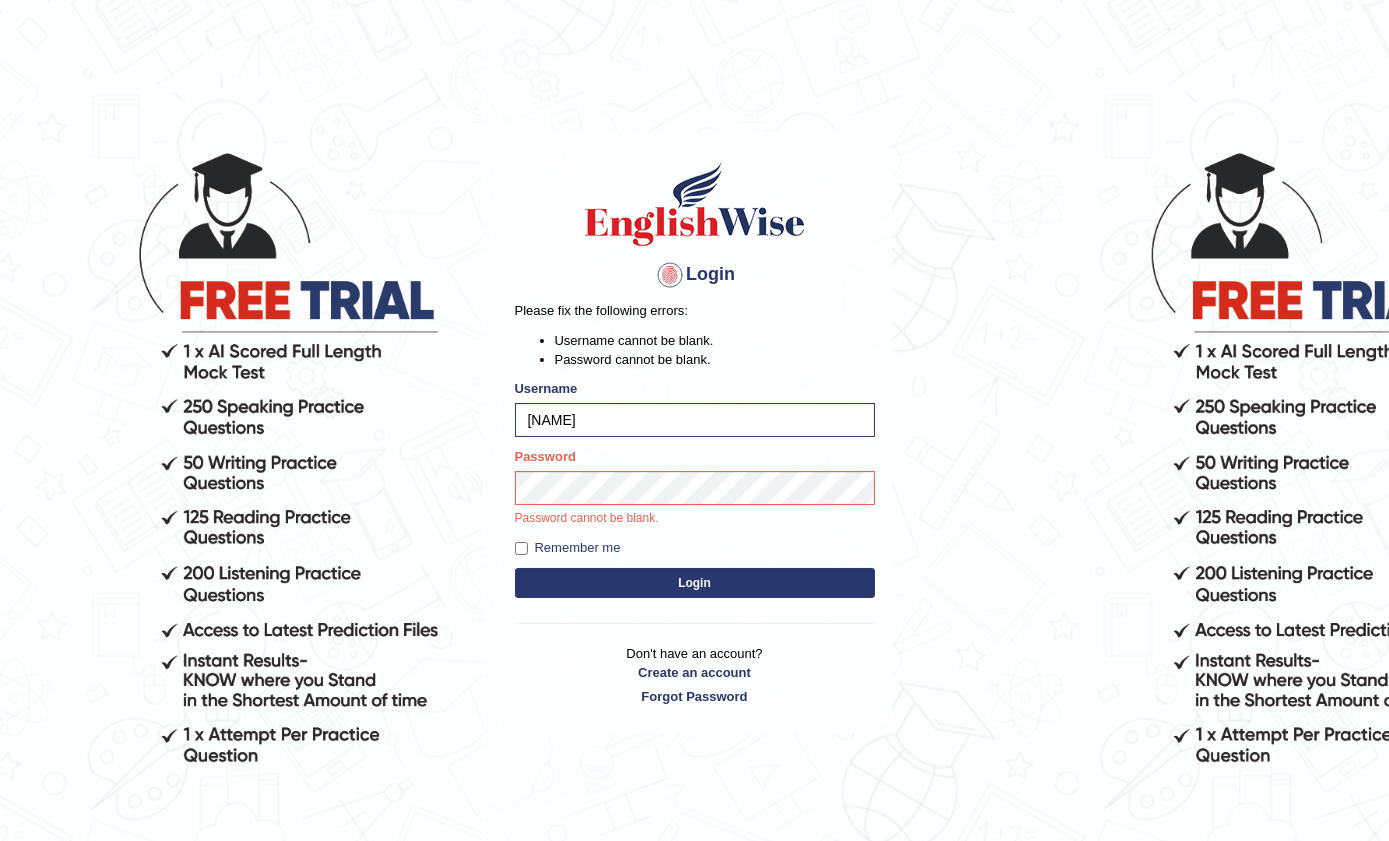 click on "Login" at bounding box center [695, 583] 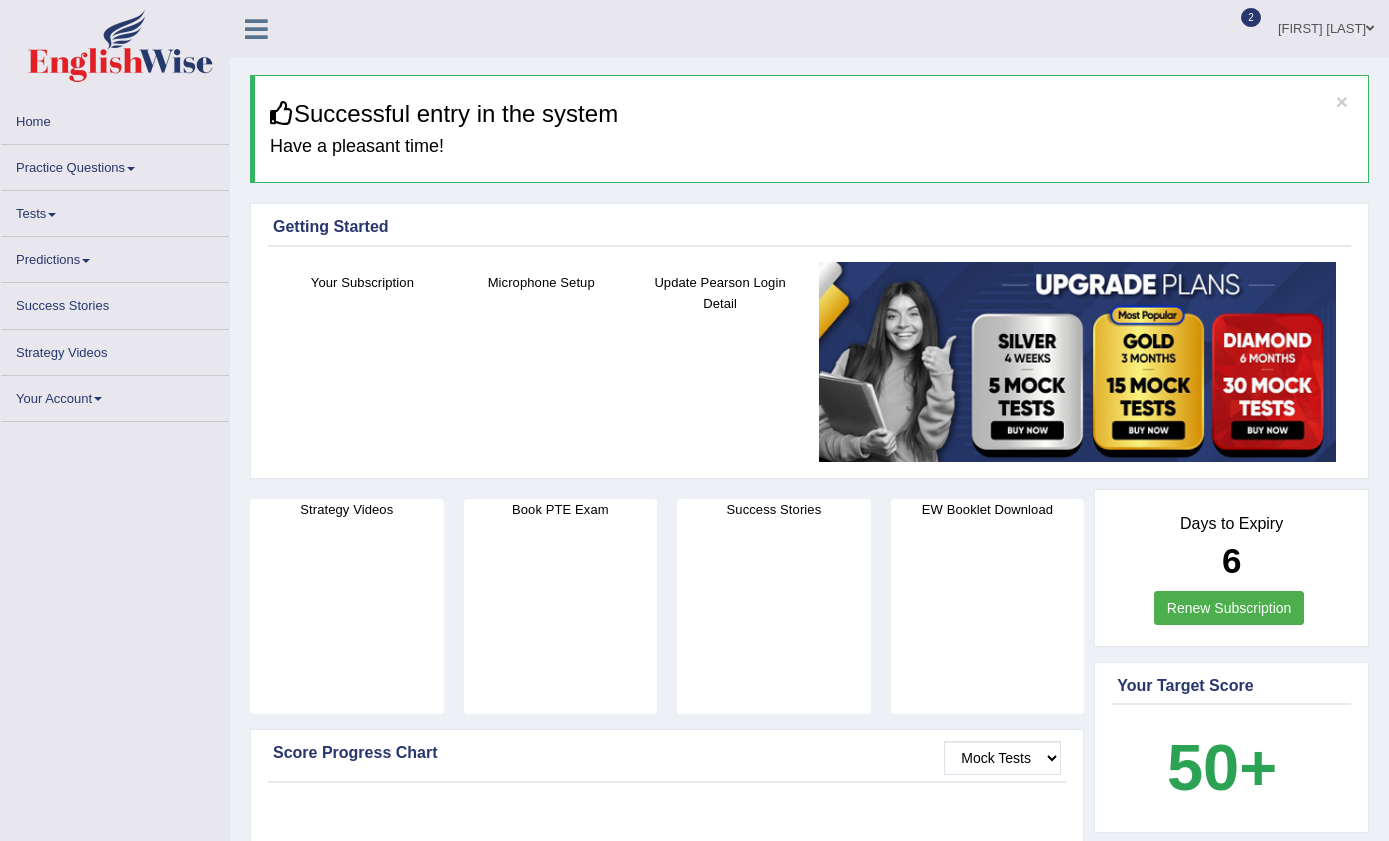 scroll, scrollTop: 0, scrollLeft: 0, axis: both 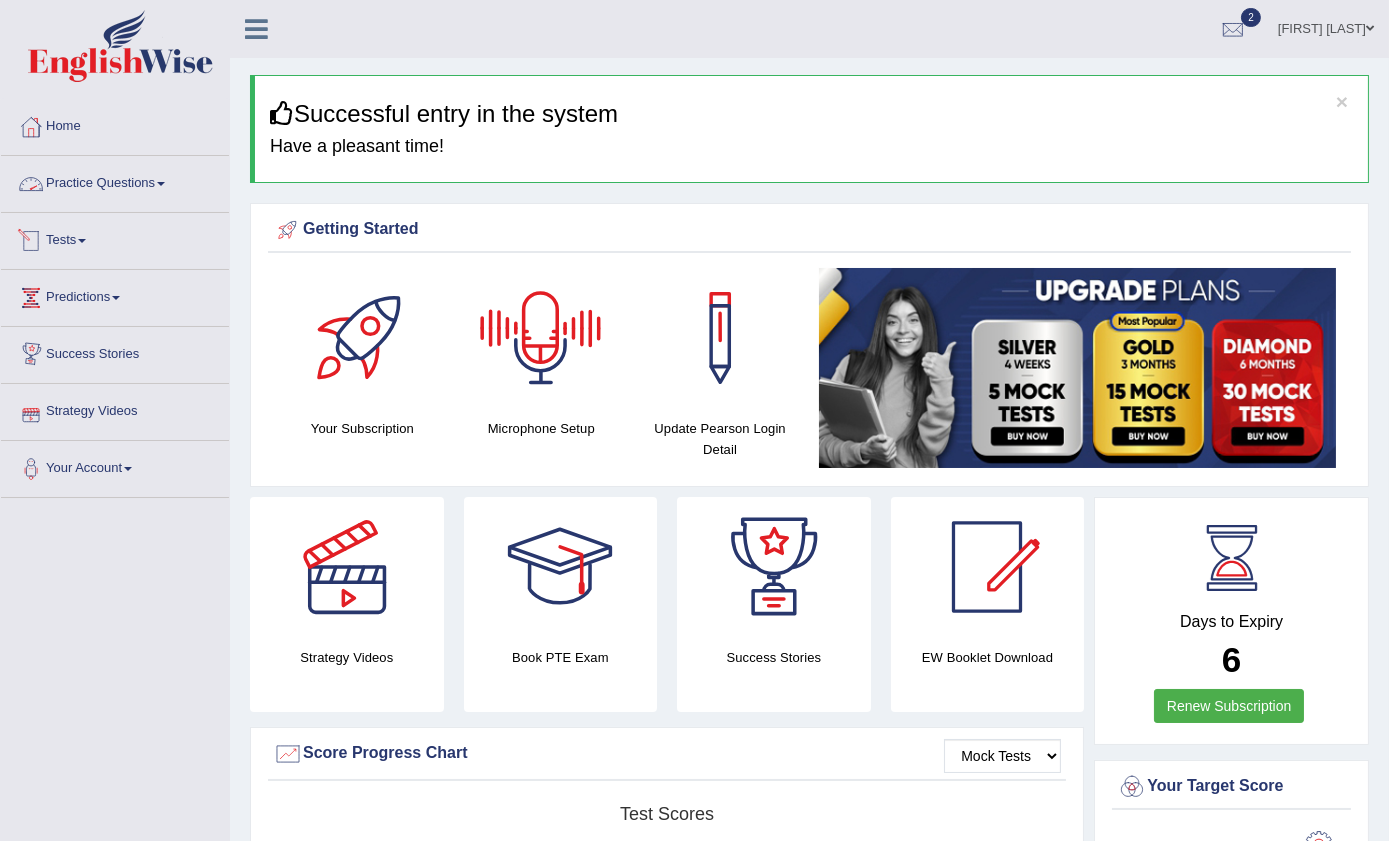 click on "Practice Questions" at bounding box center [115, 181] 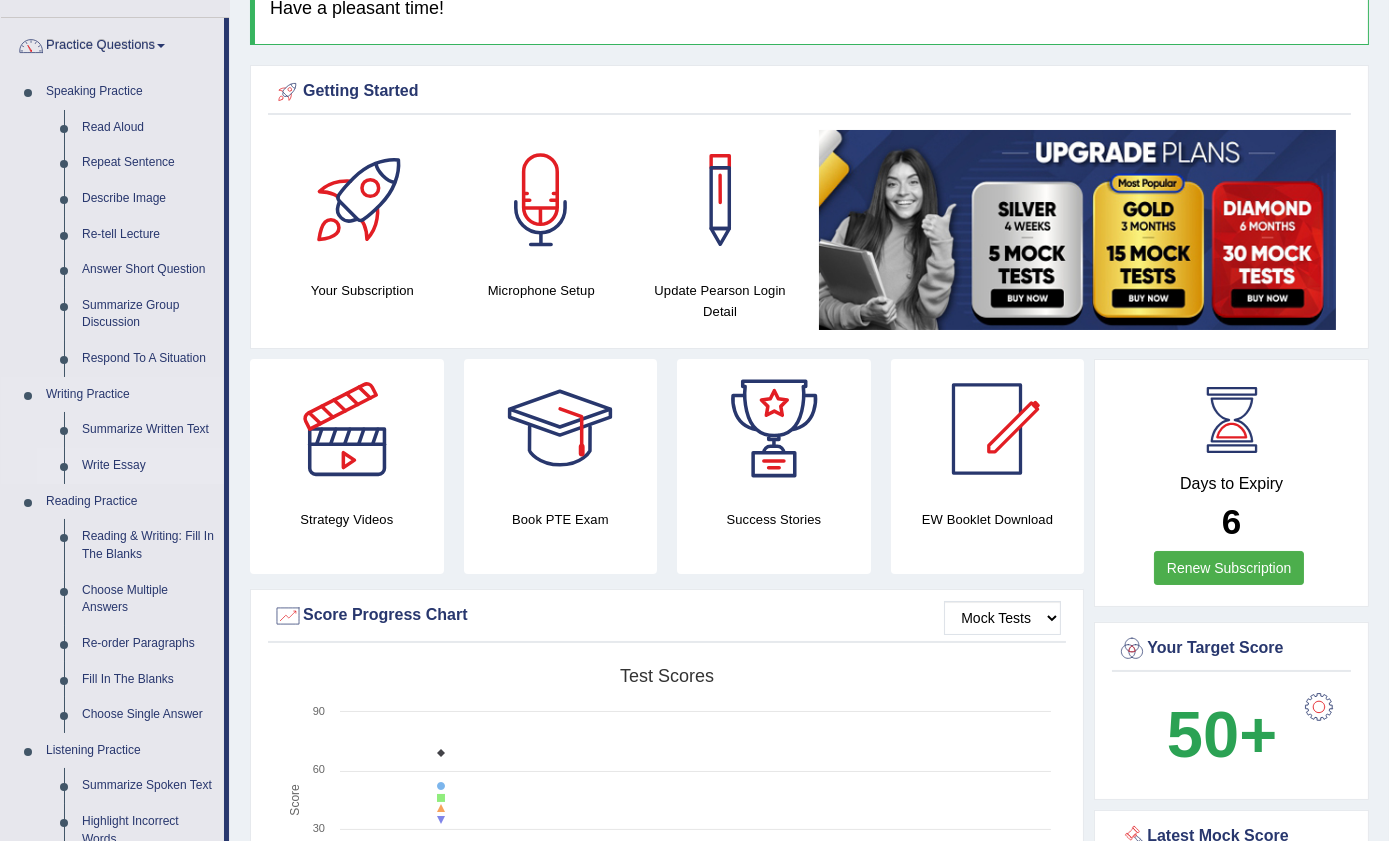 scroll, scrollTop: 181, scrollLeft: 0, axis: vertical 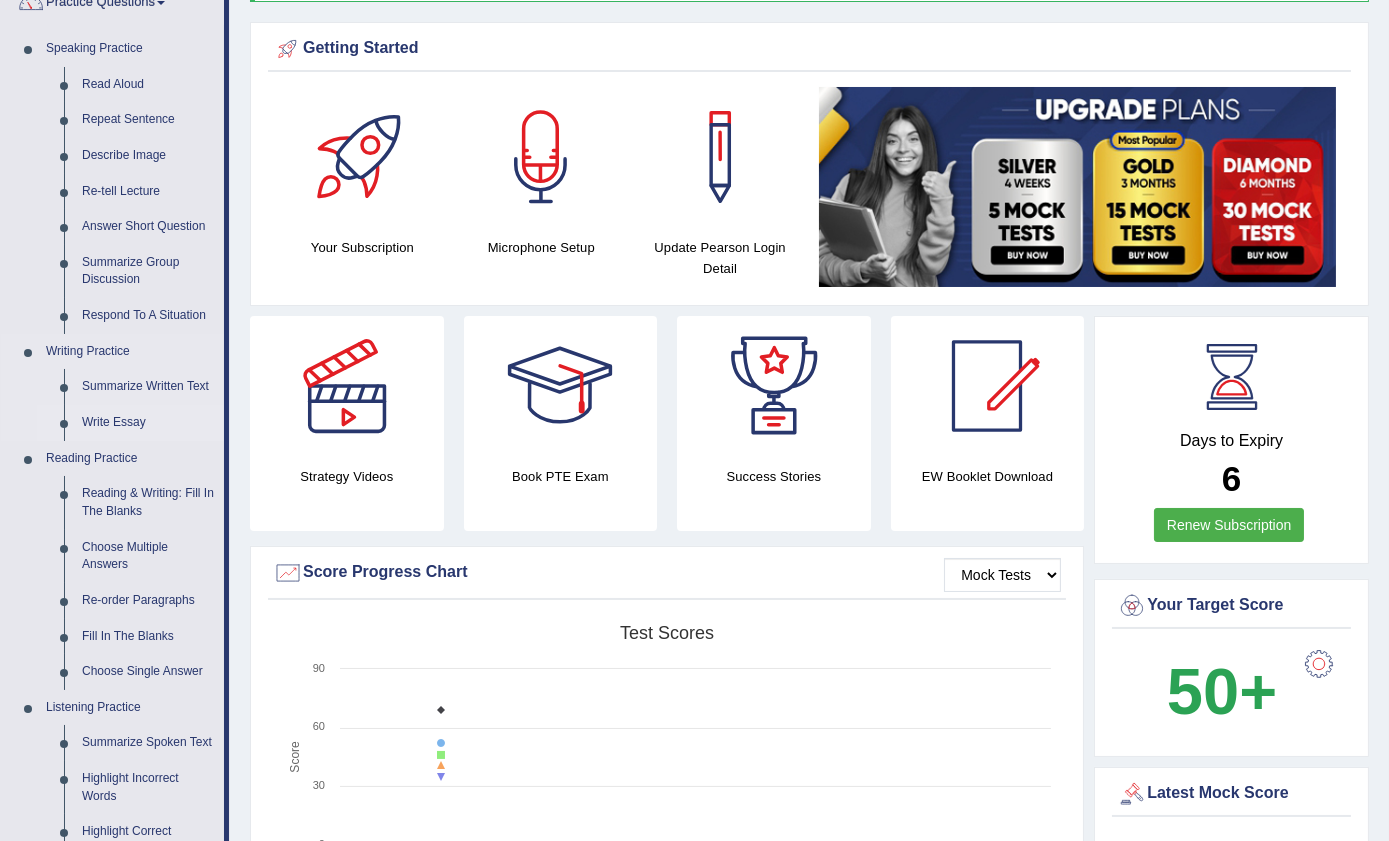 click on "Write Essay" at bounding box center (148, 423) 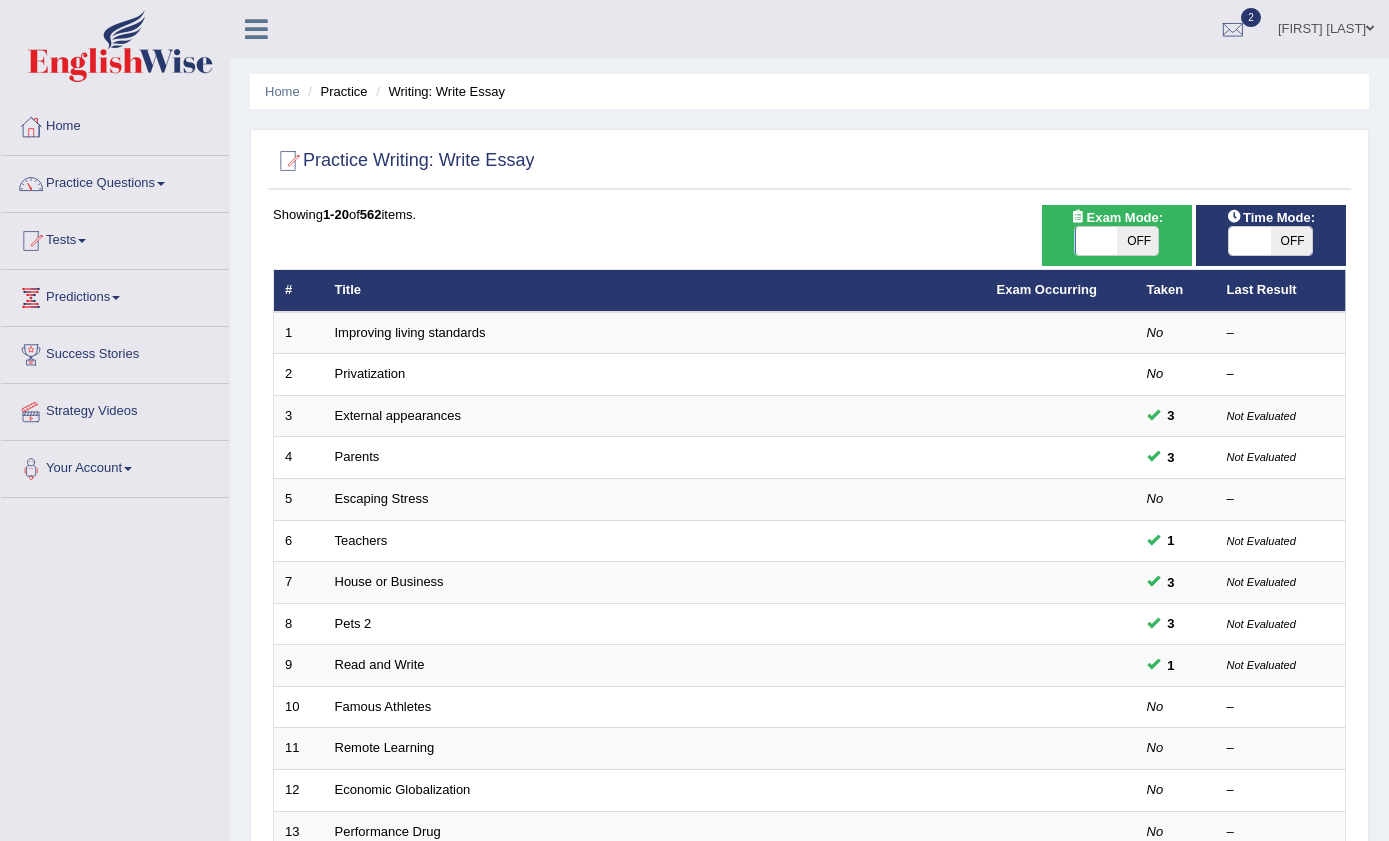 scroll, scrollTop: 0, scrollLeft: 0, axis: both 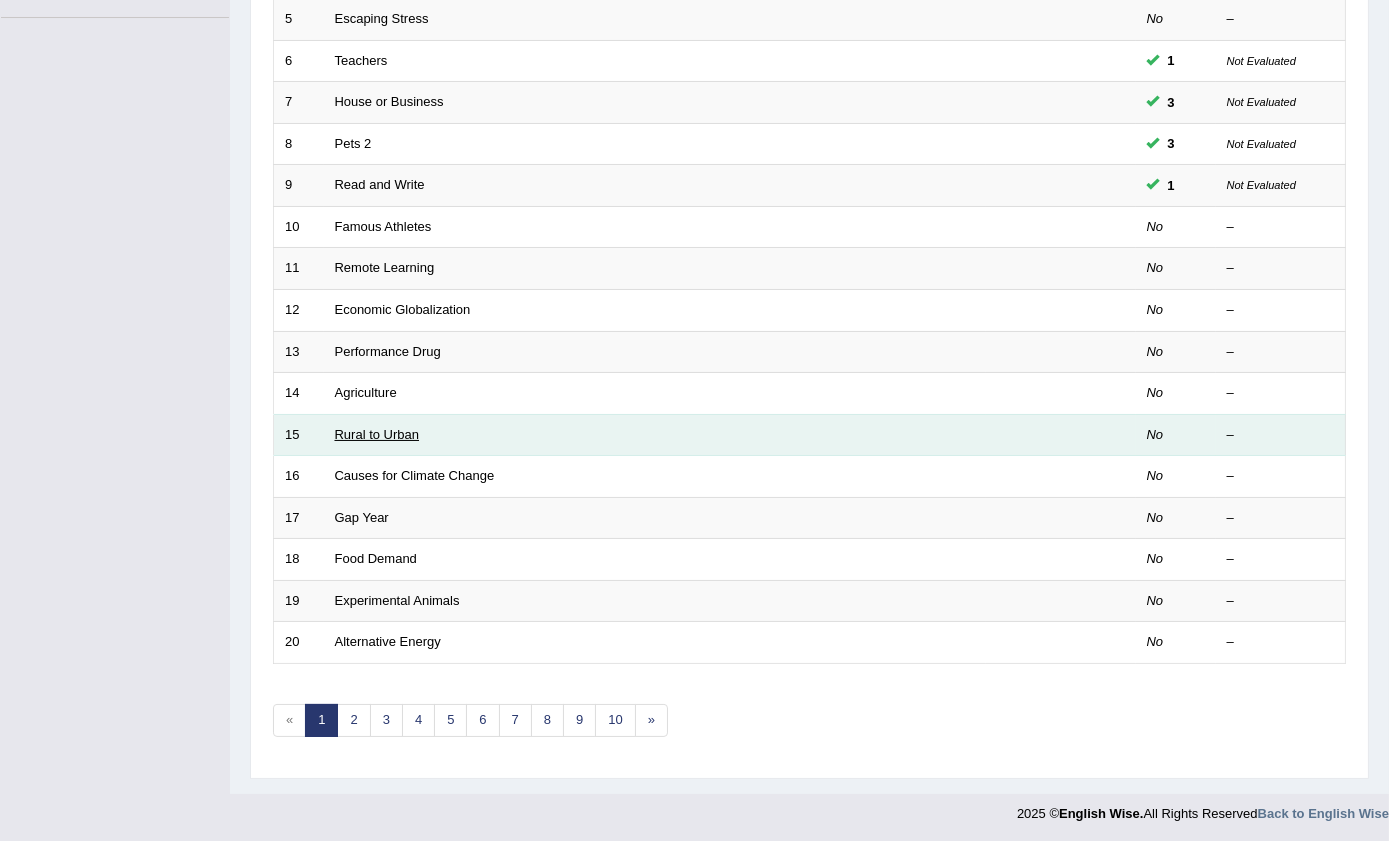 click on "Rural to Urban" at bounding box center [377, 434] 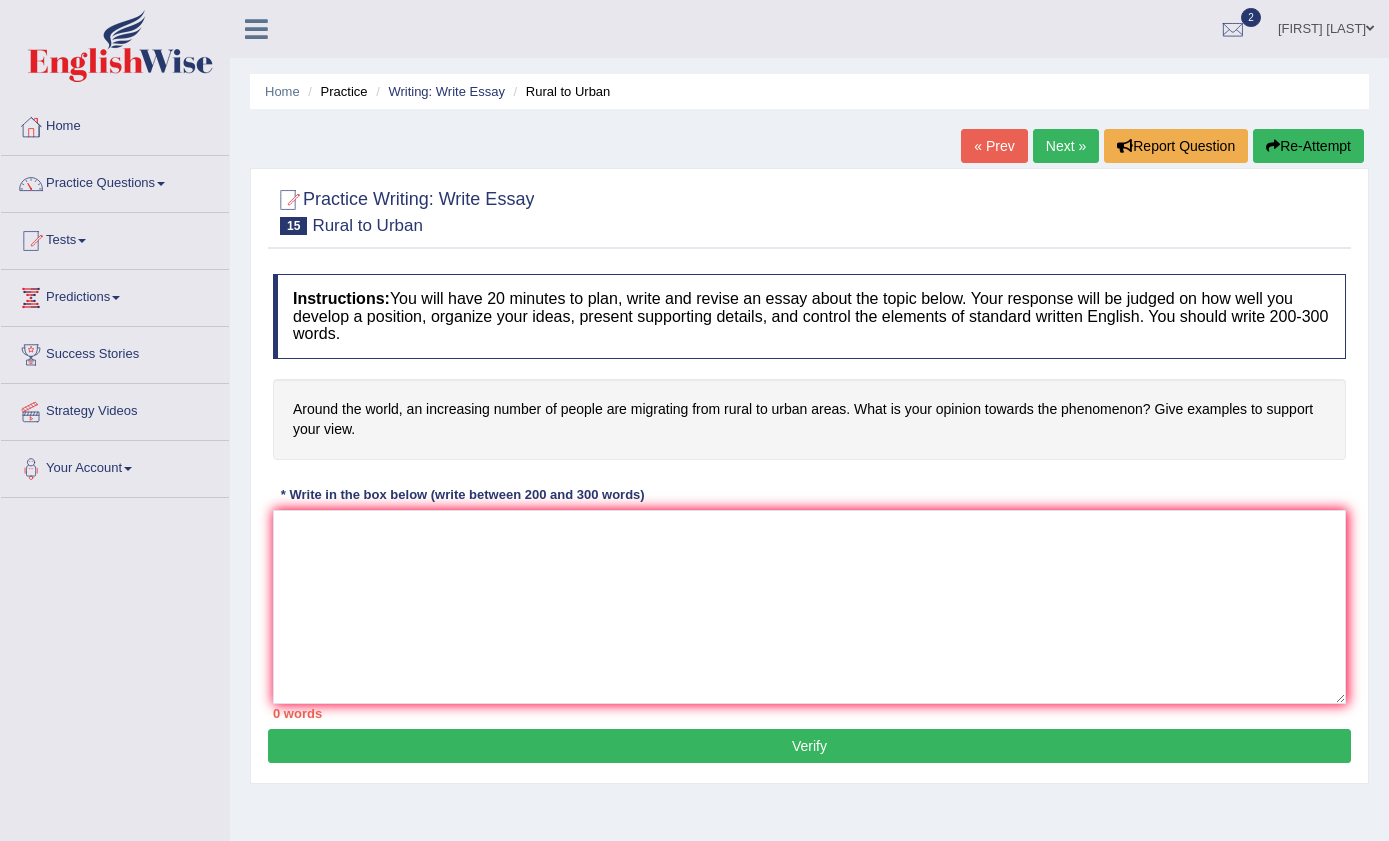 scroll, scrollTop: 0, scrollLeft: 0, axis: both 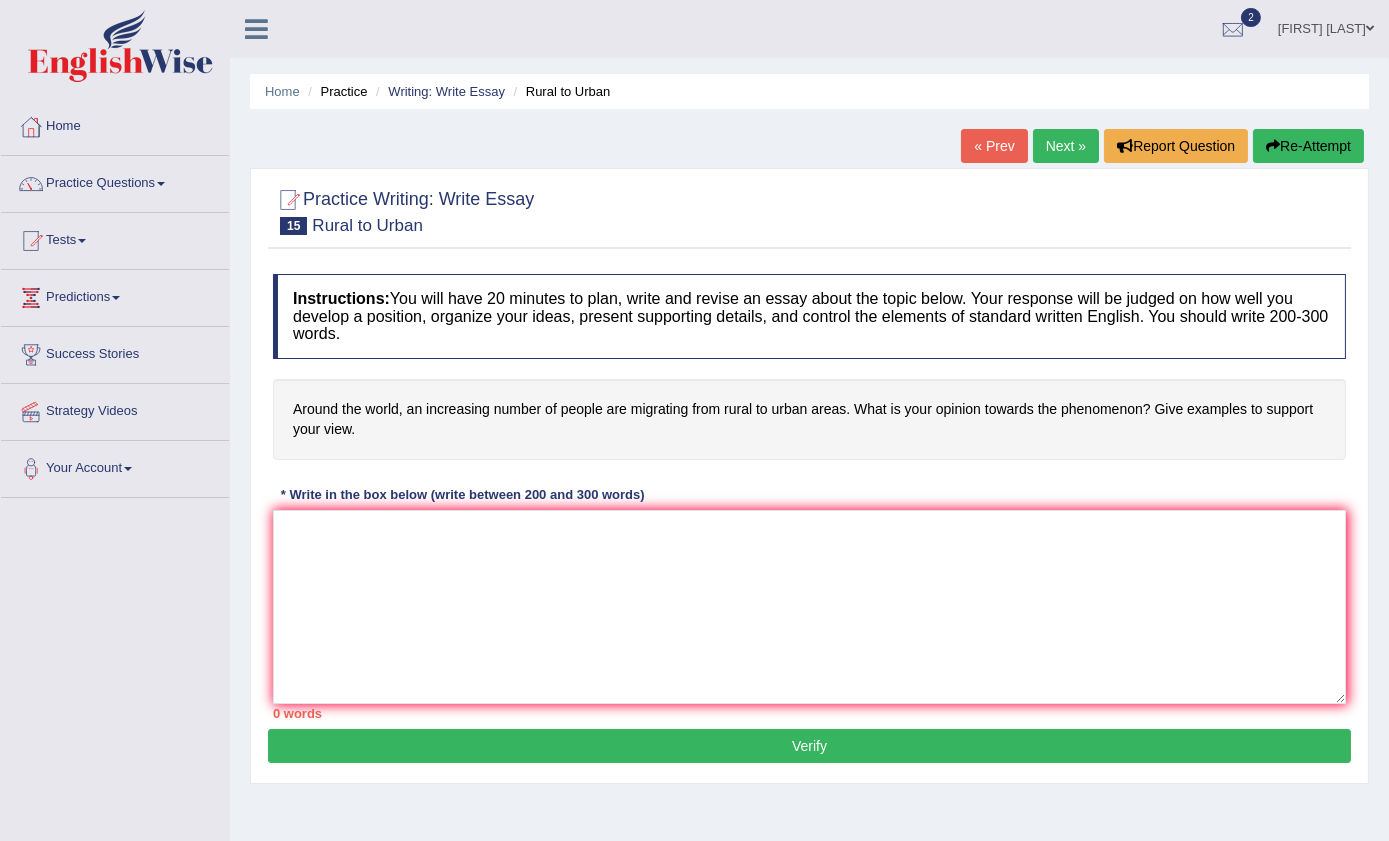 drag, startPoint x: 317, startPoint y: 468, endPoint x: 310, endPoint y: 509, distance: 41.59327 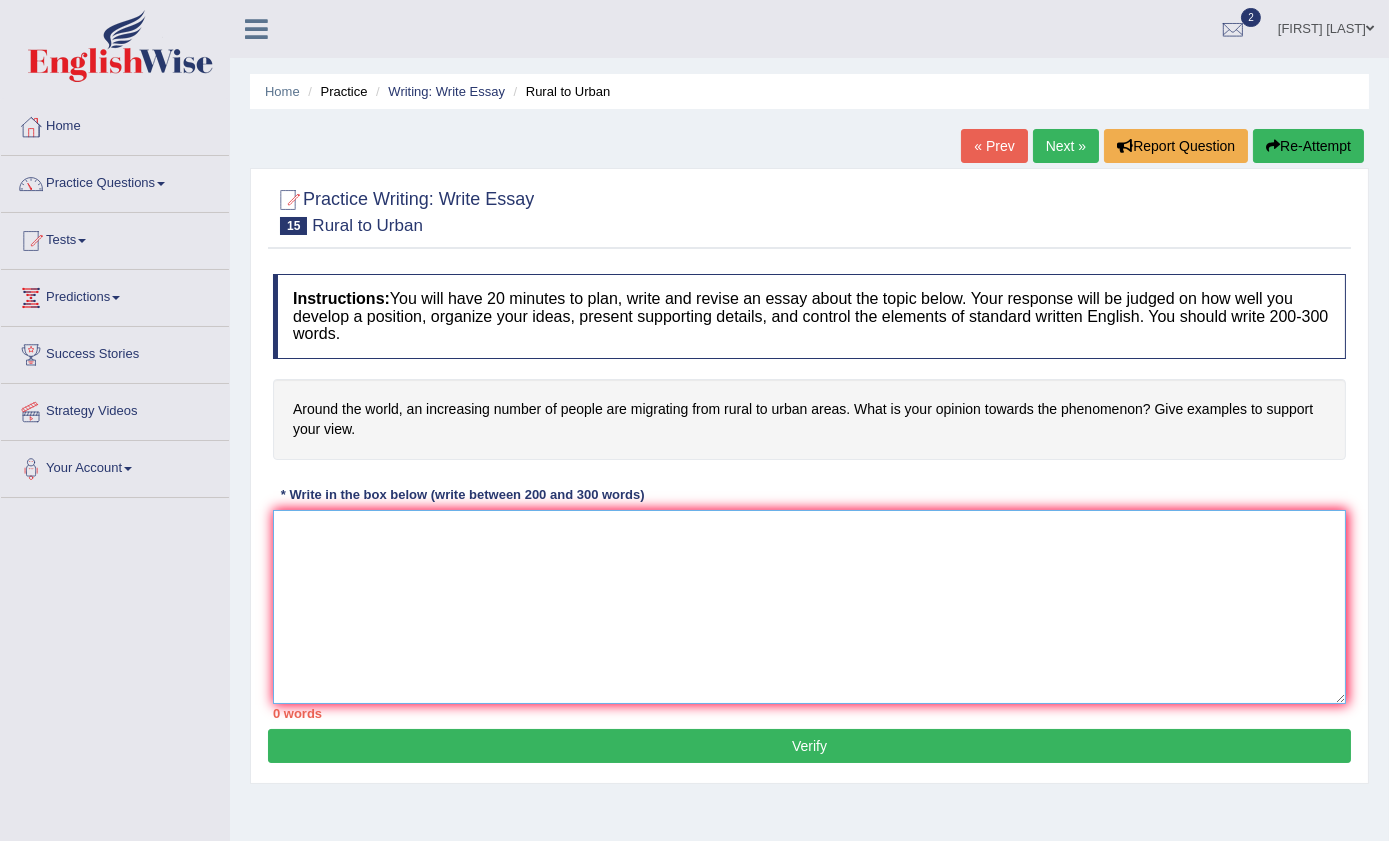 drag, startPoint x: 310, startPoint y: 512, endPoint x: 336, endPoint y: 522, distance: 27.856777 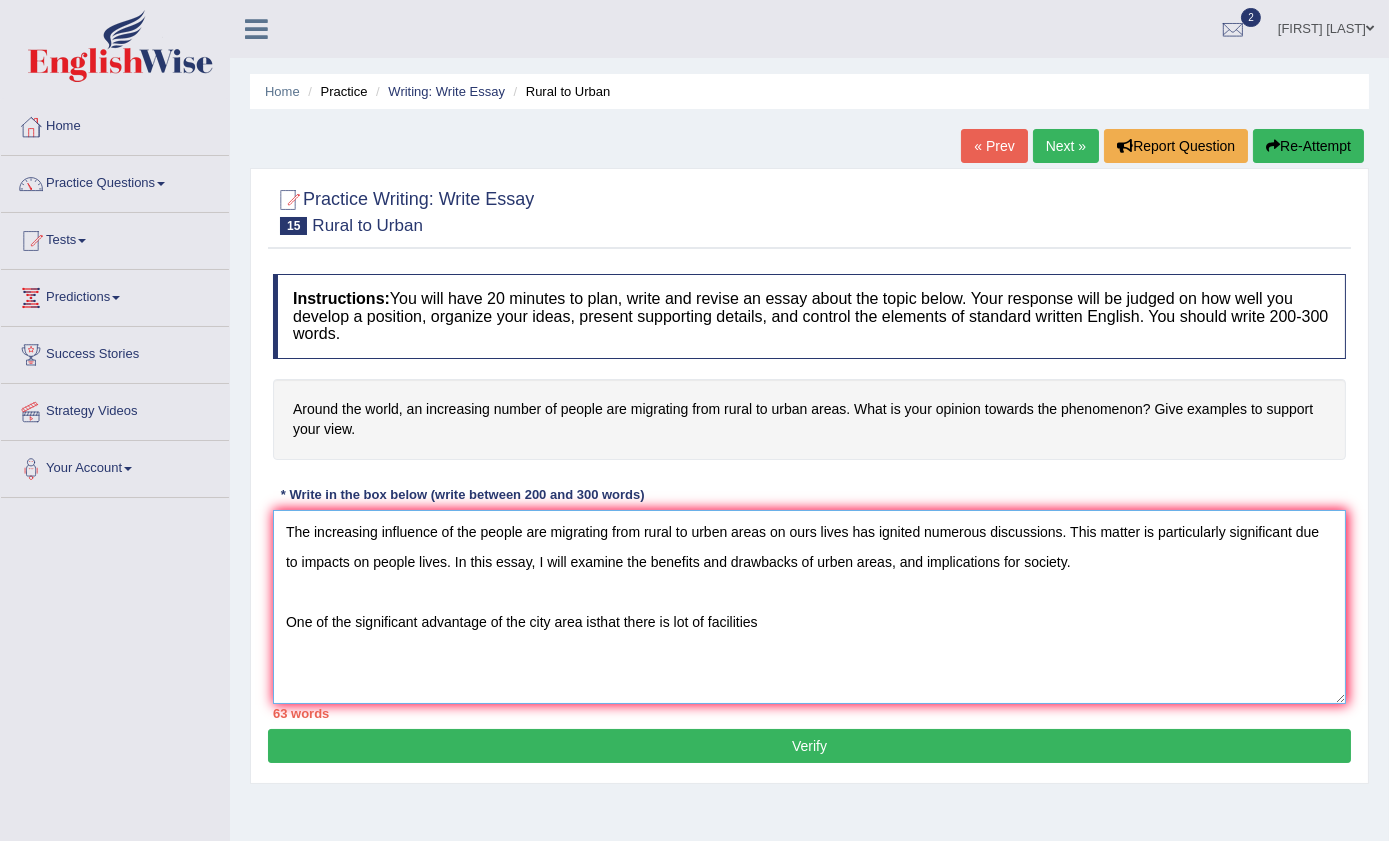 click on "The increasing influence of the people are migrating from rural to urben areas on ours lives has ignited numerous discussions. This matter is particularly significant due to impacts on people lives. In this essay, I will examine the benefits and drawbacks of urben areas, and implications for society.
One of the significant advantage of the city area isthat there is lot of facilities" at bounding box center [809, 607] 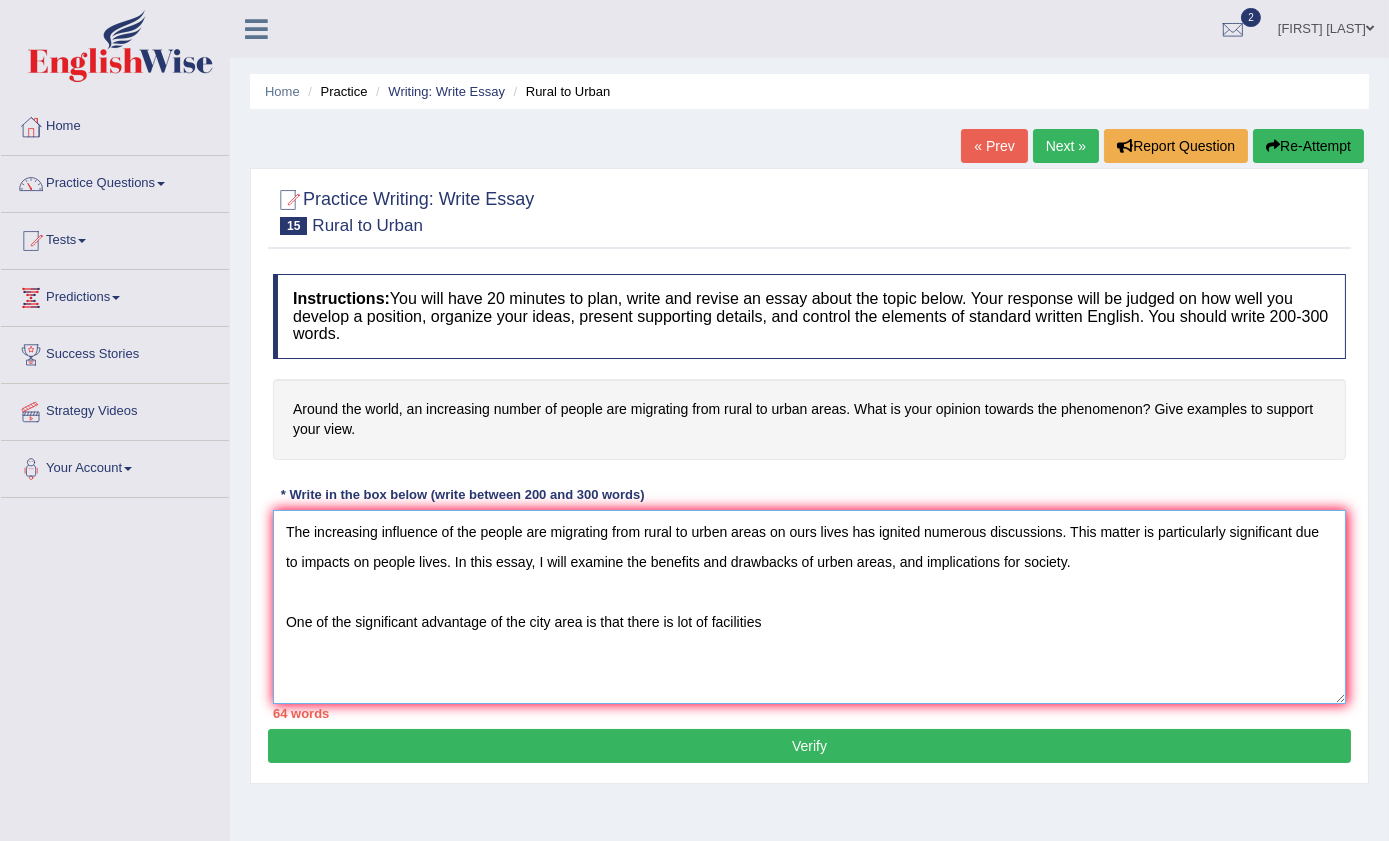 click on "The increasing influence of the people are migrating from rural to urben areas on ours lives has ignited numerous discussions. This matter is particularly significant due to impacts on people lives. In this essay, I will examine the benefits and drawbacks of urben areas, and implications for society.
One of the significant advantage of the city area is that there is lot of facilities" at bounding box center [809, 607] 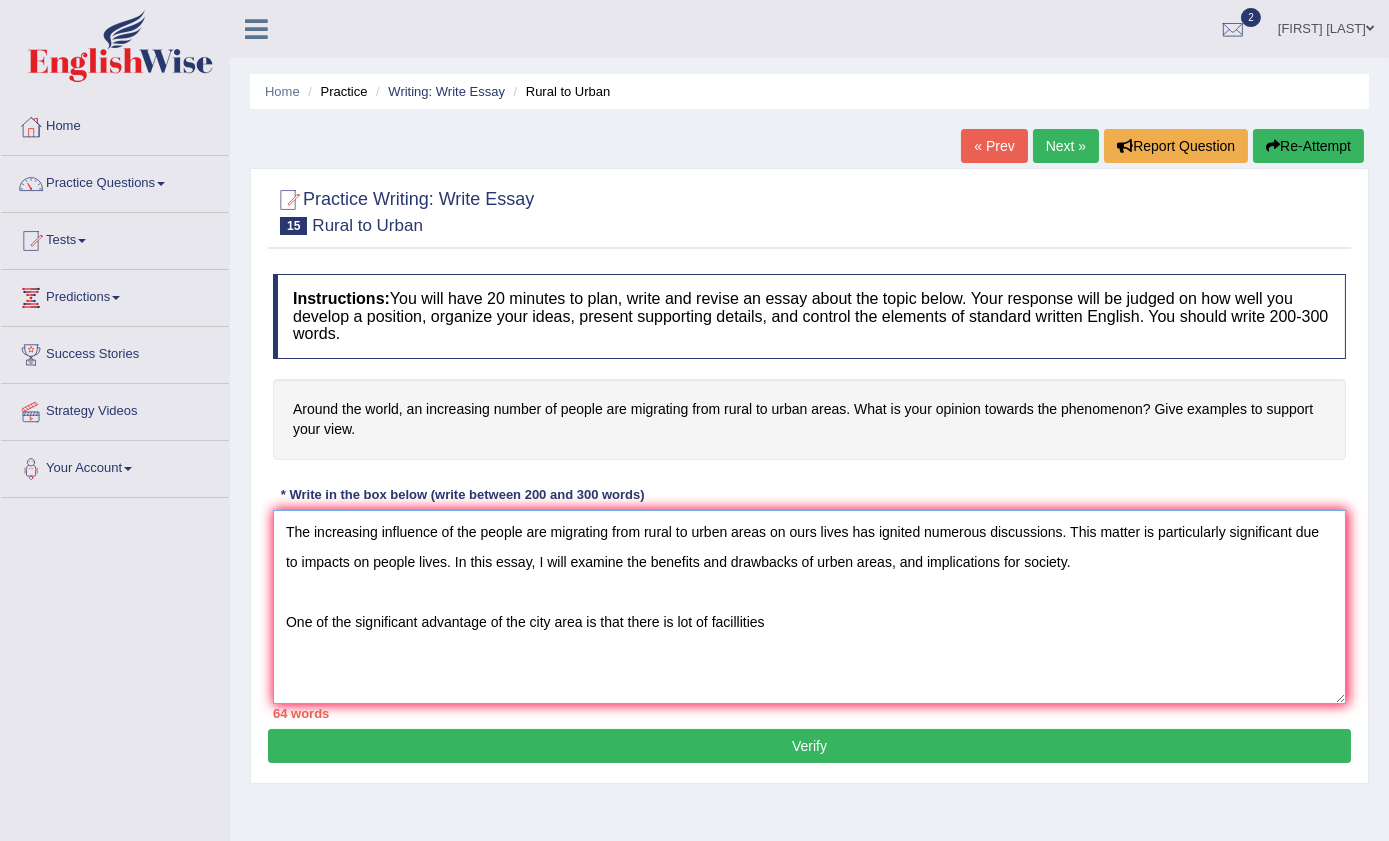 click on "The increasing influence of the people are migrating from rural to urben areas on ours lives has ignited numerous discussions. This matter is particularly significant due to impacts on people lives. In this essay, I will examine the benefits and drawbacks of urben areas, and implications for society.
One of the significant advantage of the city area is that there is lot of facillities" at bounding box center [809, 607] 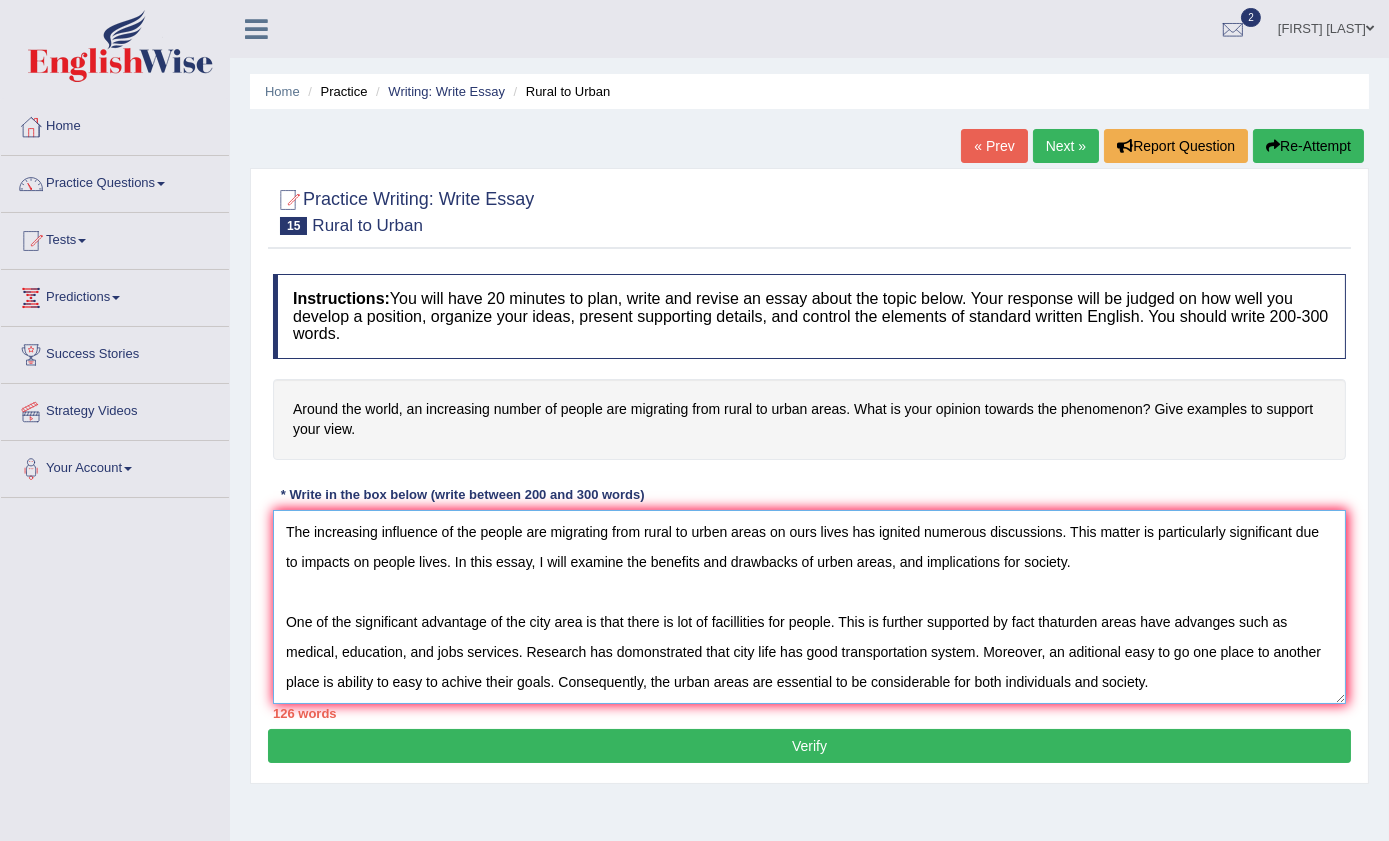 scroll, scrollTop: 48, scrollLeft: 0, axis: vertical 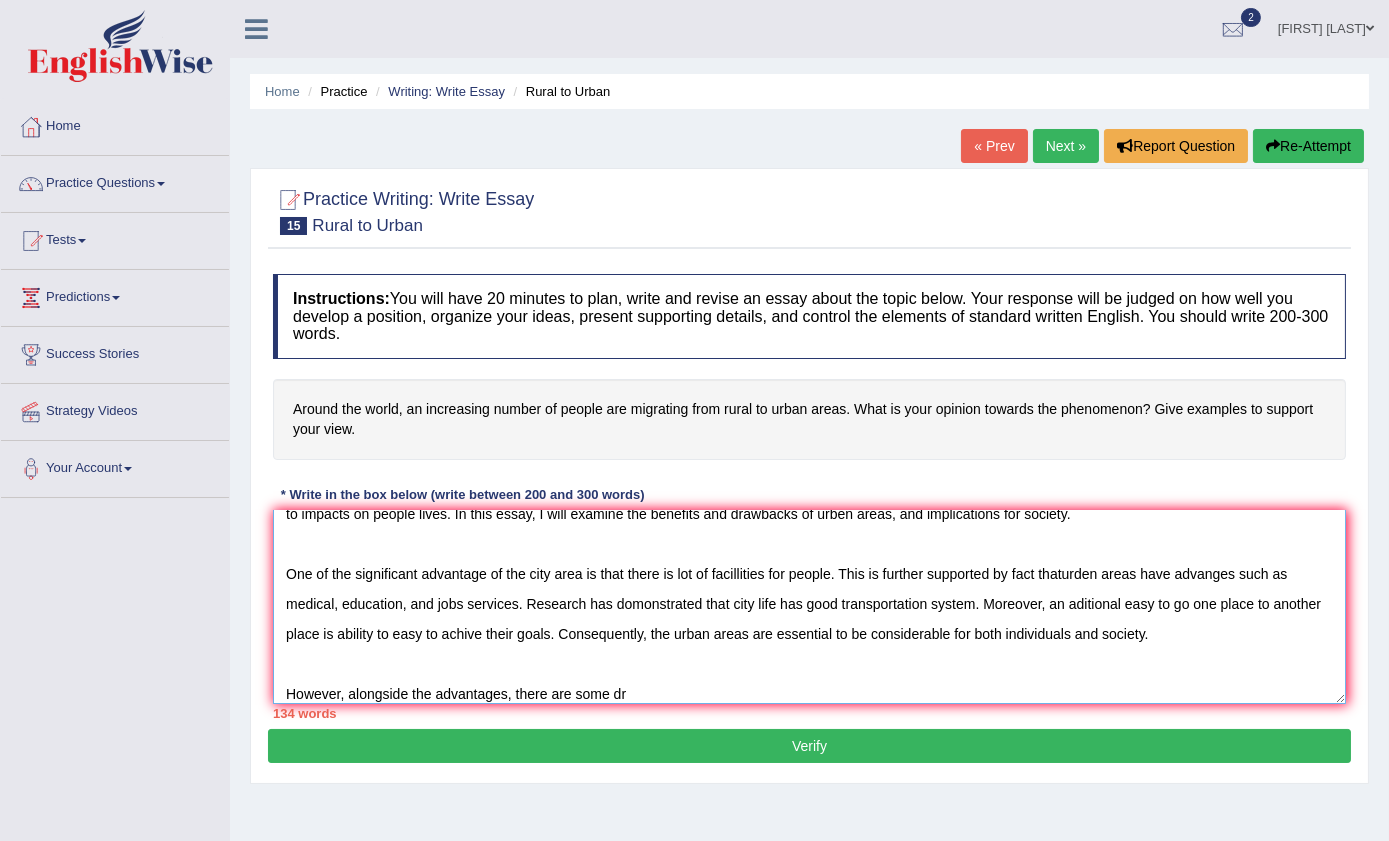click on "The increasing influence of the people are migrating from rural to urben areas on ours lives has ignited numerous discussions. This matter is particularly significant due to impacts on people lives. In this essay, I will examine the benefits and drawbacks of urben areas, and implications for society.
One of the significant advantage of the city area is that there is lot of facillities for people. This is further supported by fact thaturden areas have advanges such as medical, education, and jobs services. Research has domonstrated that city life has good transportation system. Moreover, an aditional easy to go one place to another place is ability to easy to achive their goals. Consequently, the urban areas are essential to be considerable for both individuals and society.
However, alongside the advantages, there are some dr" at bounding box center [809, 607] 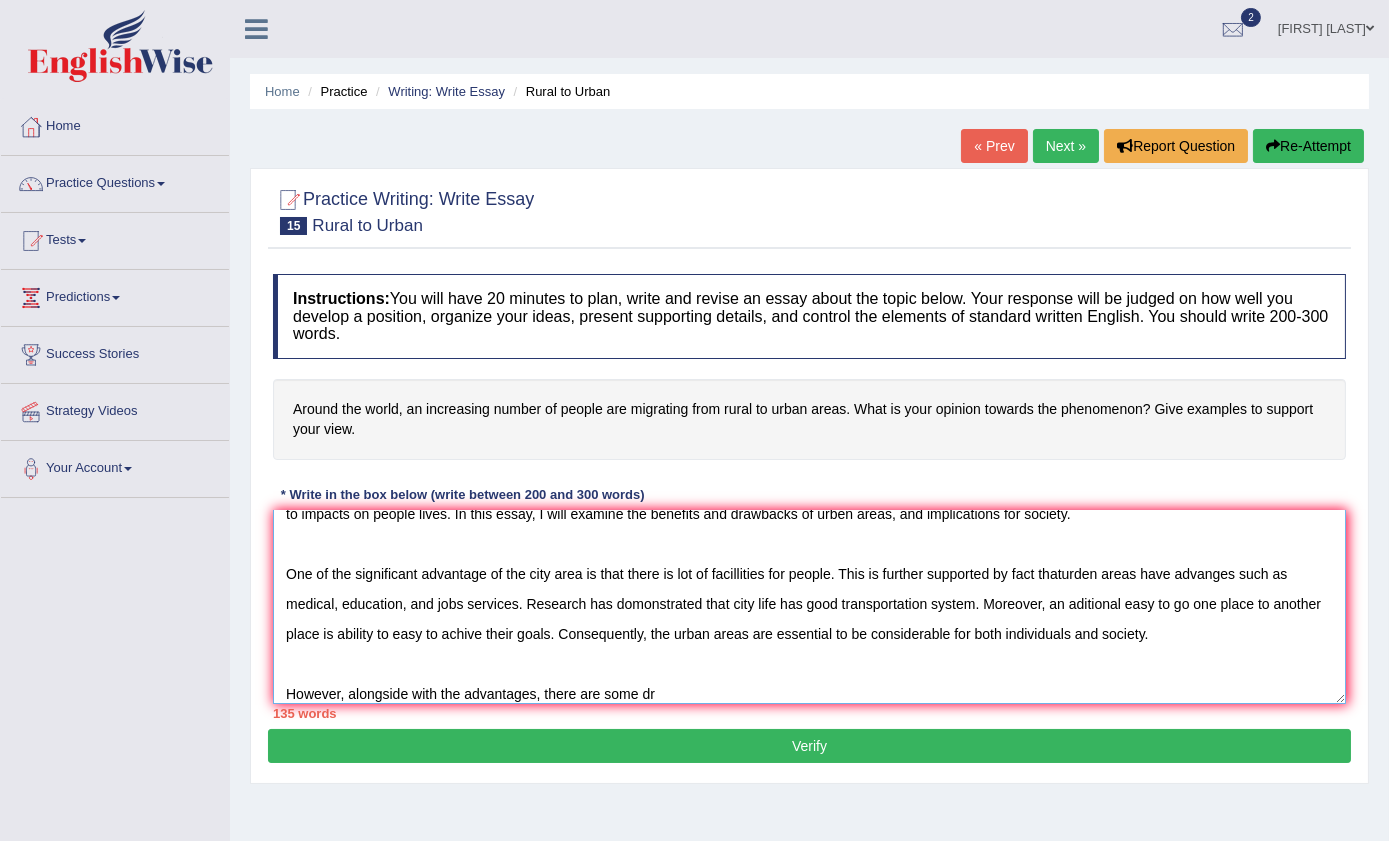 click on "The increasing influence of the people are migrating from rural to urben areas on ours lives has ignited numerous discussions. This matter is particularly significant due to impacts on people lives. In this essay, I will examine the benefits and drawbacks of urben areas, and implications for society.
One of the significant advantage of the city area is that there is lot of facillities for people. This is further supported by fact thaturden areas have advanges such as medical, education, and jobs services. Research has domonstrated that city life has good transportation system. Moreover, an aditional easy to go one place to another place is ability to easy to achive their goals. Consequently, the urban areas are essential to be considerable for both individuals and society.
However, alongside with the advantages, there are some dr" at bounding box center (809, 607) 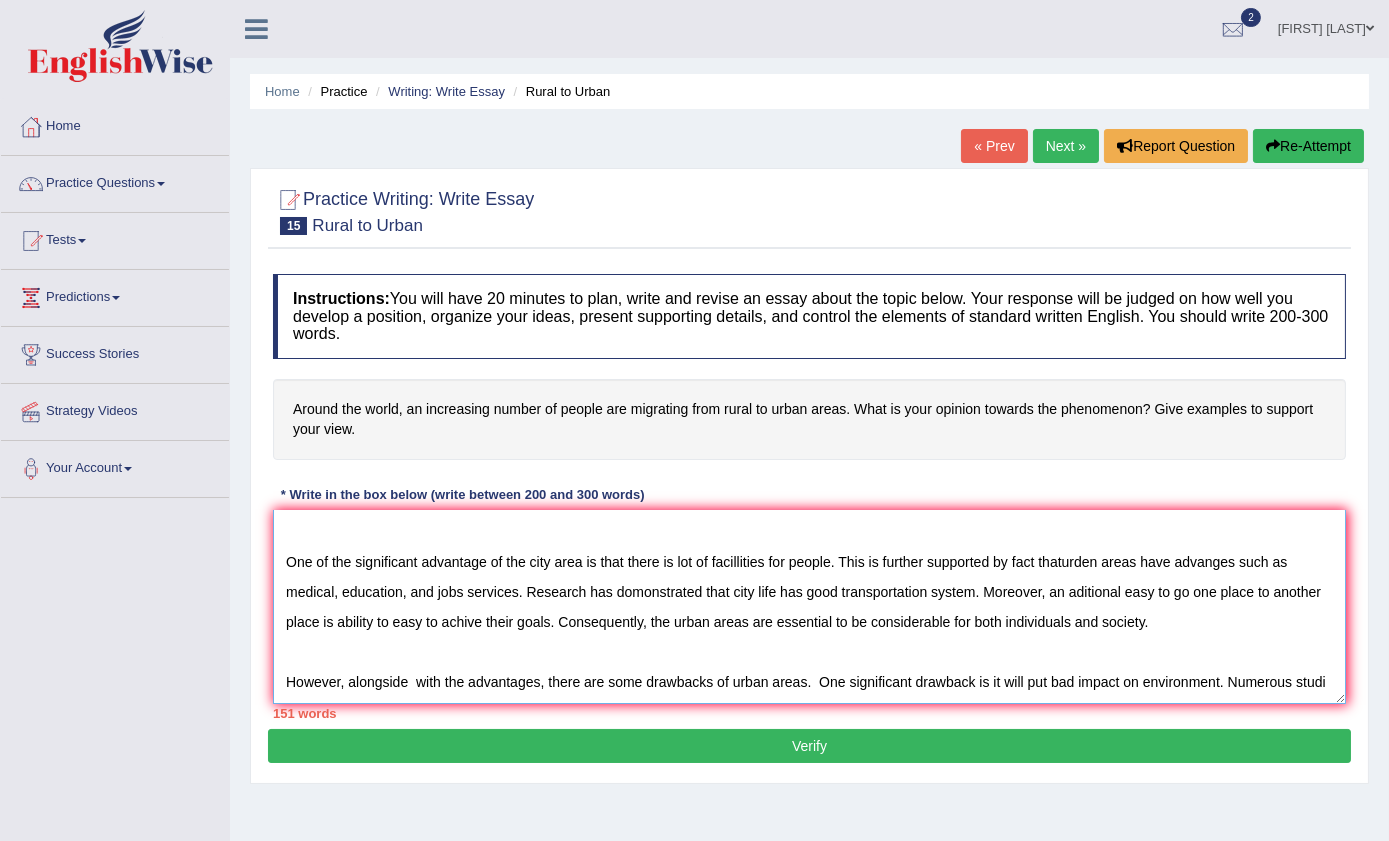 scroll, scrollTop: 78, scrollLeft: 0, axis: vertical 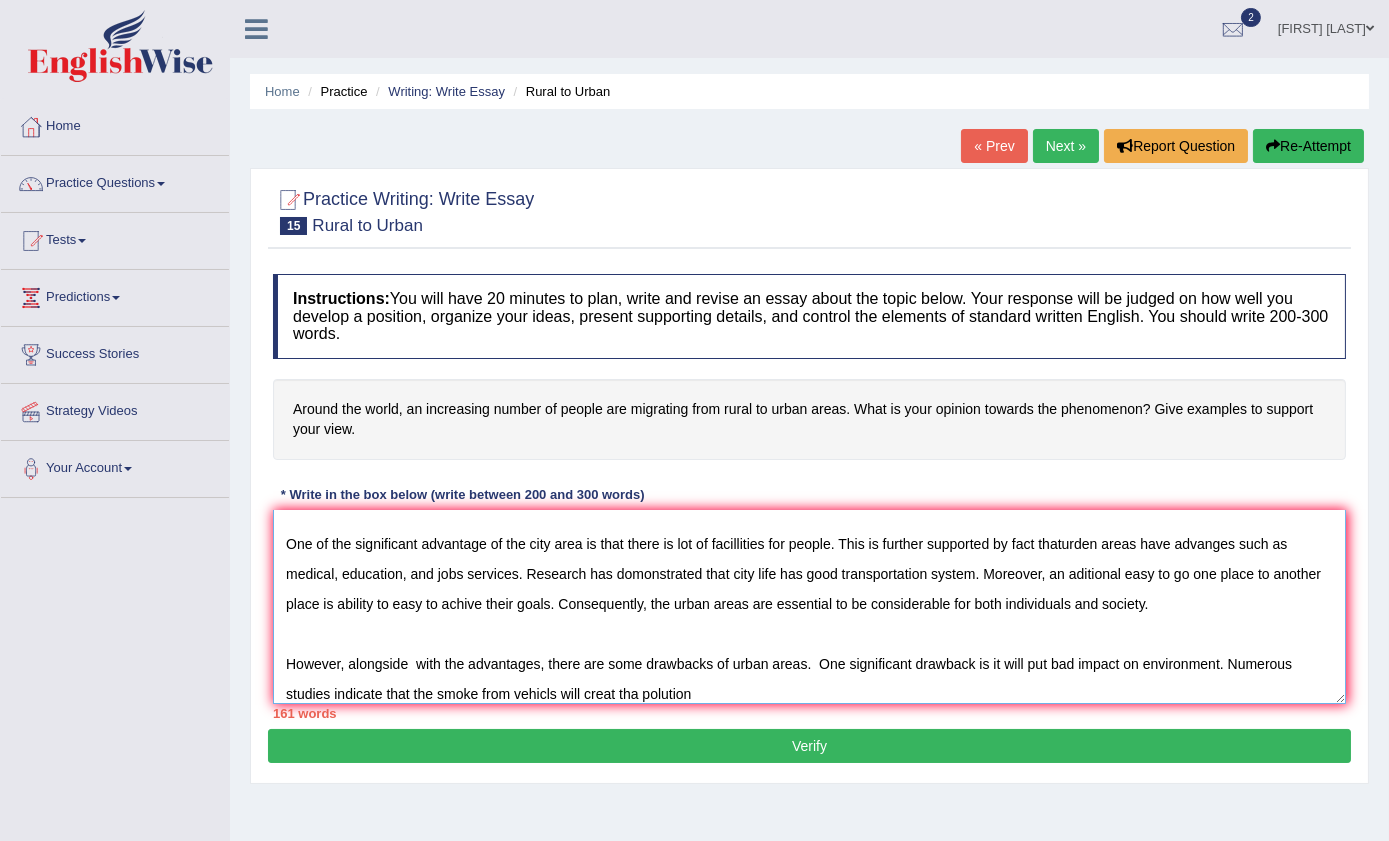 click on "The increasing influence of the people are migrating from rural to urben areas on ours lives has ignited numerous discussions. This matter is particularly significant due to impacts on people lives. In this essay, I will examine the benefits and drawbacks of urben areas, and implications for society.
One of the significant advantage of the city area is that there is lot of facillities for people. This is further supported by fact thaturden areas have advanges such as medical, education, and jobs services. Research has domonstrated that city life has good transportation system. Moreover, an aditional easy to go one place to another place is ability to easy to achive their goals. Consequently, the urban areas are essential to be considerable for both individuals and society.
However, alongside  with the advantages, there are some drawbacks of urban areas.  One significant drawback is it will put bad impact on environment. Numerous studies indicate that the smoke from vehicls will creat tha polution" at bounding box center (809, 607) 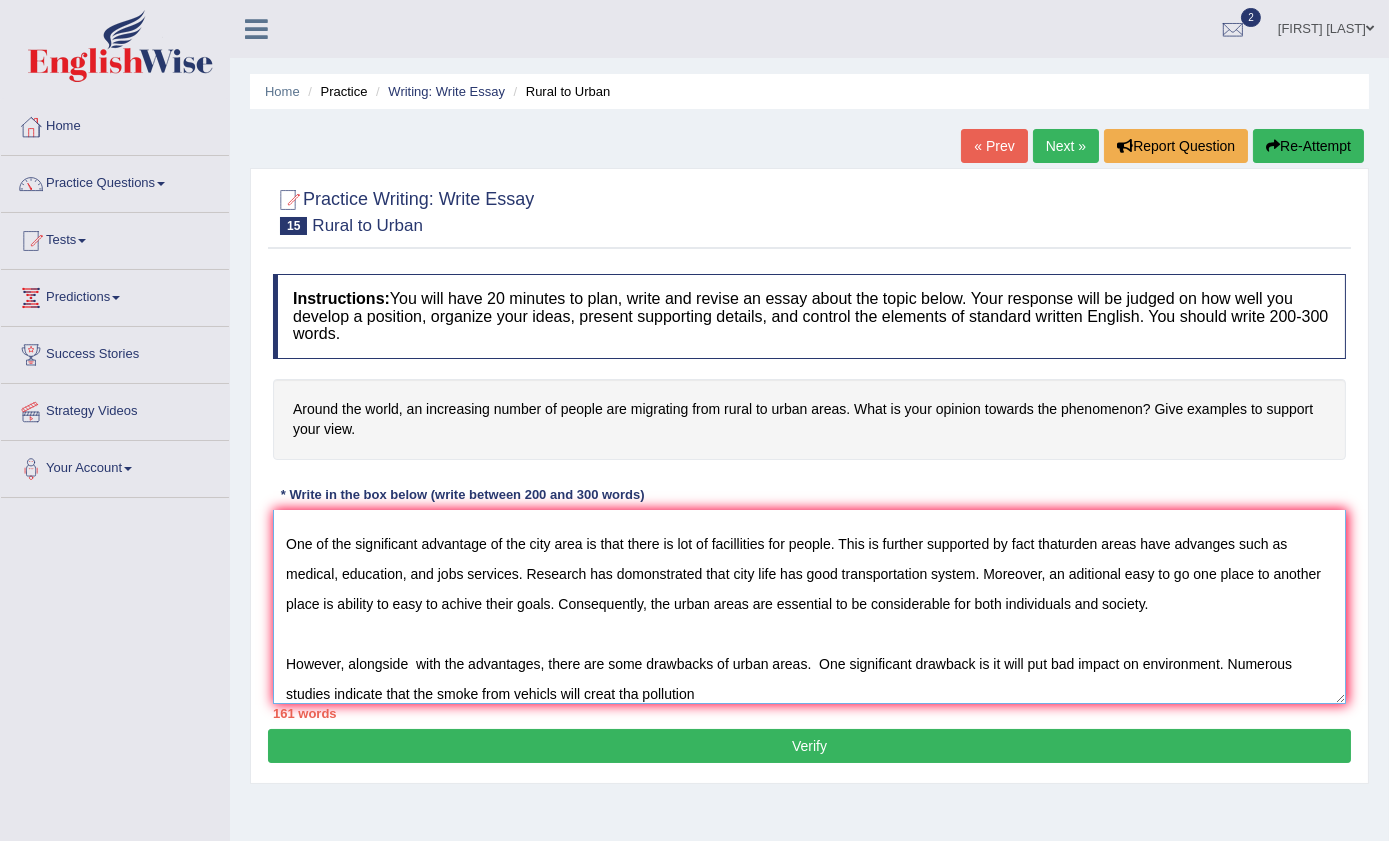 click on "The increasing influence of the people are migrating from rural to urben areas on ours lives has ignited numerous discussions. This matter is particularly significant due to impacts on people lives. In this essay, I will examine the benefits and drawbacks of urben areas, and implications for society.
One of the significant advantage of the city area is that there is lot of facillities for people. This is further supported by fact thaturden areas have advanges such as medical, education, and jobs services. Research has domonstrated that city life has good transportation system. Moreover, an aditional easy to go one place to another place is ability to easy to achive their goals. Consequently, the urban areas are essential to be considerable for both individuals and society.
However, alongside  with the advantages, there are some drawbacks of urban areas.  One significant drawback is it will put bad impact on environment. Numerous studies indicate that the smoke from vehicls will creat tha pollution" at bounding box center [809, 607] 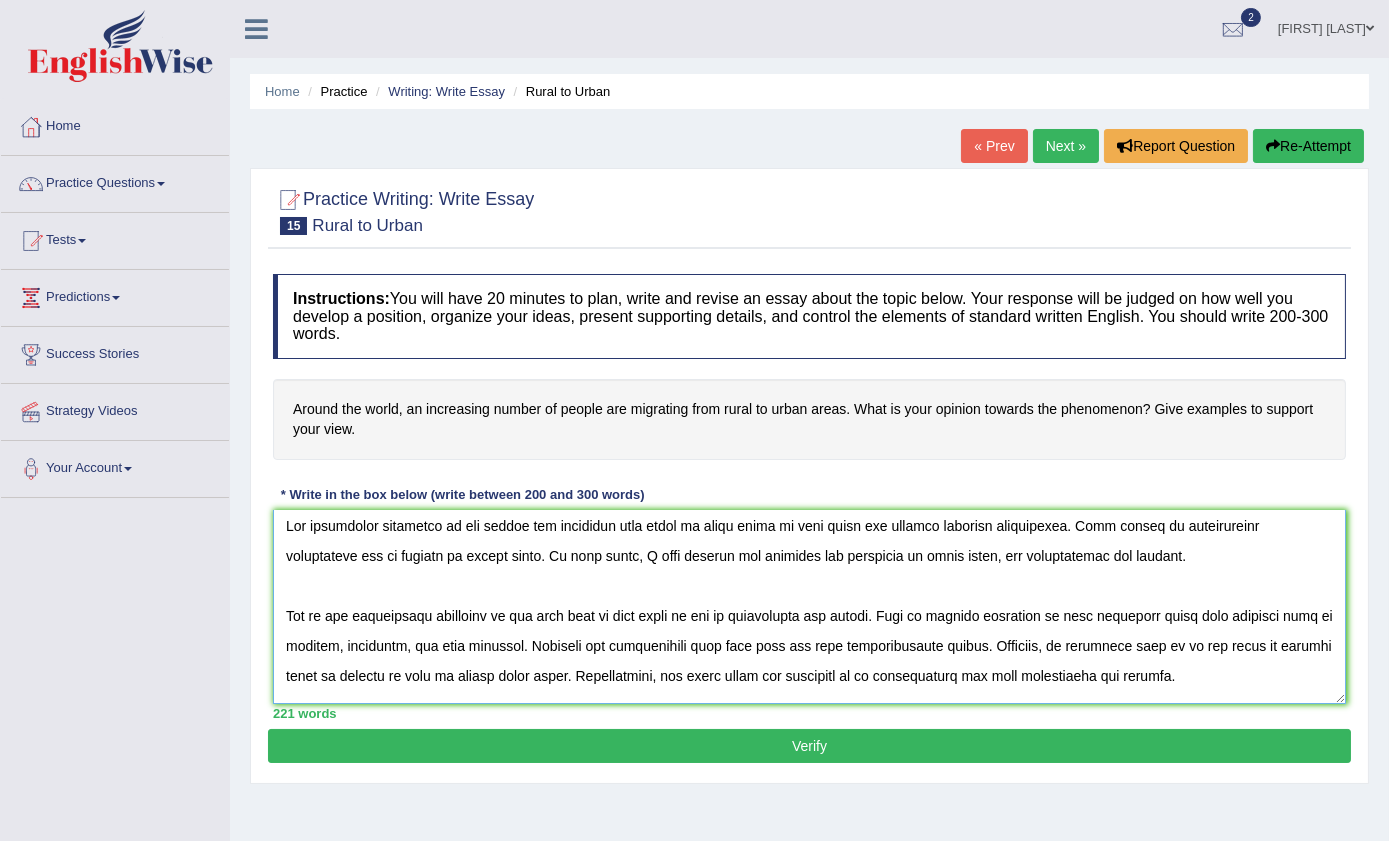 scroll, scrollTop: 0, scrollLeft: 0, axis: both 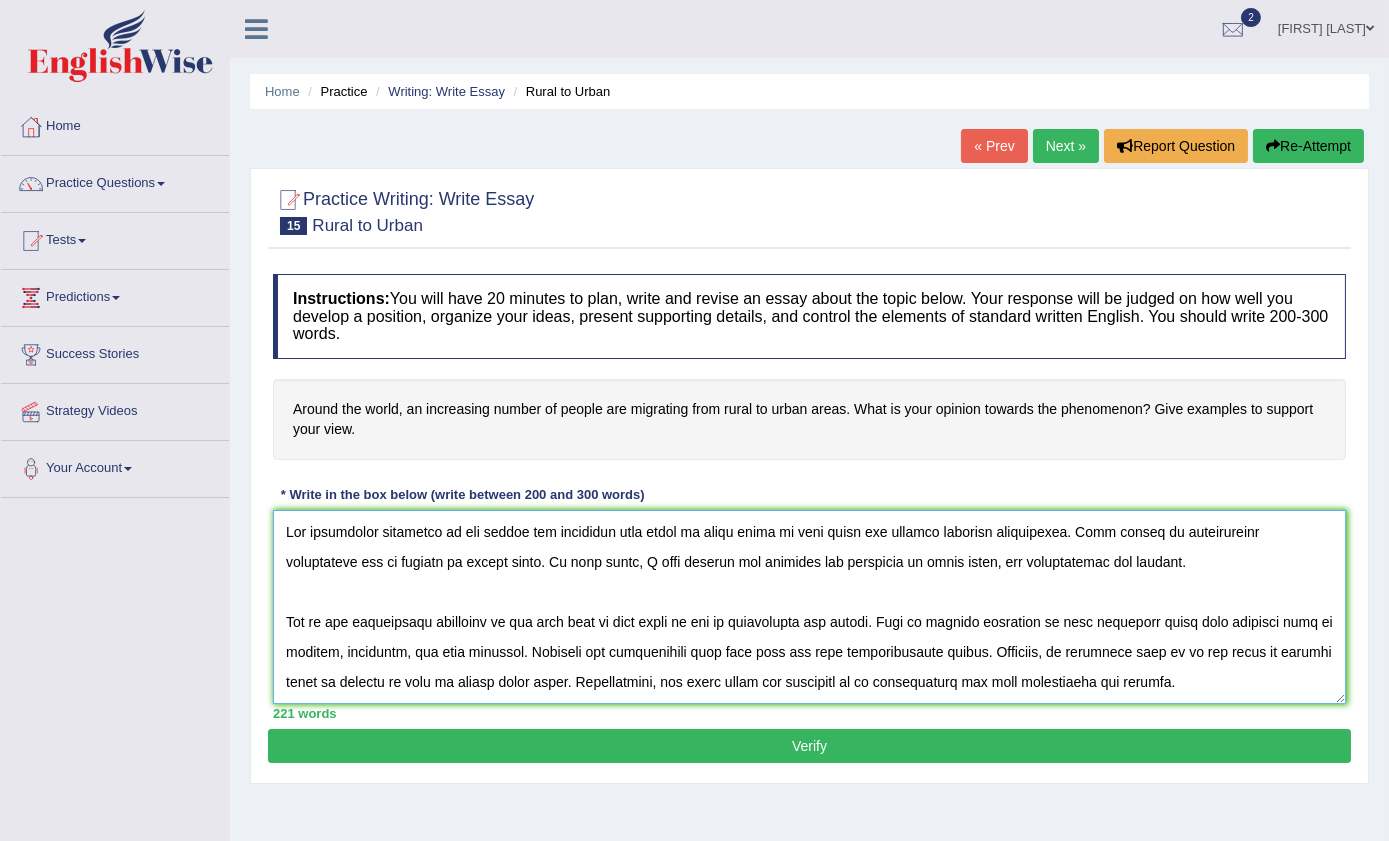 click at bounding box center (809, 607) 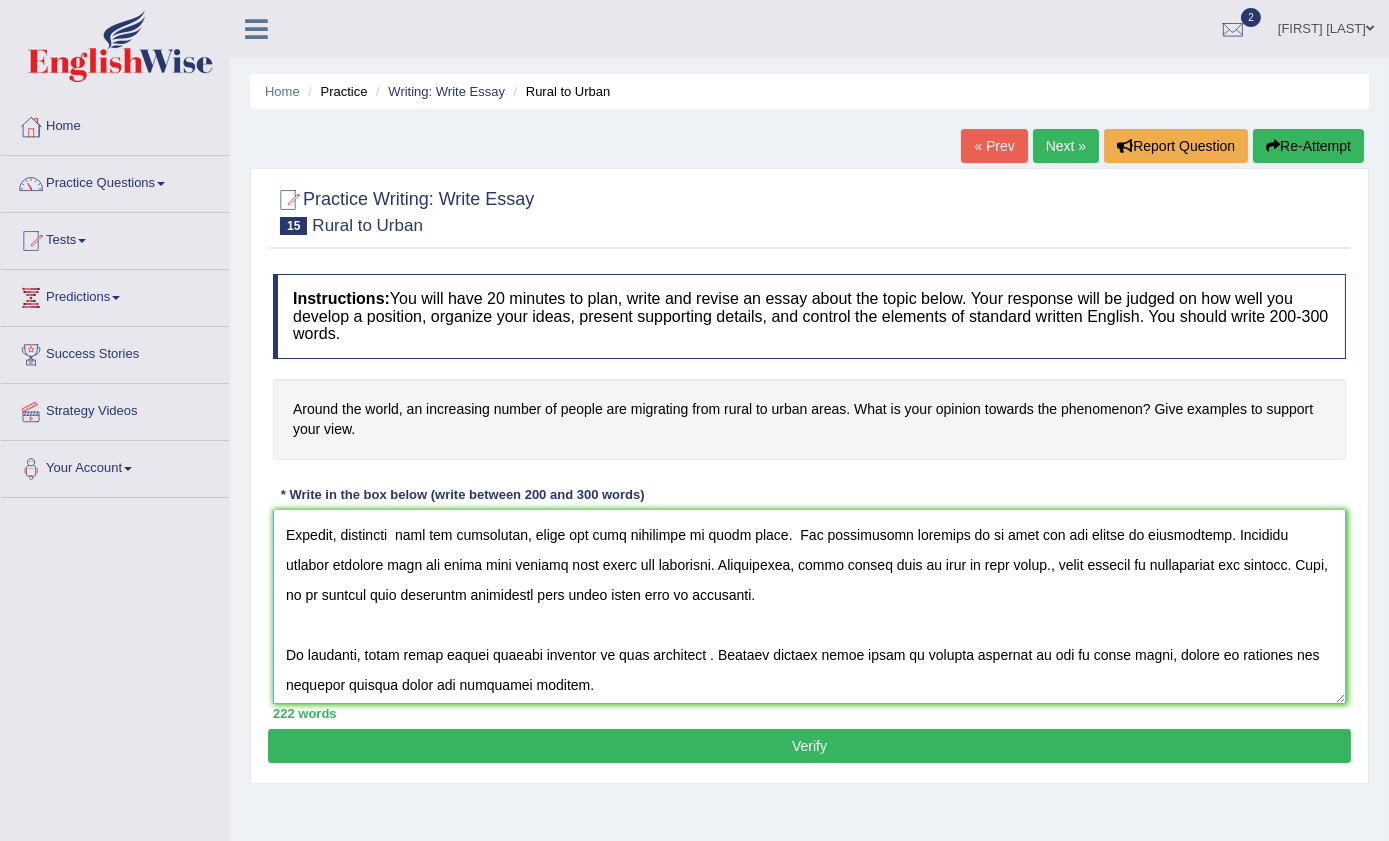 scroll, scrollTop: 210, scrollLeft: 0, axis: vertical 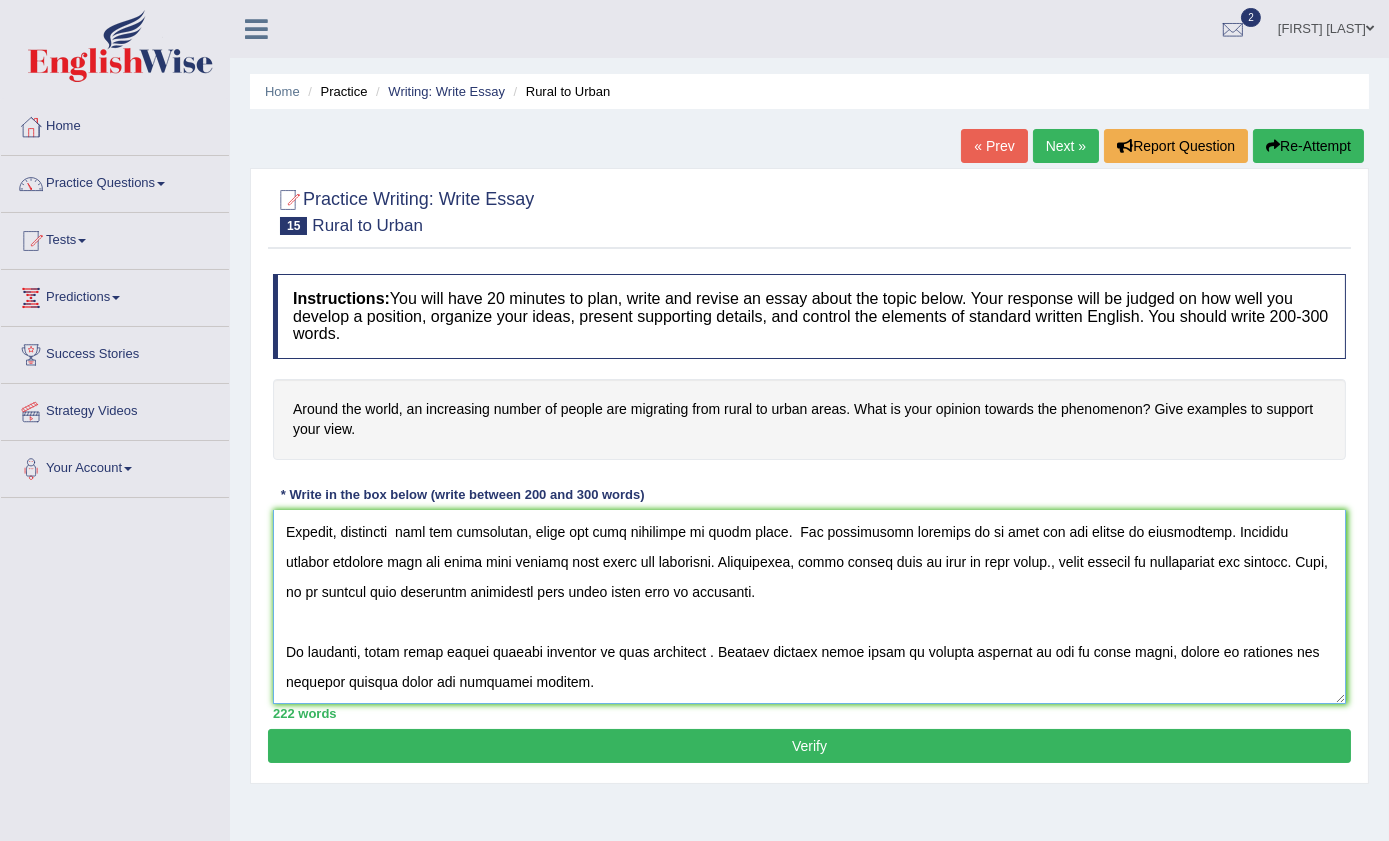 type on "The increasing influence of the people are migrating from rural to urben areas on ours lives has ignited numerous discussions. This matter is particularly significant due to its impacts on people lives. In this essay, I will examine the benefits and drawbacks of urben areas, and implications for society.
One of the significant advantage of the city area is that there is lot of facillities for people. This is further supported by fact thaturden areas have advanges such as medical, education, and jobs services. Research has domonstrated that city life has good transportation system. Moreover, an aditional easy to go one place to another place is ability to easy to achive their goals. Consequently, the urban areas are essential to be considerable for both individuals and society.
However, alongside  with the advantages, there are some drawbacks of urban areas.  One significant drawback is it will put bad impact on environment. Numerous studies indicate that the smoke from vehicls will creat tha pollution. F..." 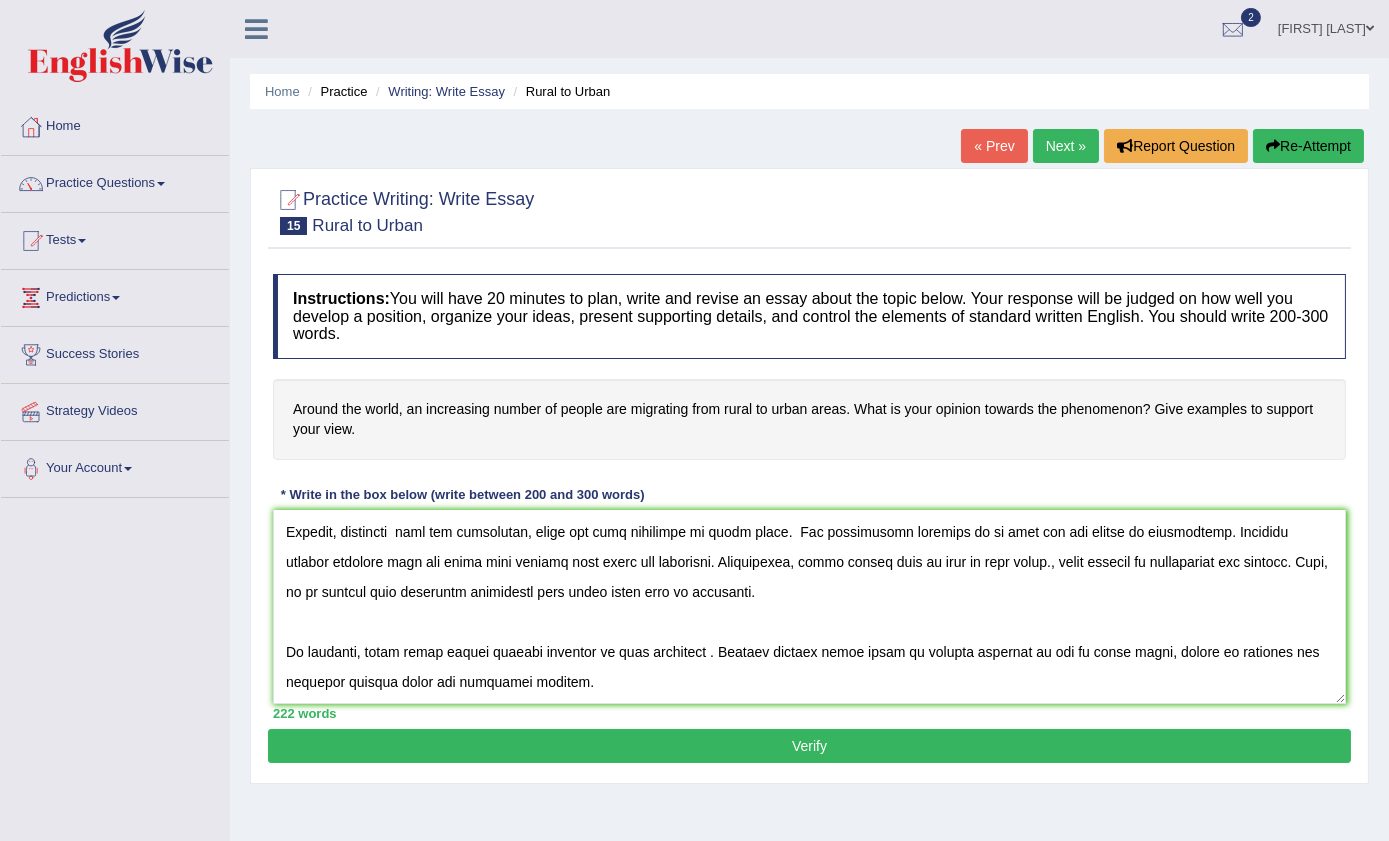 click on "Verify" at bounding box center [809, 746] 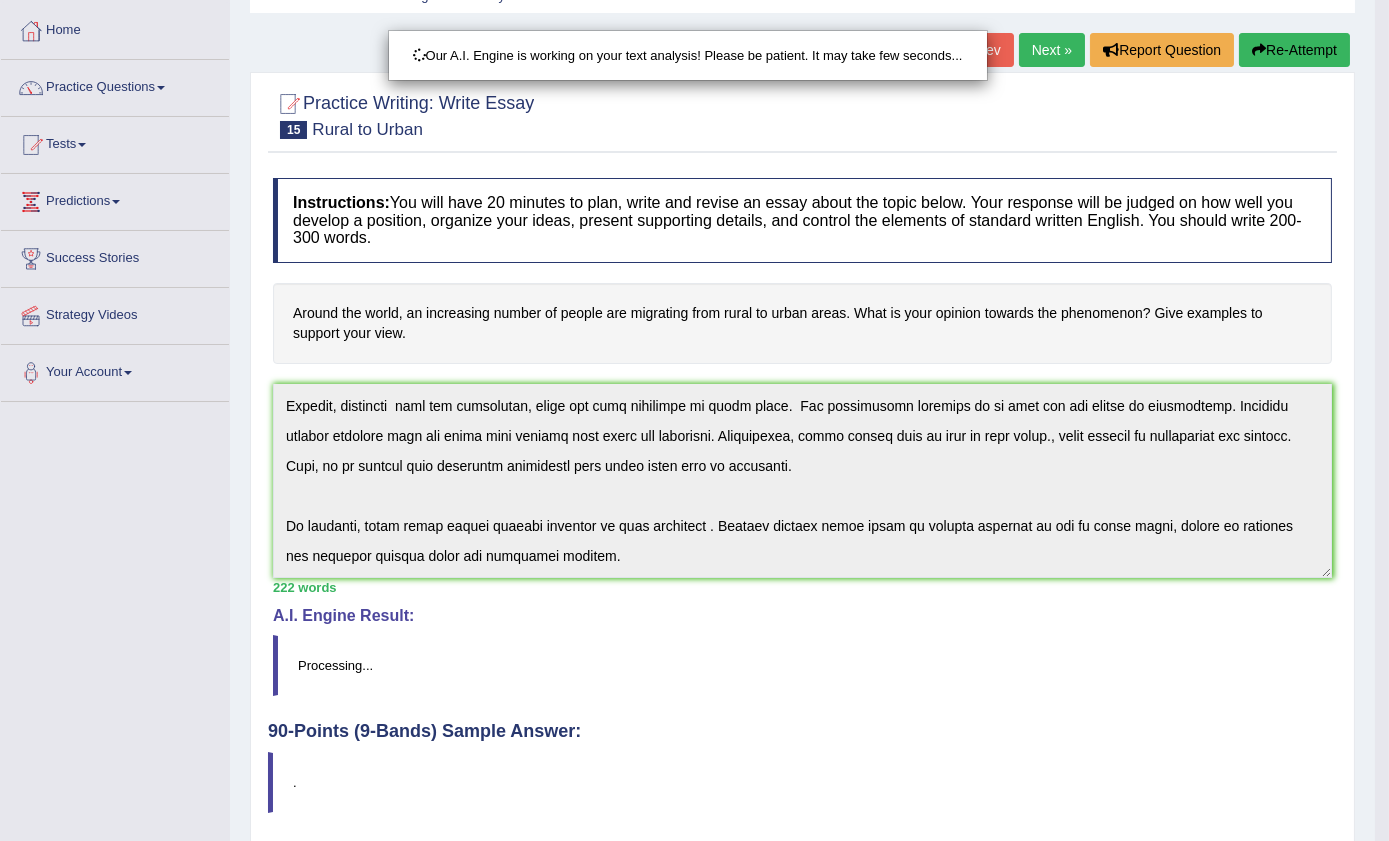 scroll, scrollTop: 209, scrollLeft: 0, axis: vertical 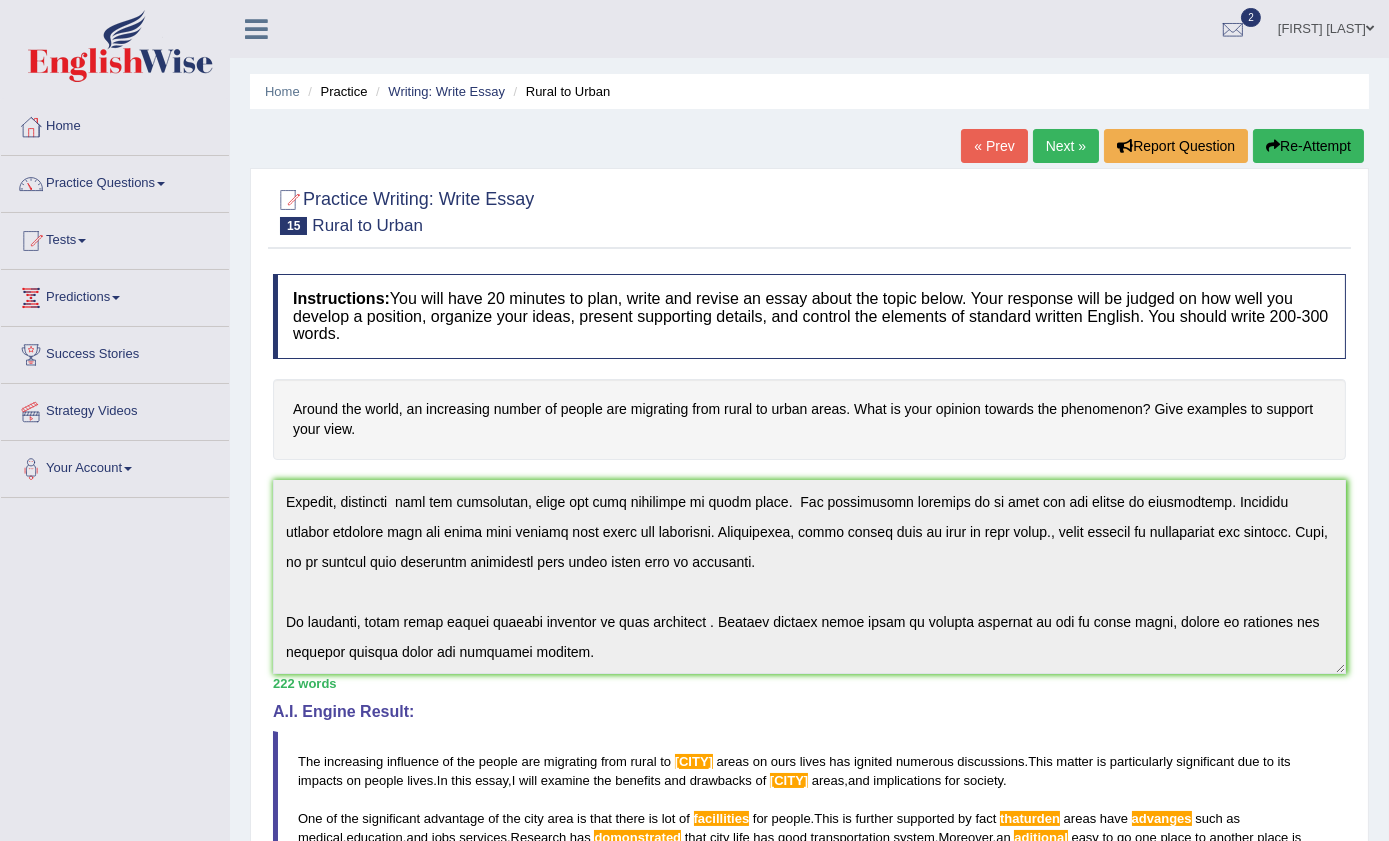 click on "Instructions:  You will have 20 minutes to plan, write and revise an essay about the topic below. Your response will be judged on how well you develop a position, organize your ideas, present supporting details, and control the elements of standard written English. You should write 200-300 words.
Around the world, an increasing number of people are migrating from rural to urban areas. What is your opinion towards the phenomenon? Give examples to support your view. * Write in the box below (write between 200 and 300 words) 222 words Written Keywords:  people  migrating  rural  urban  areas  urban  education  of  urban  pollution  rural  society A.I. Engine Result: The   increasing   influence   of   the   people   are   migrating   from   rural   to   urben   areas   on   ours   lives   has   ignited   numerous   discussions .  This   matter   is   particularly   significant   due   to   its   impacts   on   people   lives .  In   this   essay ,  I   will   examine   the   benefits   and     of" at bounding box center (809, 738) 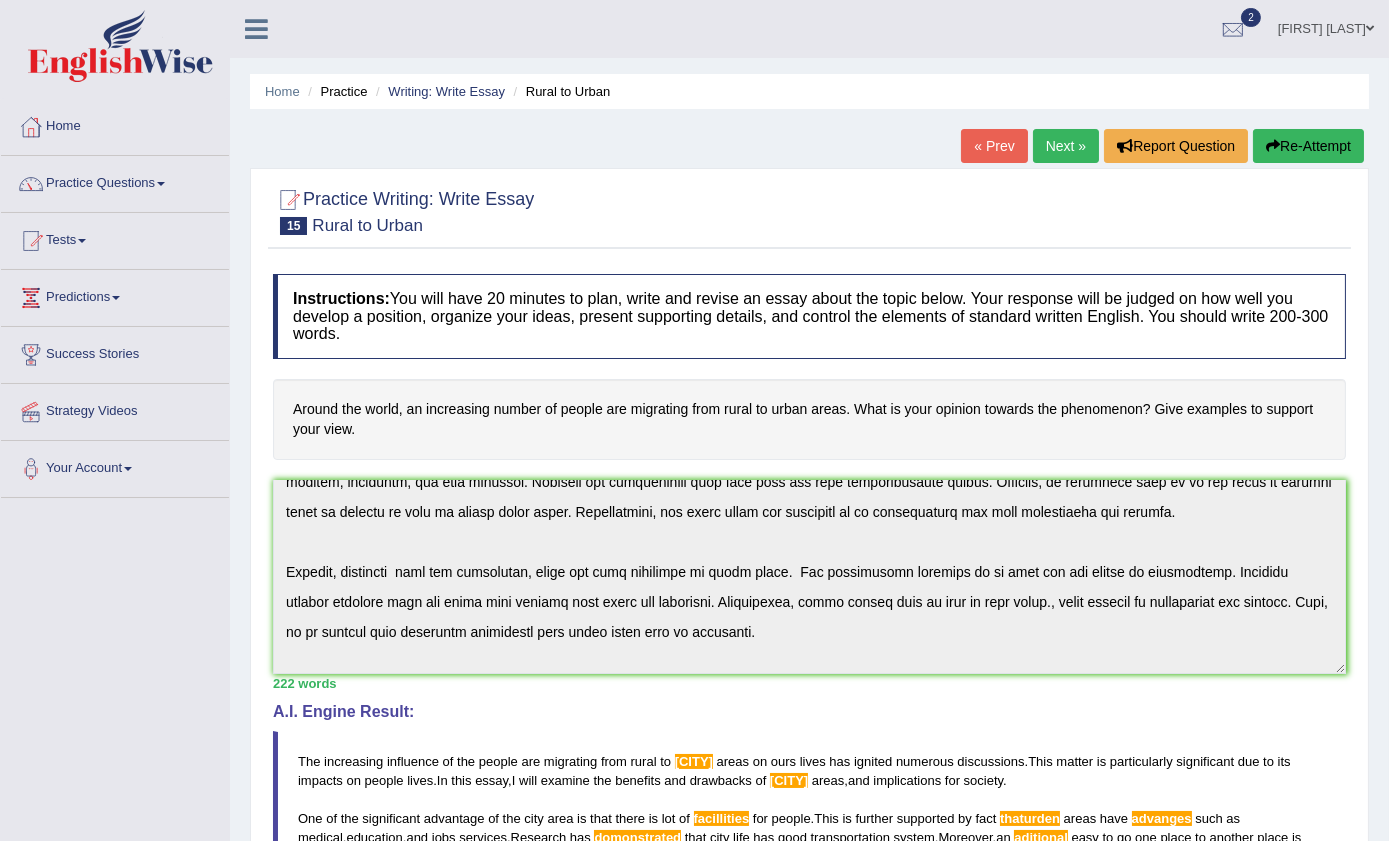 scroll, scrollTop: 0, scrollLeft: 0, axis: both 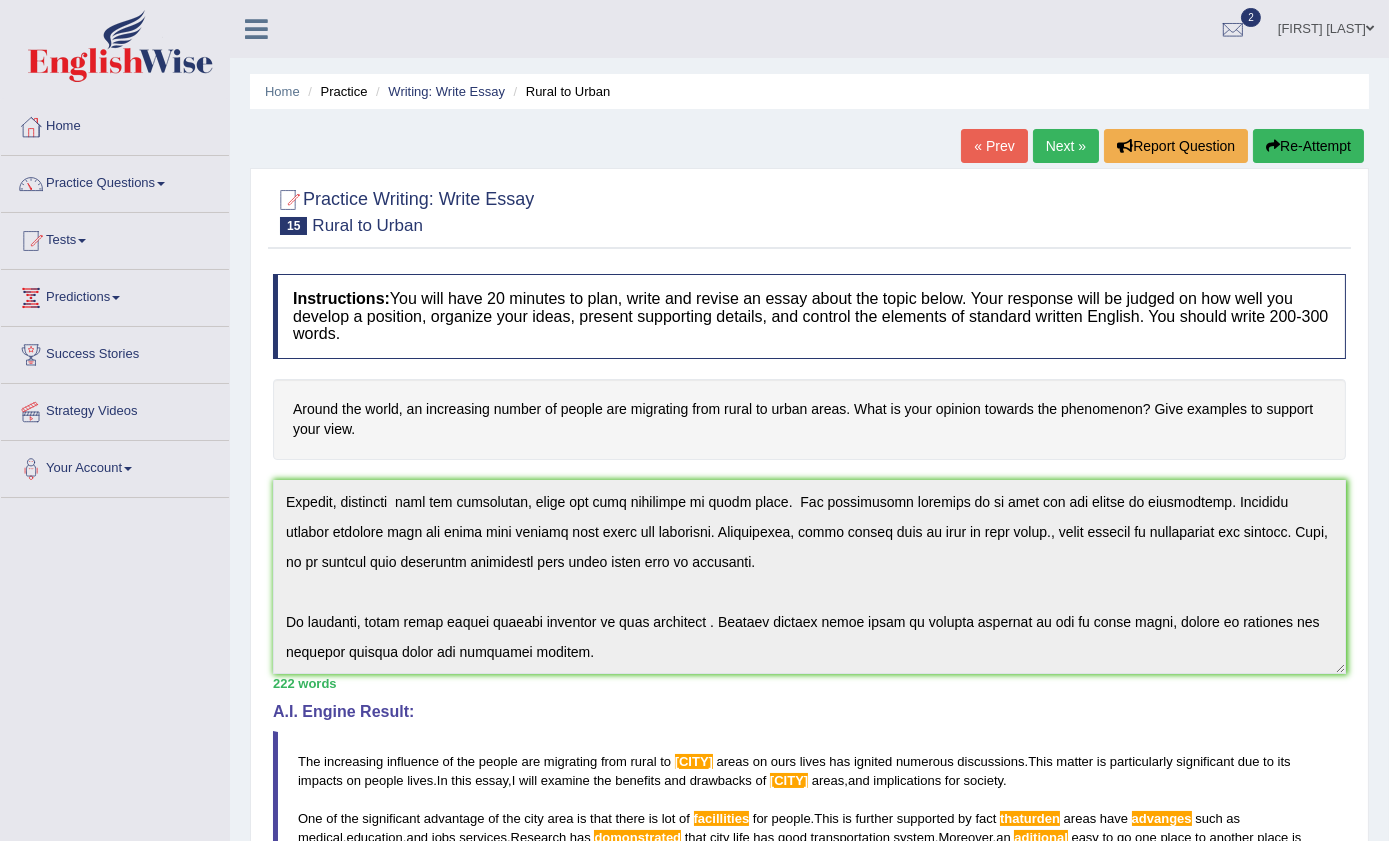 click on "Re-Attempt" at bounding box center (1308, 146) 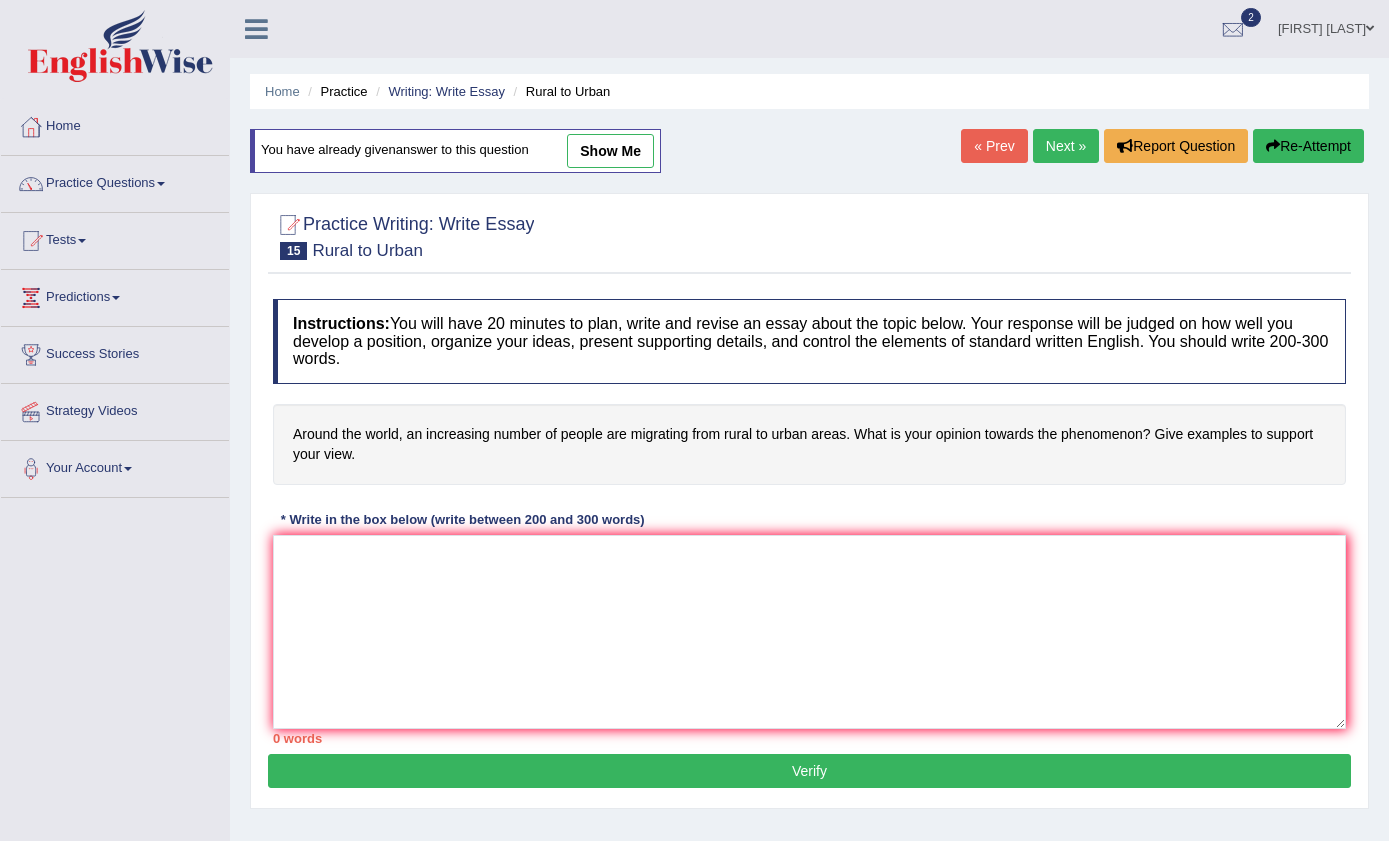 scroll, scrollTop: 0, scrollLeft: 0, axis: both 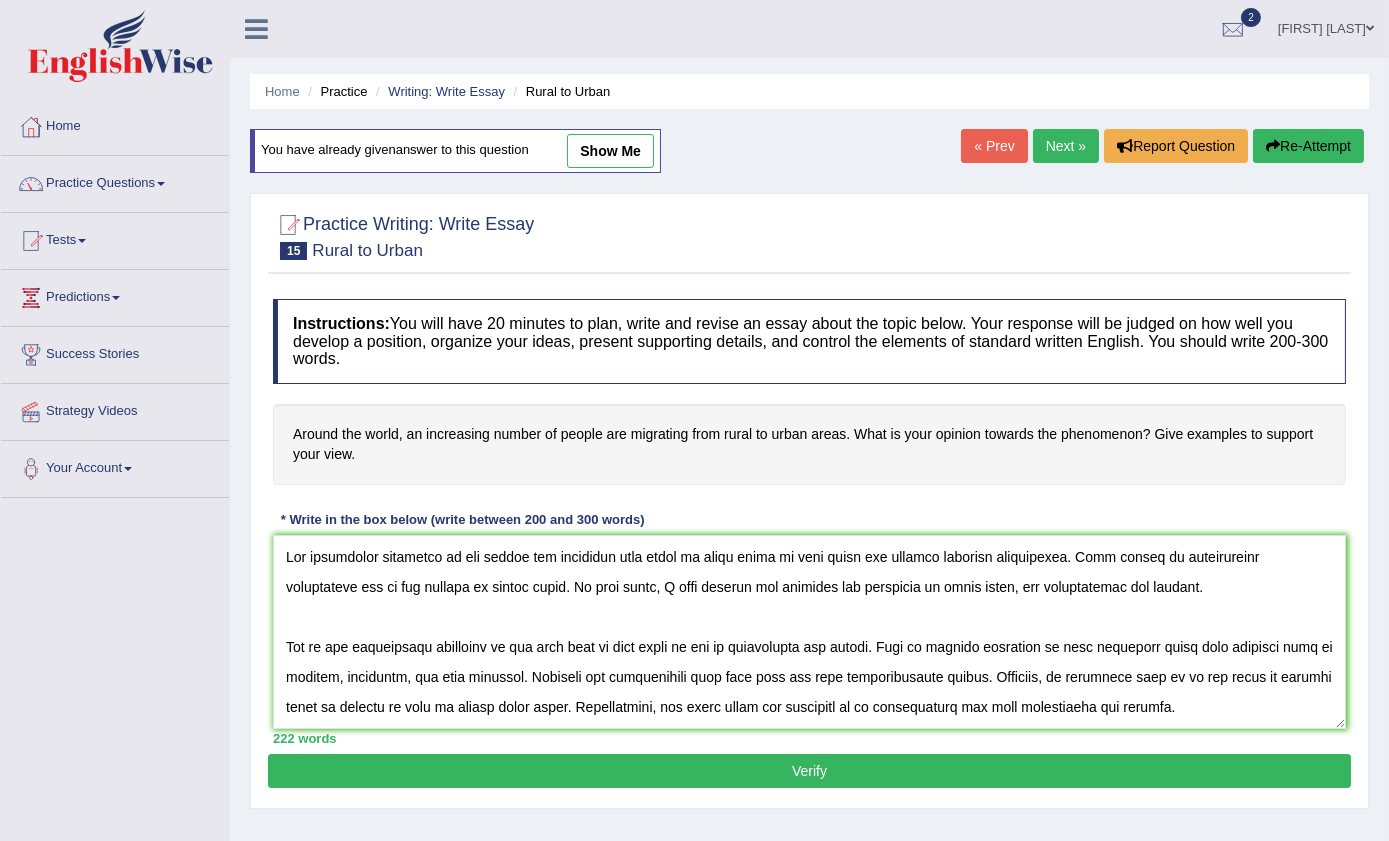 click at bounding box center (809, 632) 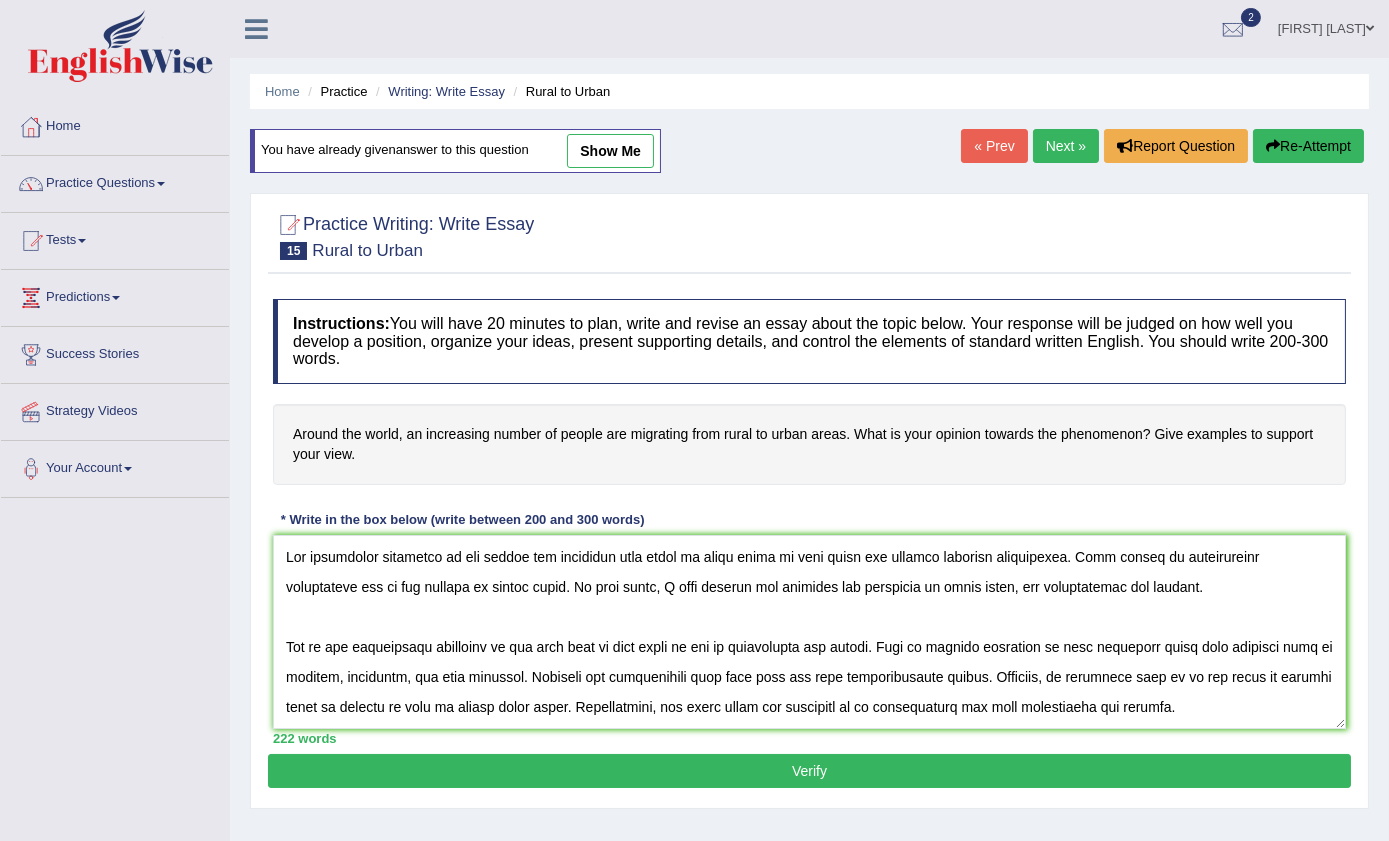 click at bounding box center (809, 632) 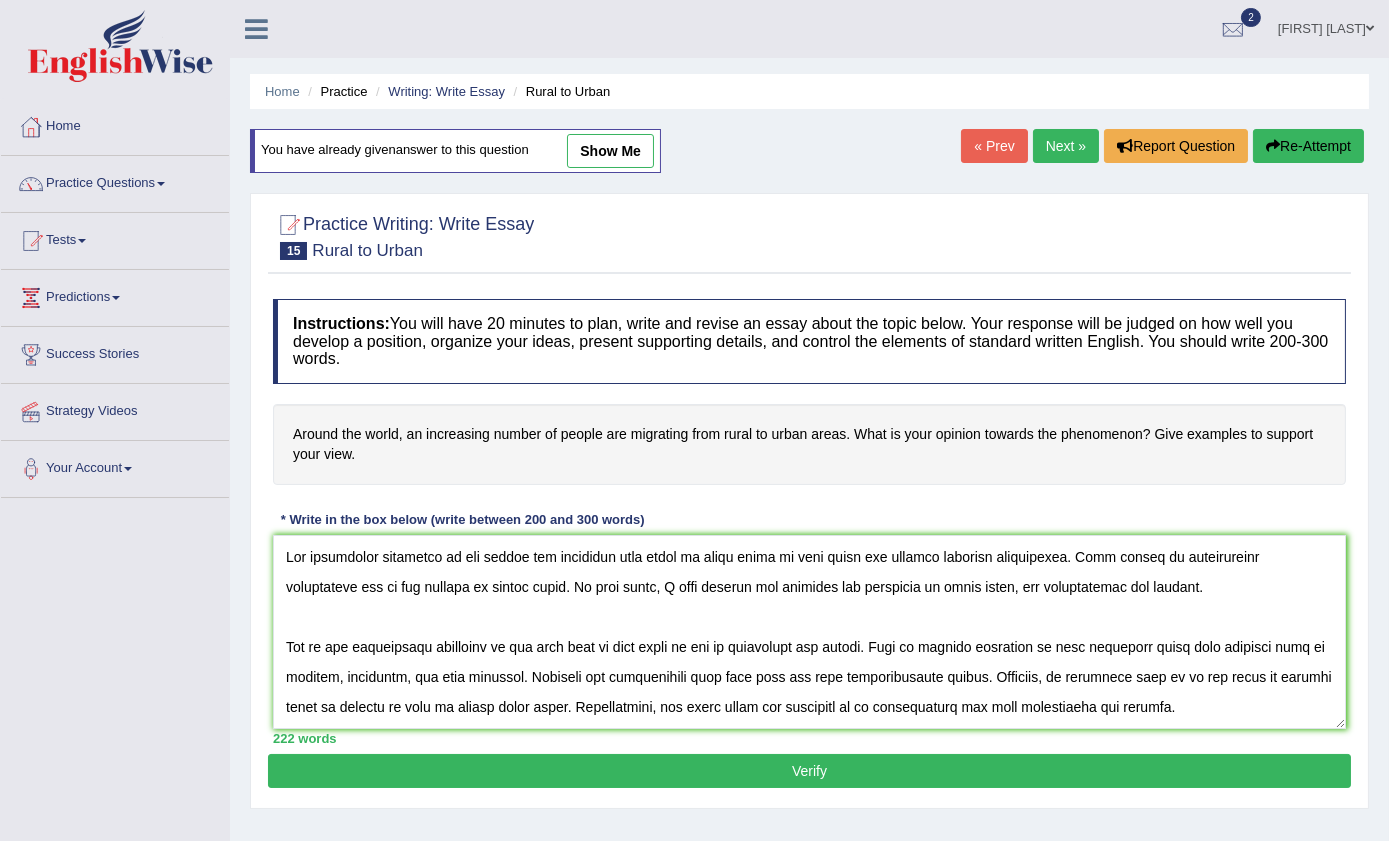 click at bounding box center [809, 632] 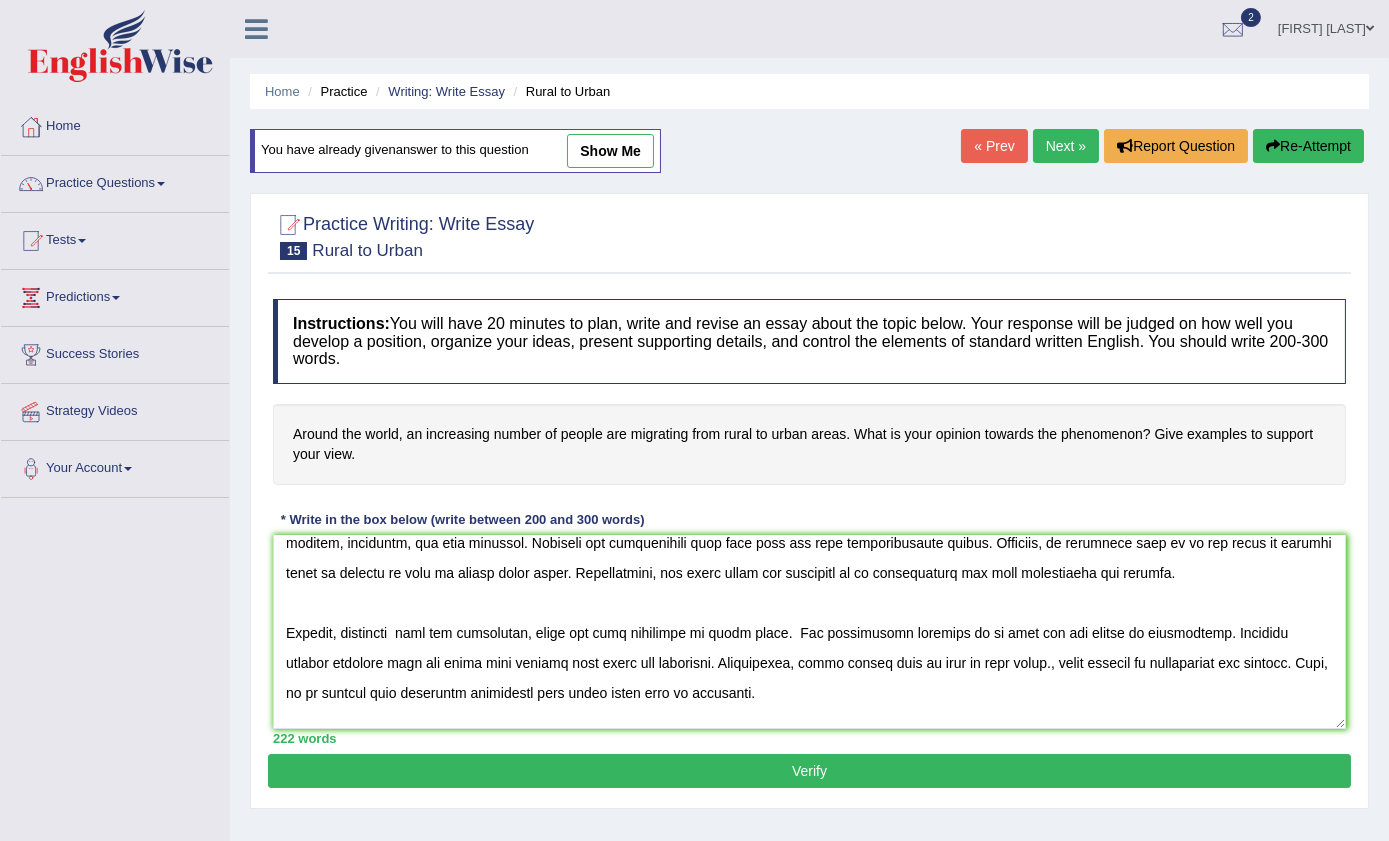 scroll, scrollTop: 90, scrollLeft: 0, axis: vertical 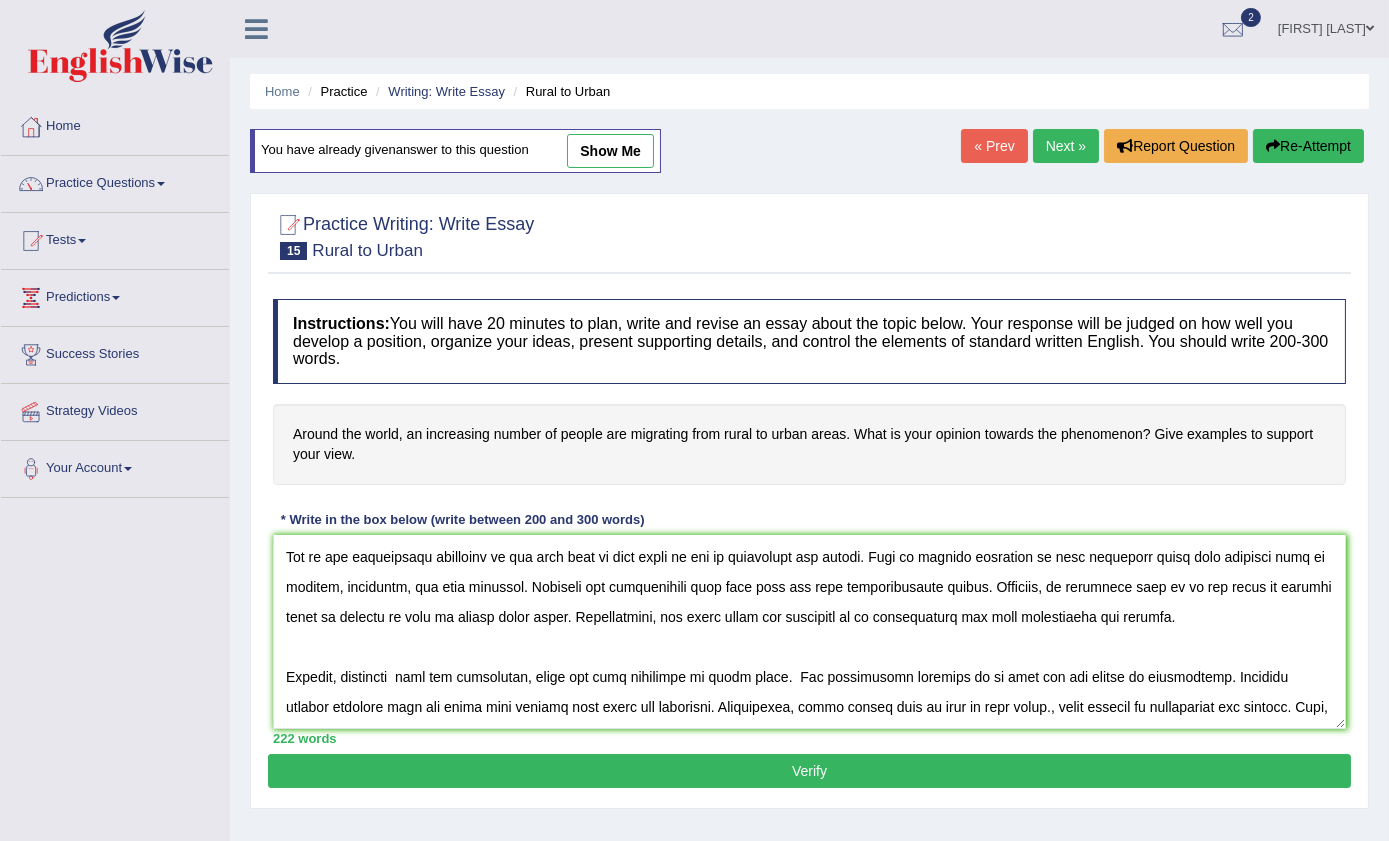 click at bounding box center (809, 632) 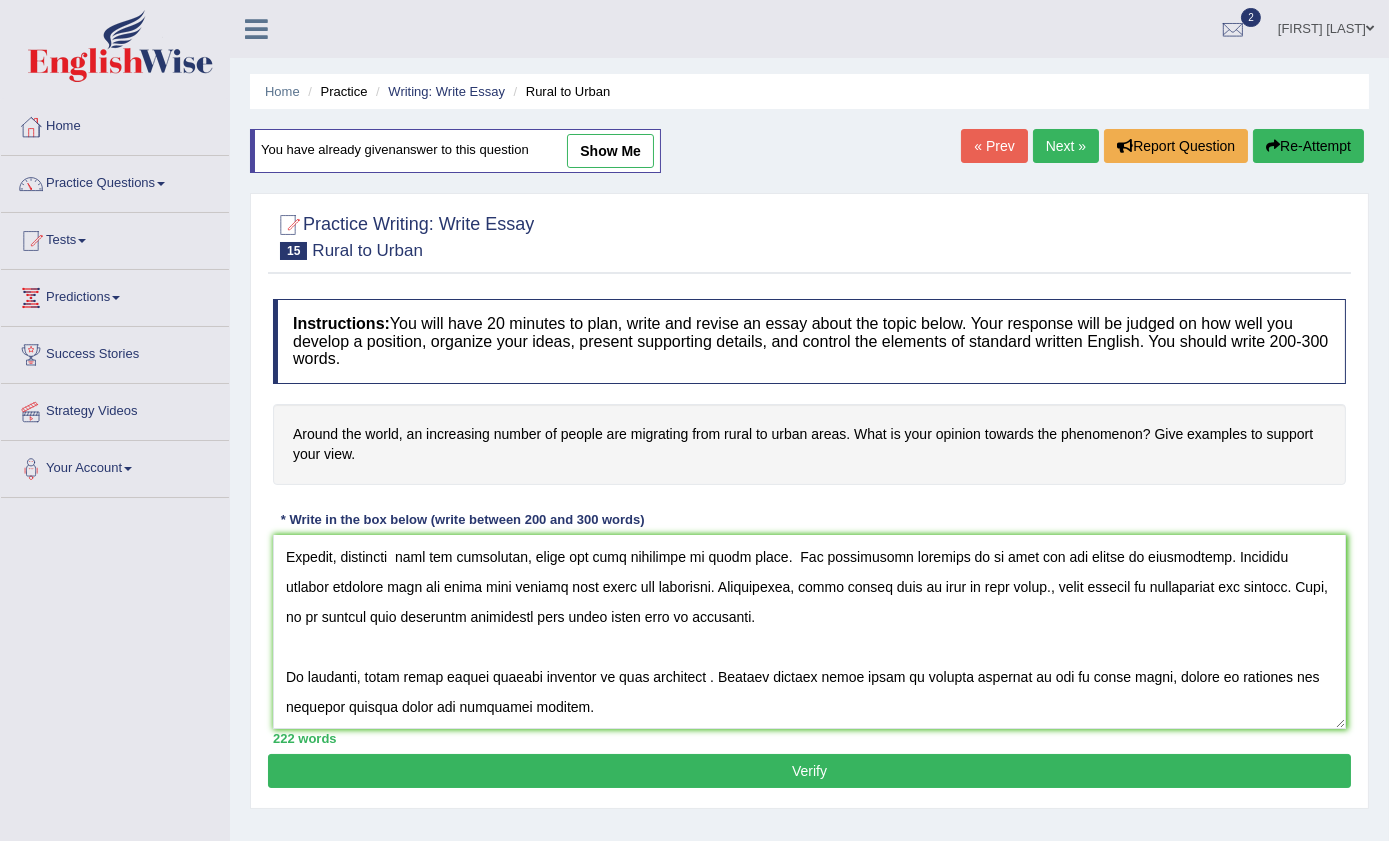 scroll, scrollTop: 119, scrollLeft: 0, axis: vertical 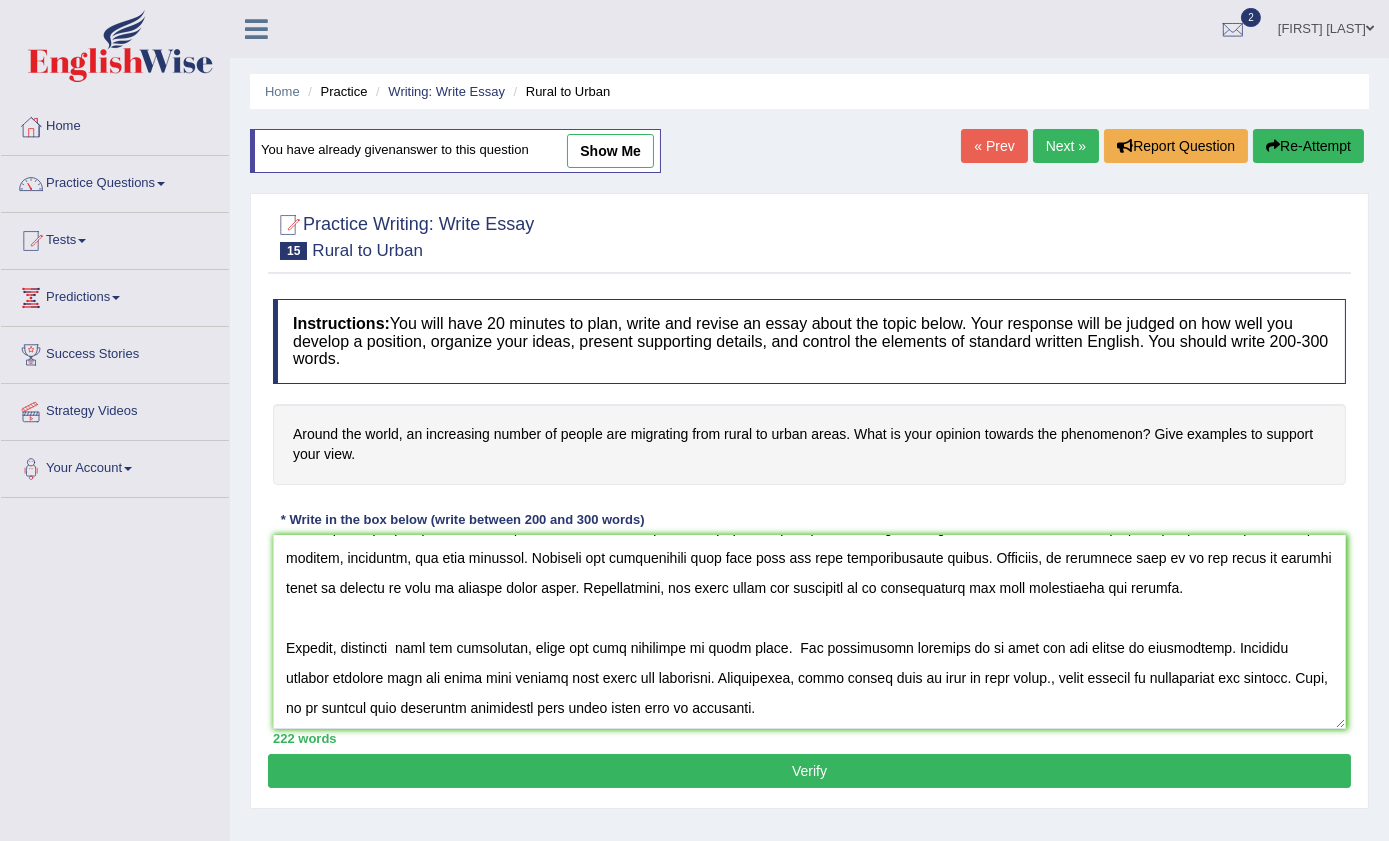 click at bounding box center [809, 632] 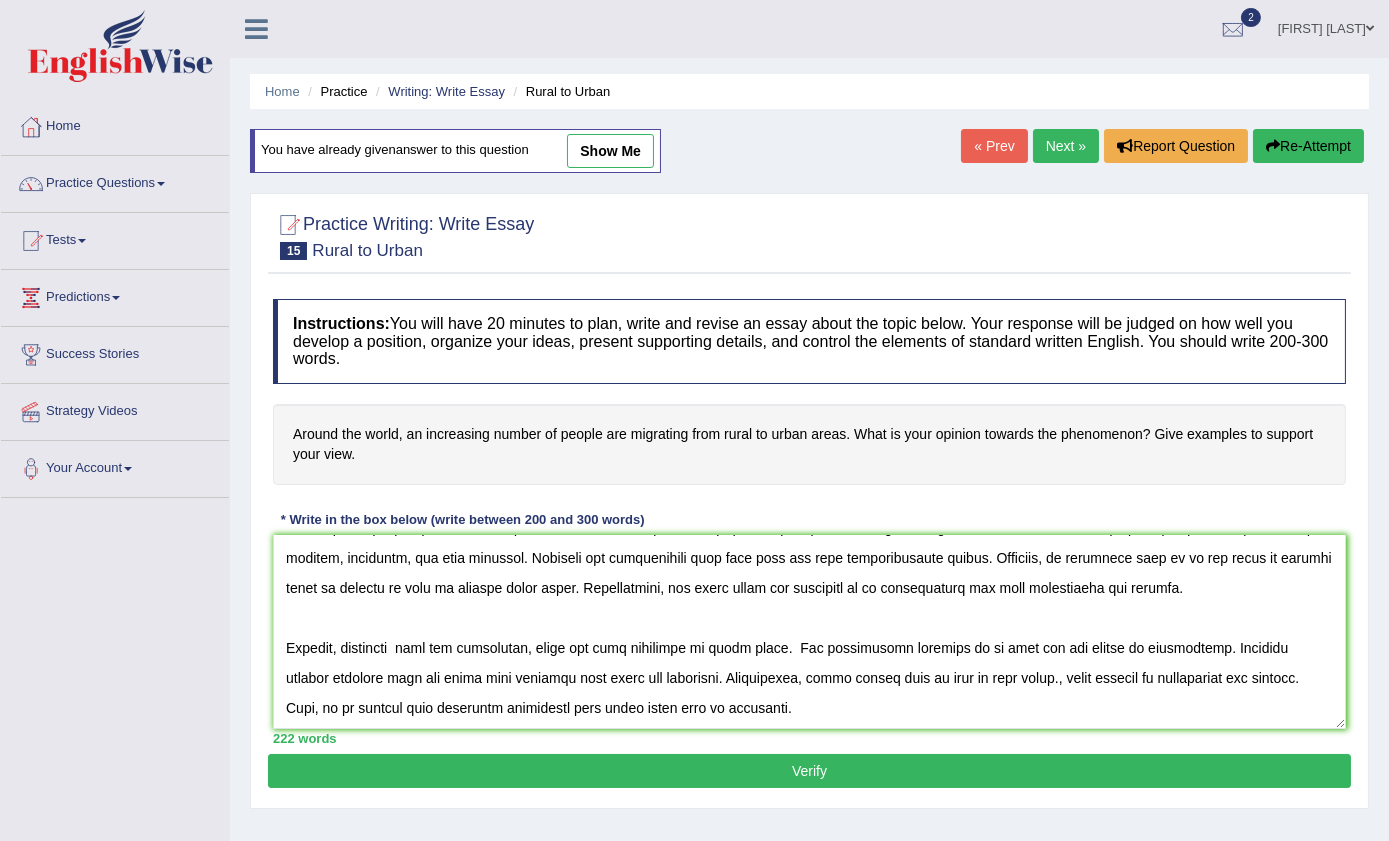 click at bounding box center (809, 632) 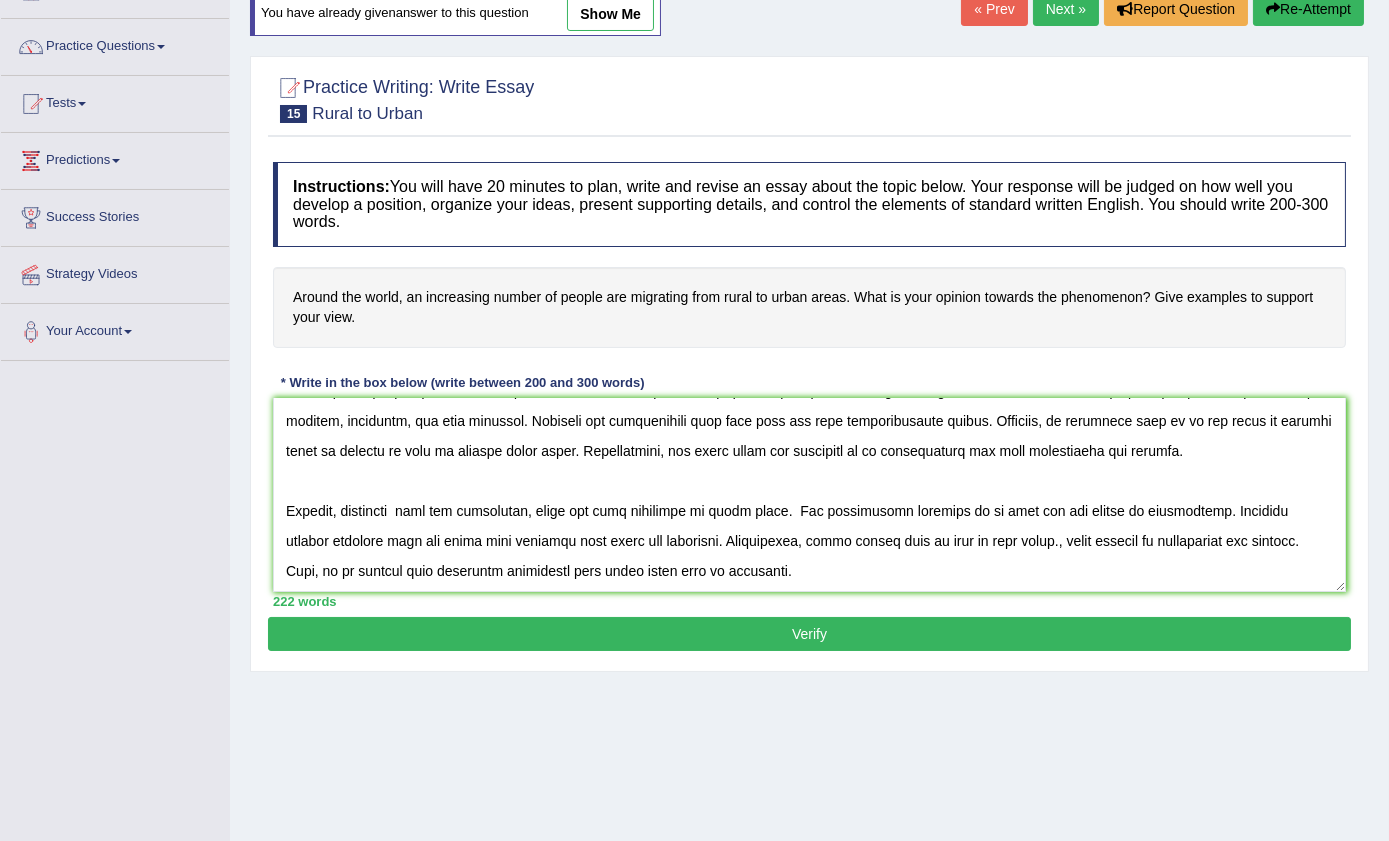 scroll, scrollTop: 181, scrollLeft: 0, axis: vertical 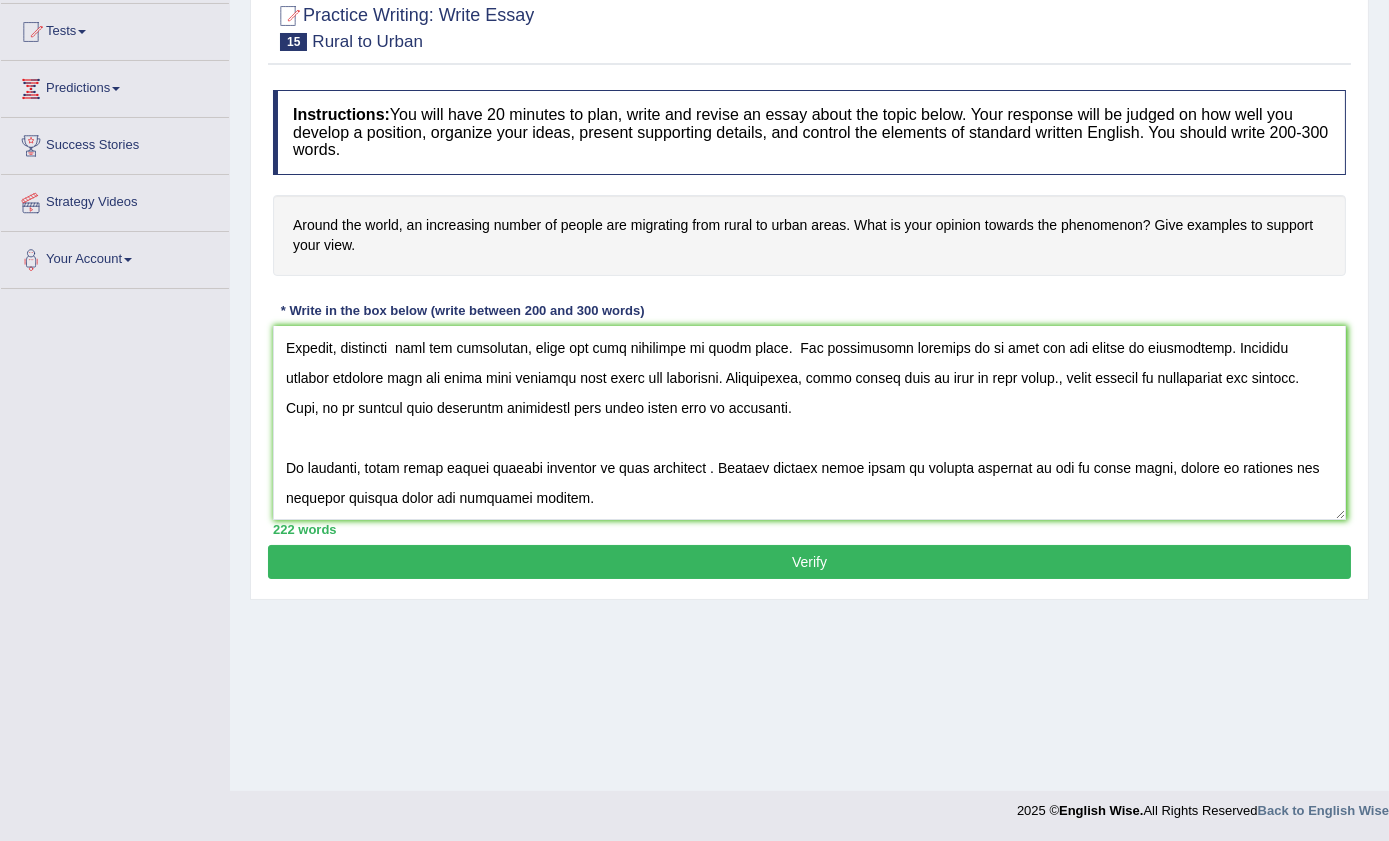 click at bounding box center (809, 423) 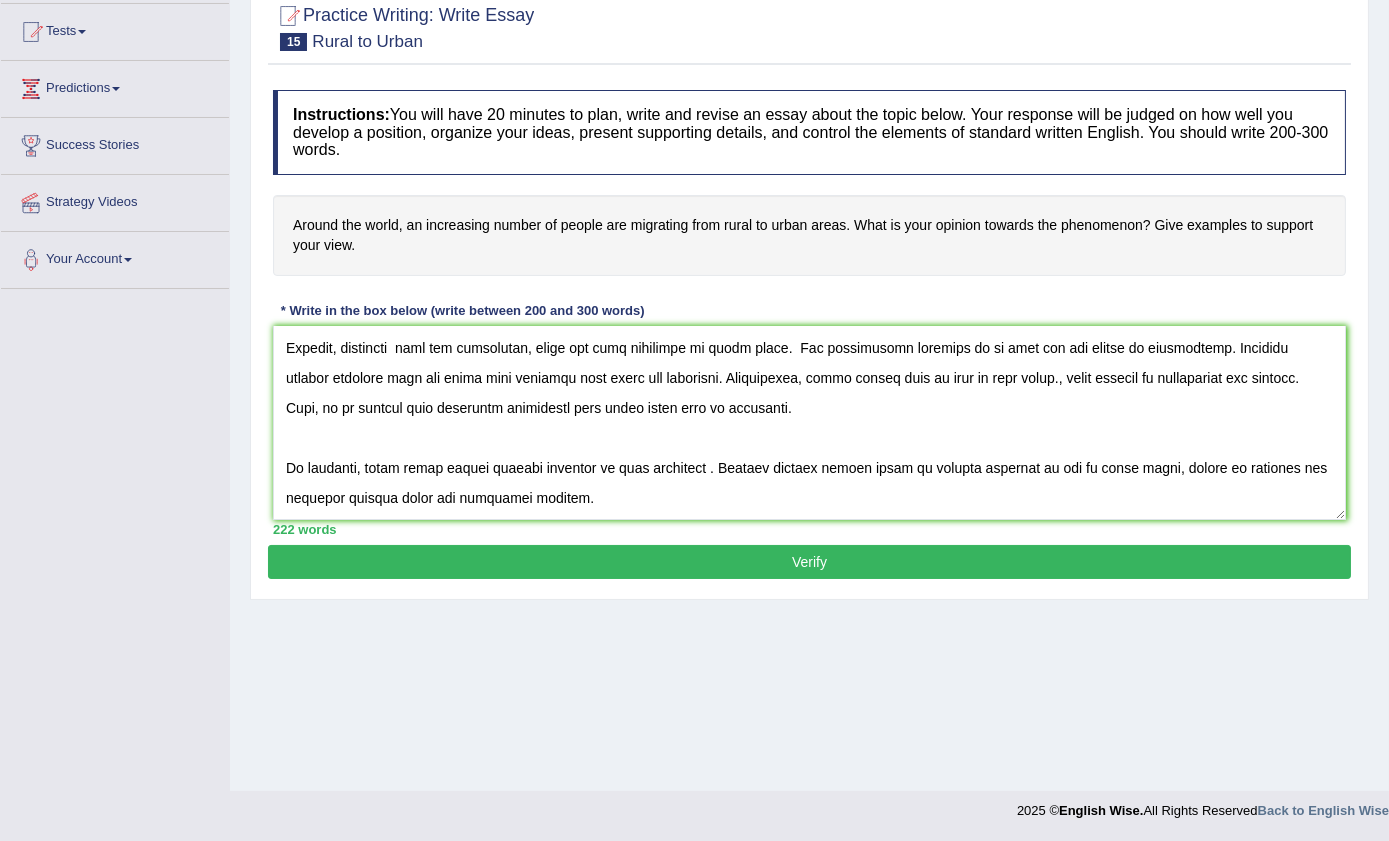 click at bounding box center [809, 423] 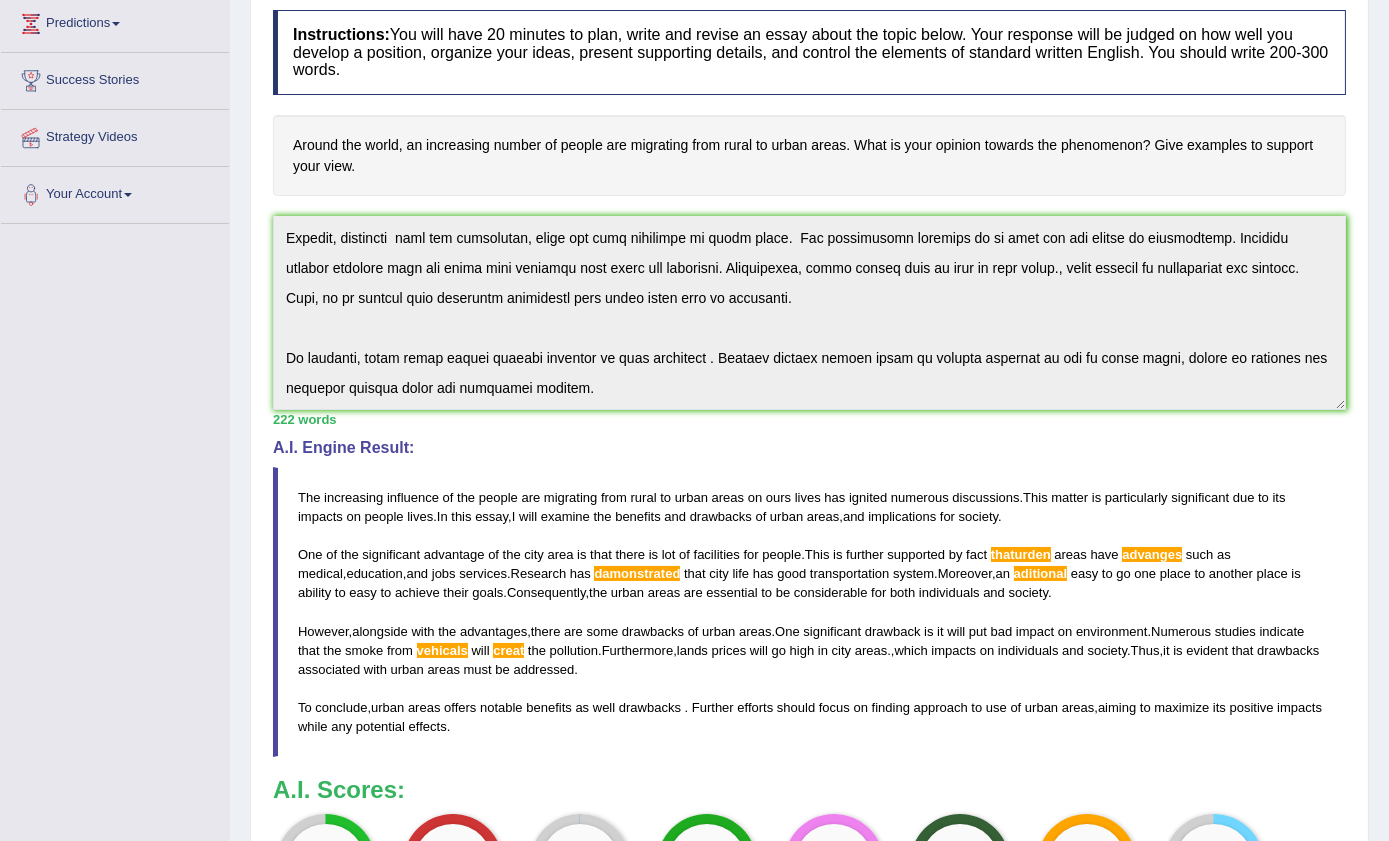 scroll, scrollTop: 272, scrollLeft: 0, axis: vertical 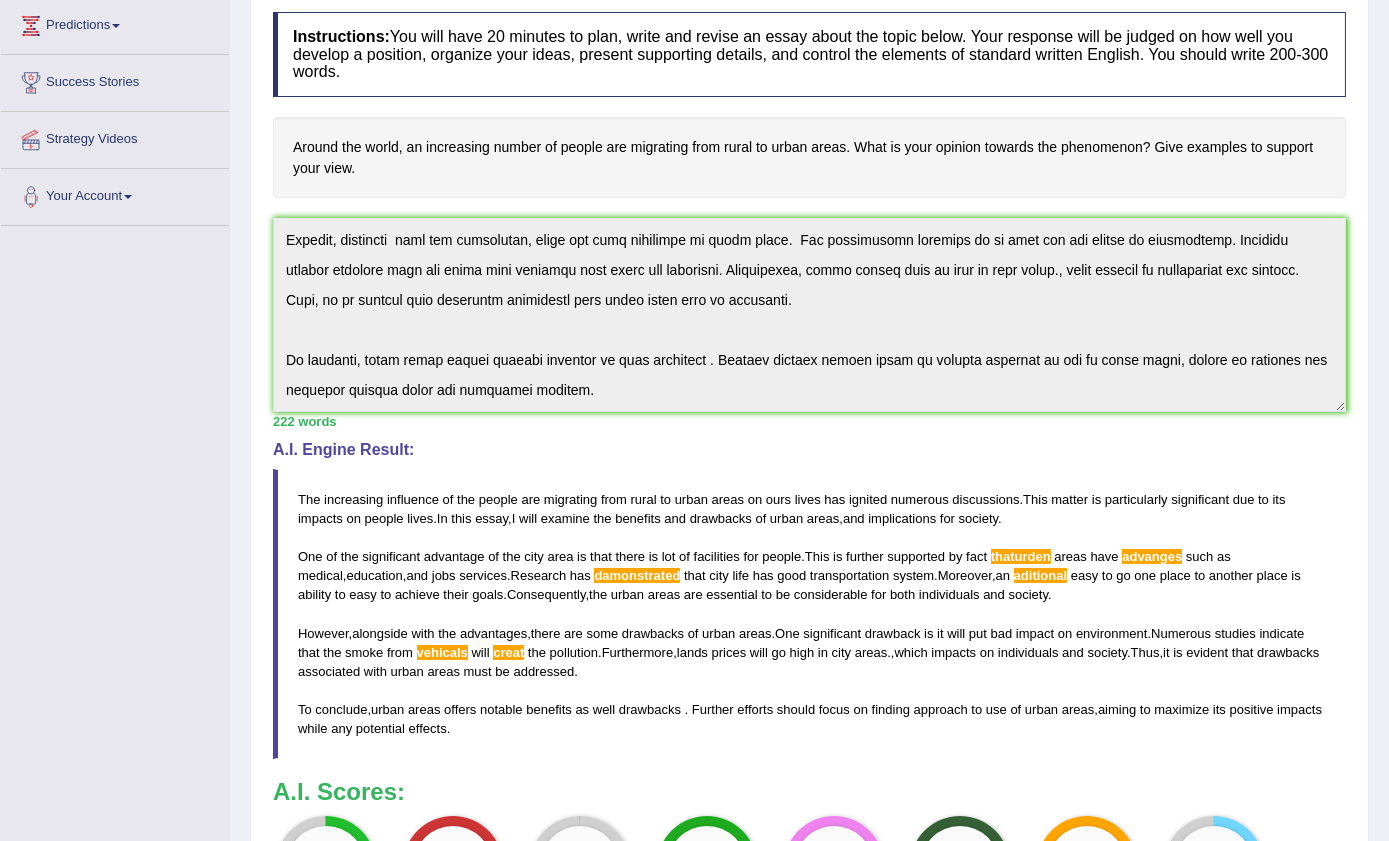 click on "Instructions:  You will have 20 minutes to plan, write and revise an essay about the topic below. Your response will be judged on how well you develop a position, organize your ideas, present supporting details, and control the elements of standard written English. You should write 200-300 words.
Around the world, an increasing number of people are migrating from rural to urban areas. What is your opinion towards the phenomenon? Give examples to support your view. * Write in the box below (write between 200 and 300 words) 222 words Written Keywords:  people  migrating  rural  urban  areas  urban  education  facilities  of  urban  pollution  rural  society A.I. Engine Result: The   increasing   influence   of   the   people   are   migrating   from   rural   to   urban   areas   on   ours   lives   has   ignited   numerous   discussions .  This   matter   is   particularly   significant   due   to   its   impacts   on   people   lives .  In   this   essay ,  I   will   examine   the   benefits" at bounding box center (809, 476) 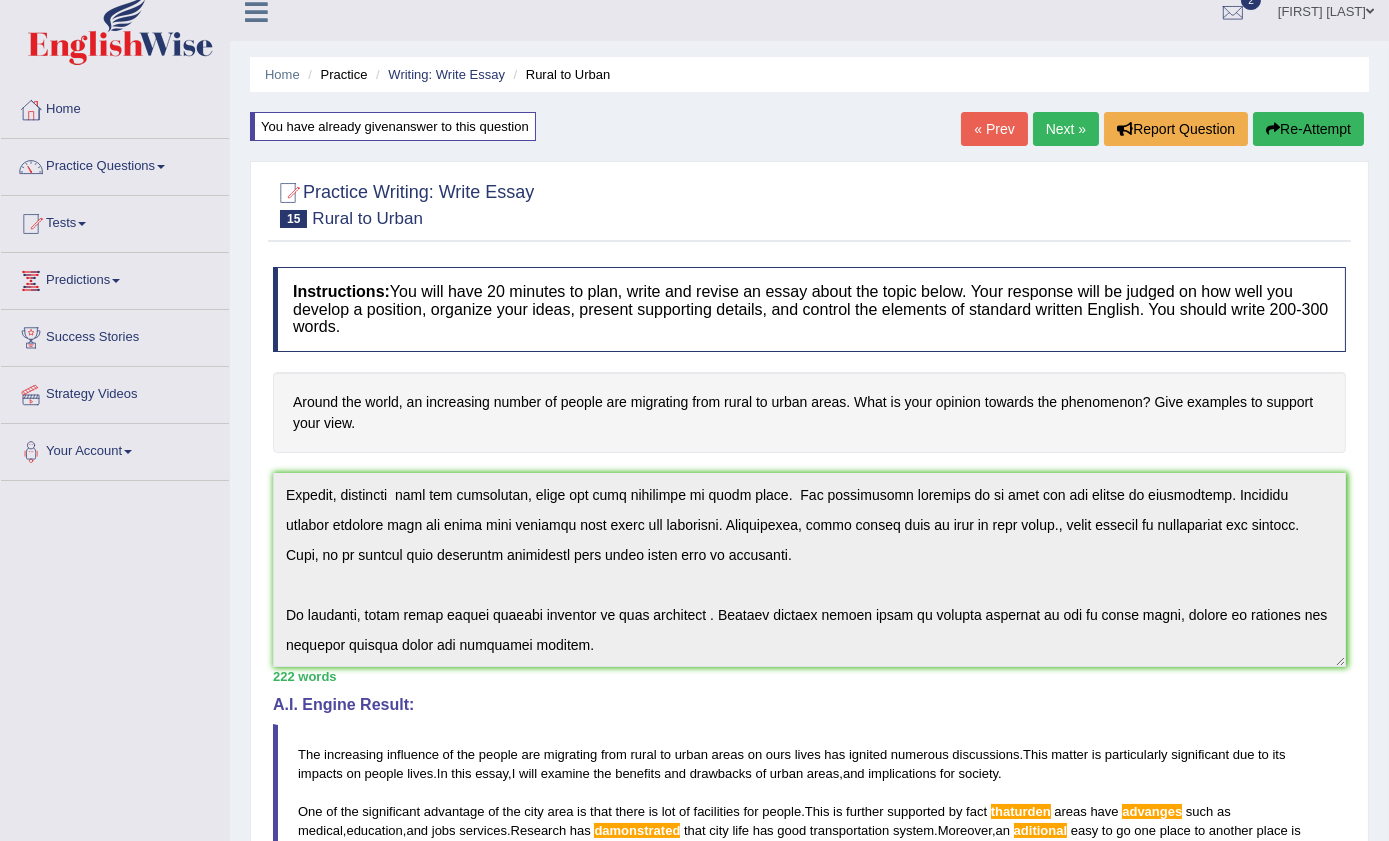 scroll, scrollTop: 0, scrollLeft: 0, axis: both 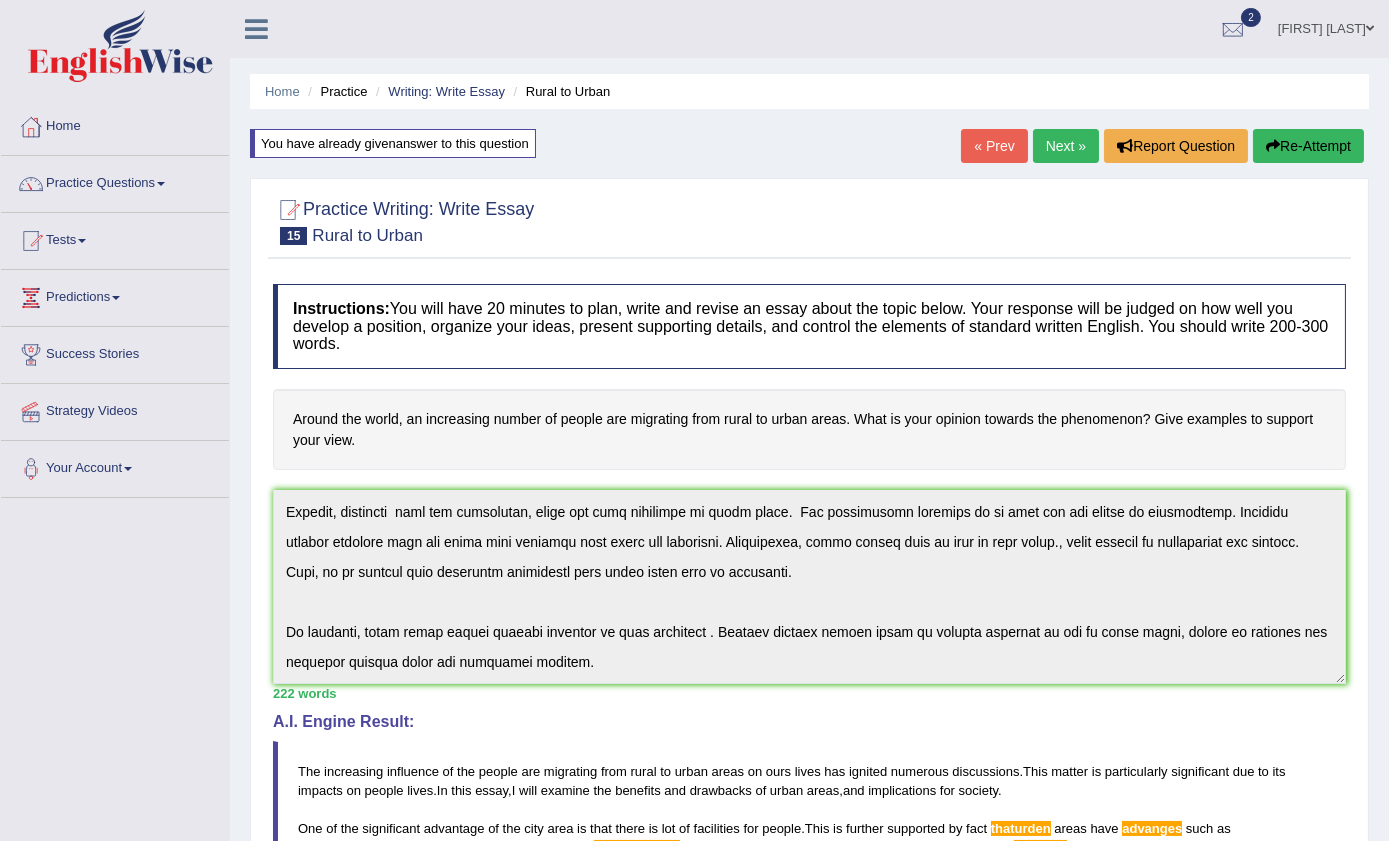 click on "Re-Attempt" at bounding box center [1308, 146] 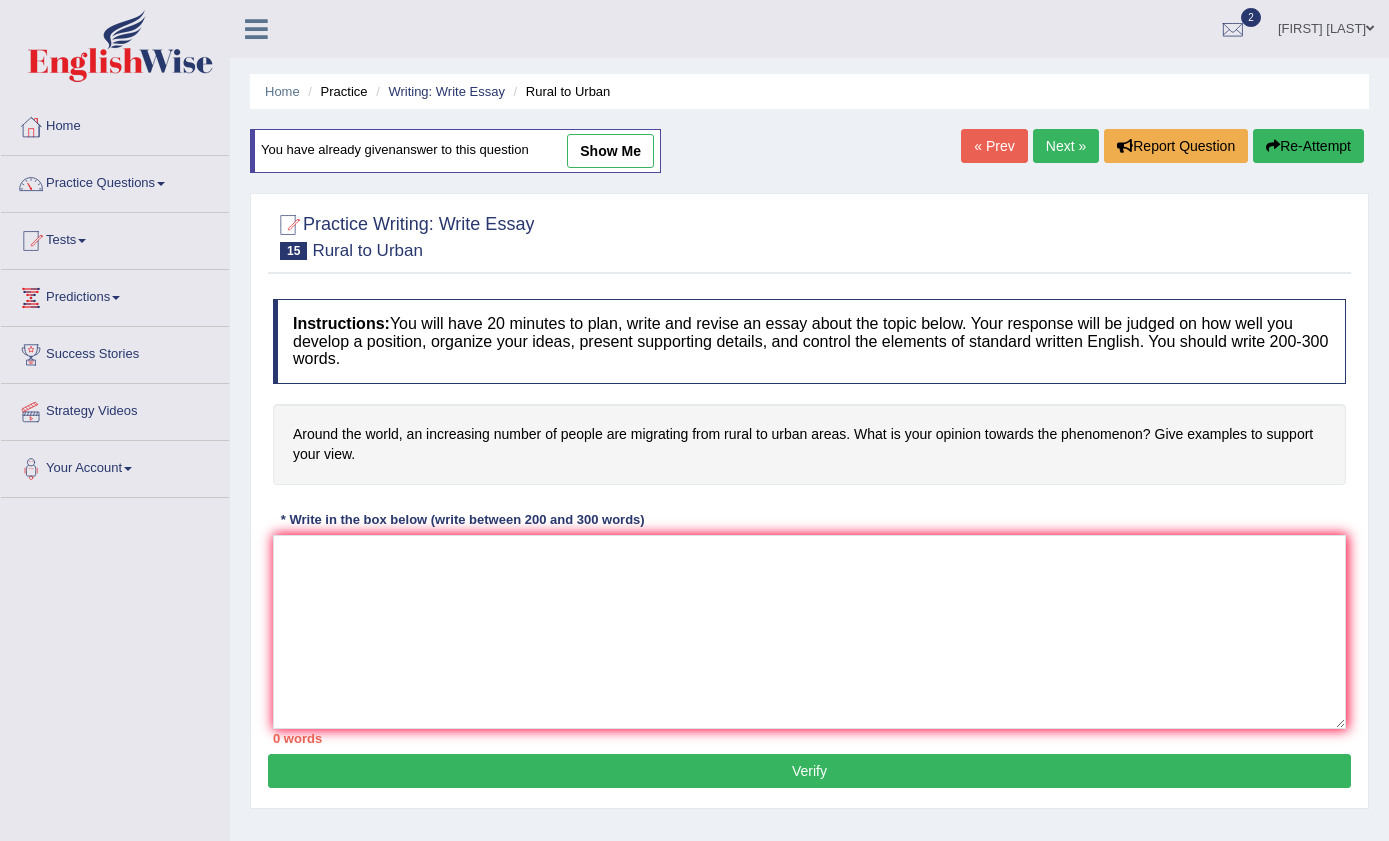 scroll, scrollTop: 0, scrollLeft: 0, axis: both 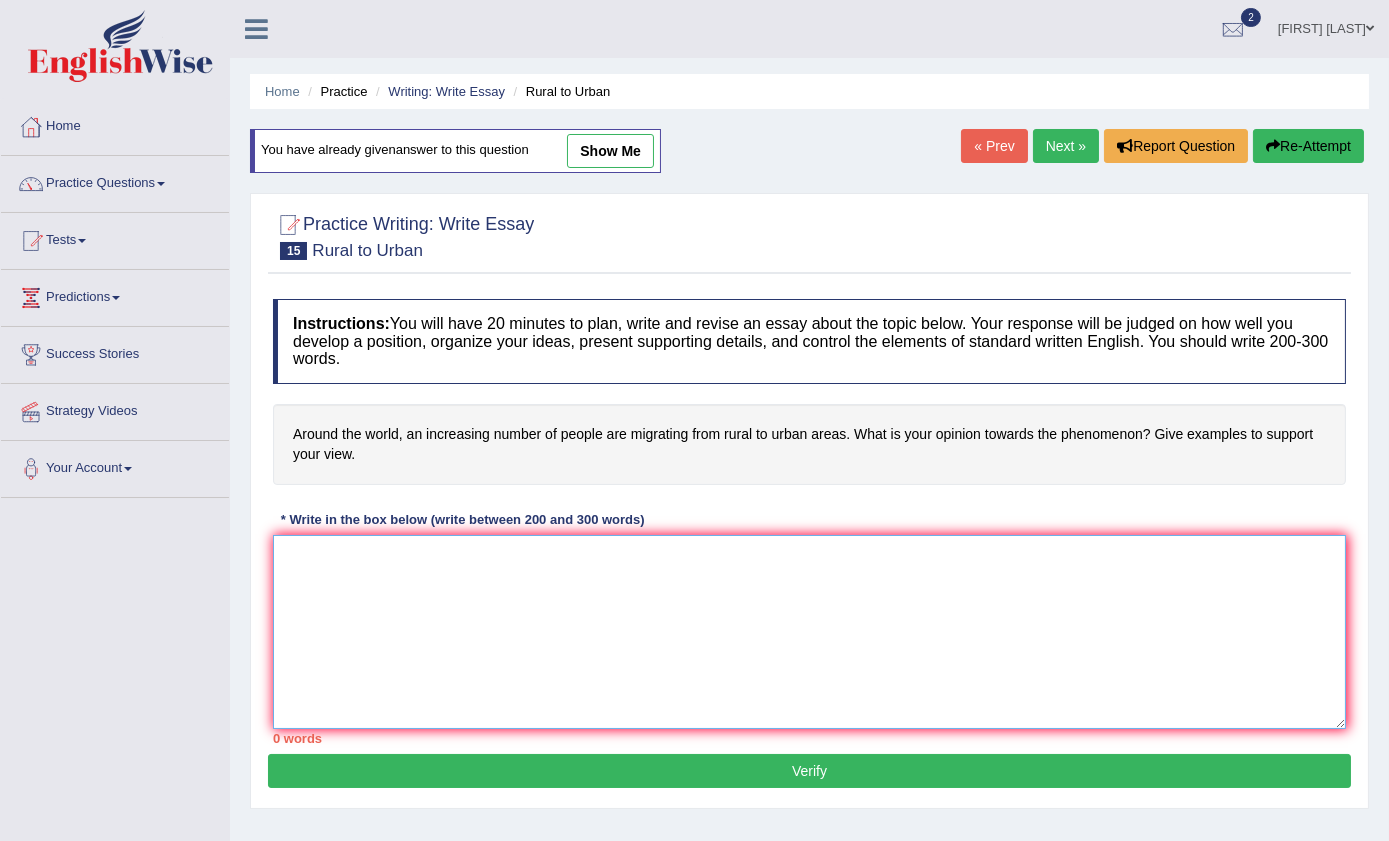 drag, startPoint x: 0, startPoint y: 0, endPoint x: 293, endPoint y: 561, distance: 632.906 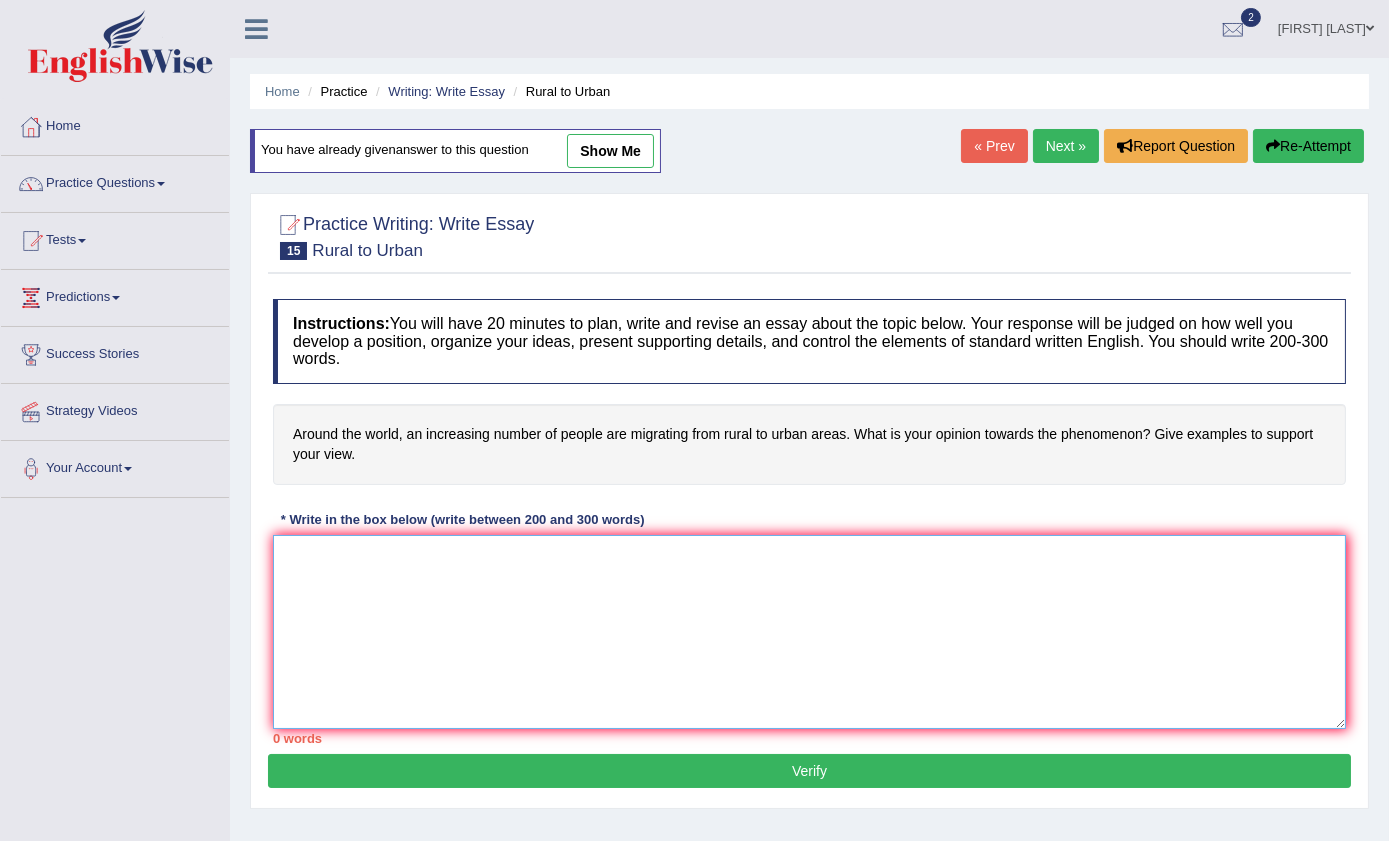 paste on "The increasing influence of the people are migrating from rural to urban areas on ours lives has ignited numerous discussions. This matter is particularly significant due to its impacts on people lives. In this essay, I will examine the benefits and drawbacks of urban areas, and implications for society.
One of the significant advantage of the city area is that there is lot of facilities for people. This is further supported by fact thaturden areas have advanges such as medical, education, and jobs services. Research has damonstrated that city life has good transportation system. Moreover, an aditional easy to go one place to another place is ability to easy to achieve their goals. Consequently, the urban areas are essential to be considerable for both individuals and society.
However, alongside  with the advantages, there are some drawbacks of urban areas.  One significant drawback is it will put bad impact on environment. Numerous studies indicate that the smoke from vehicals will creat the pollution. ..." 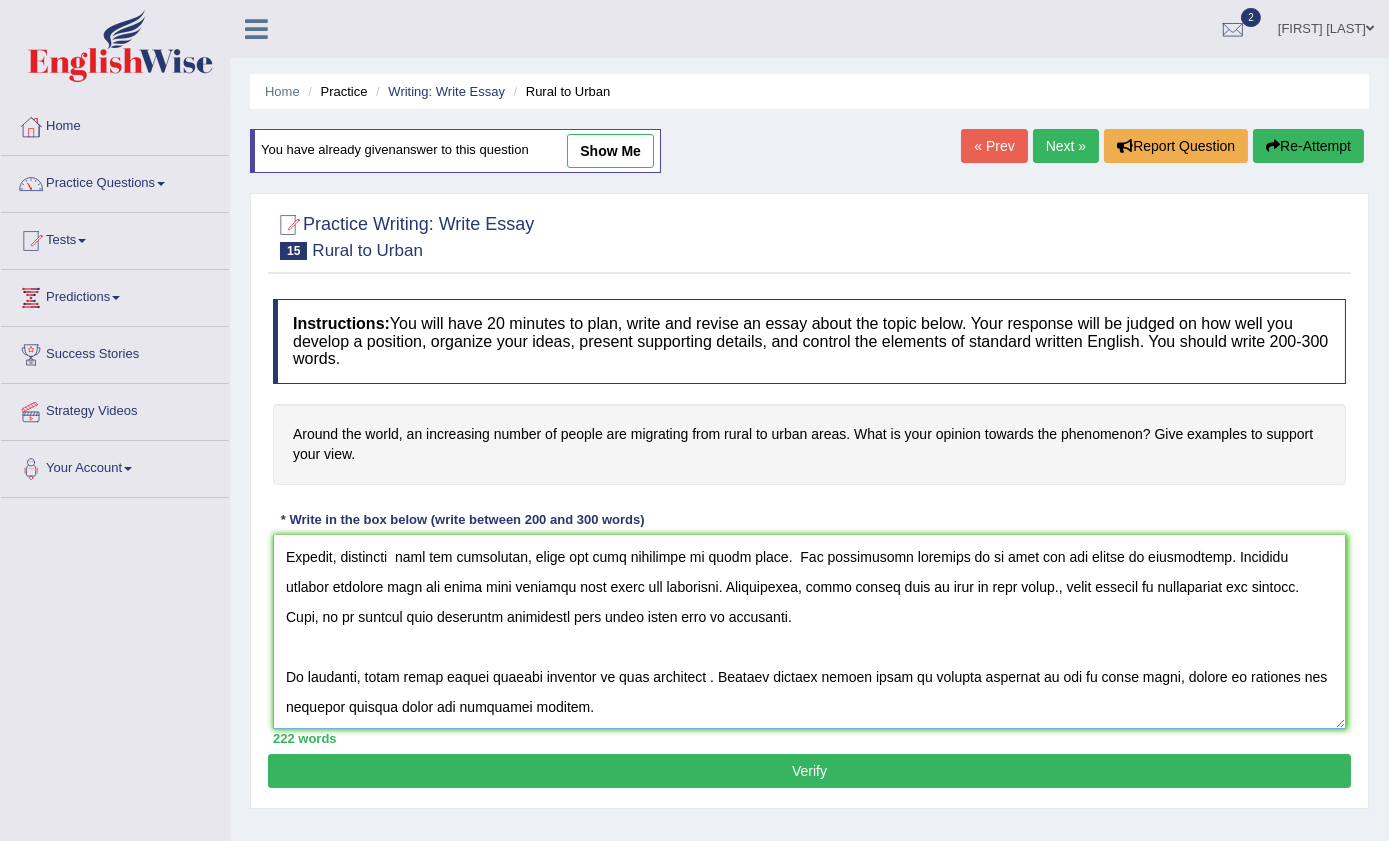 scroll, scrollTop: 0, scrollLeft: 0, axis: both 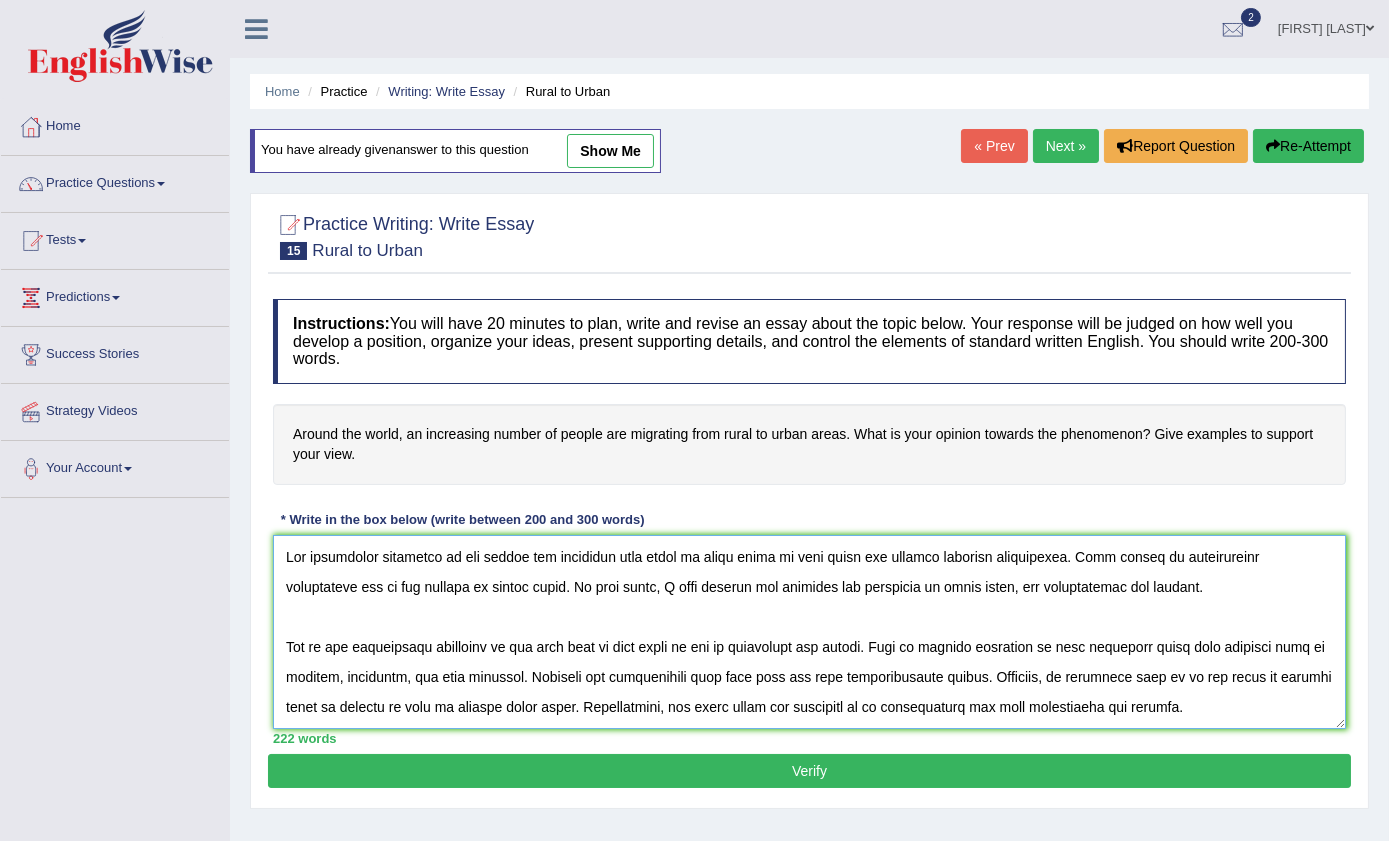 click at bounding box center [809, 632] 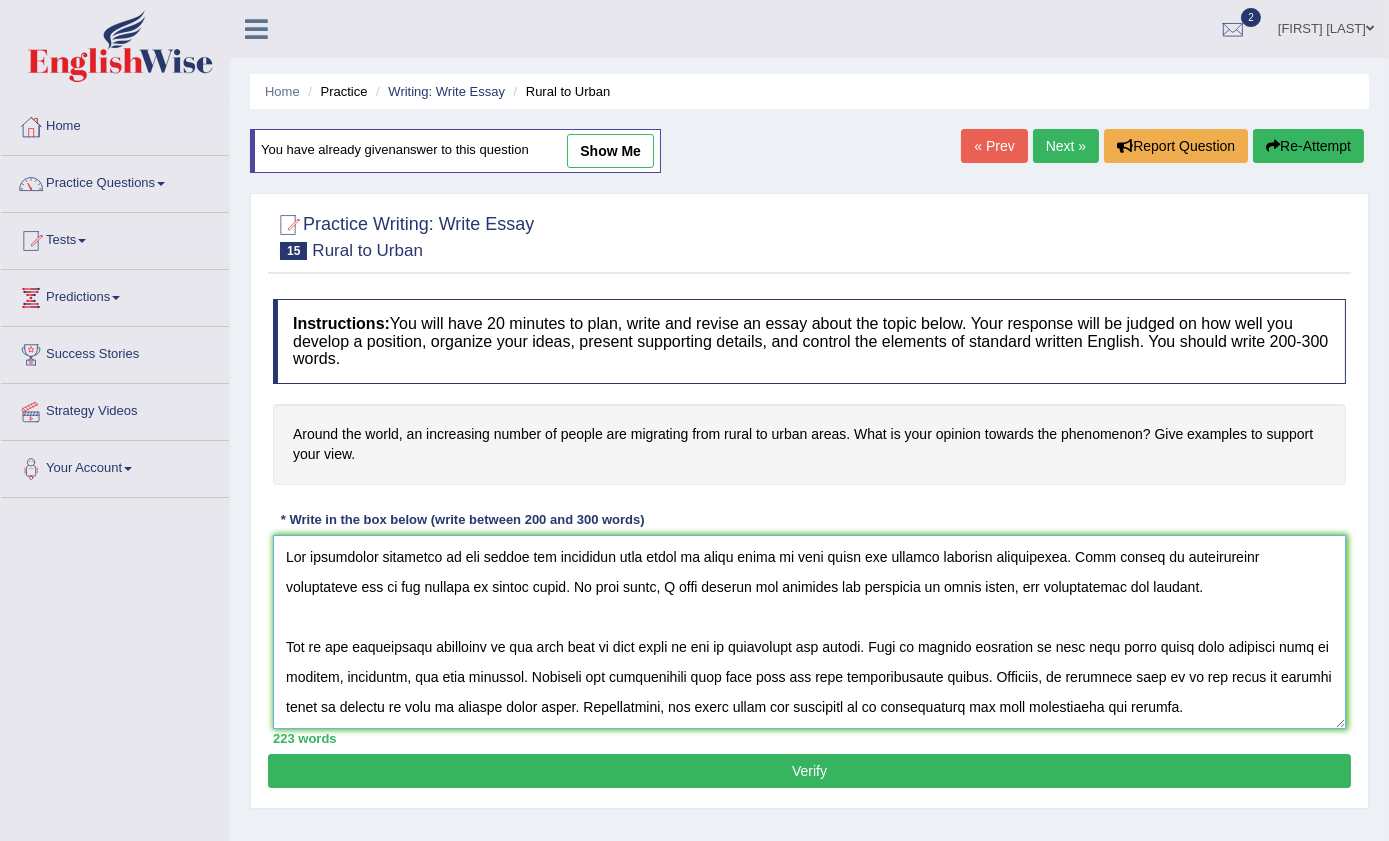 click at bounding box center (809, 632) 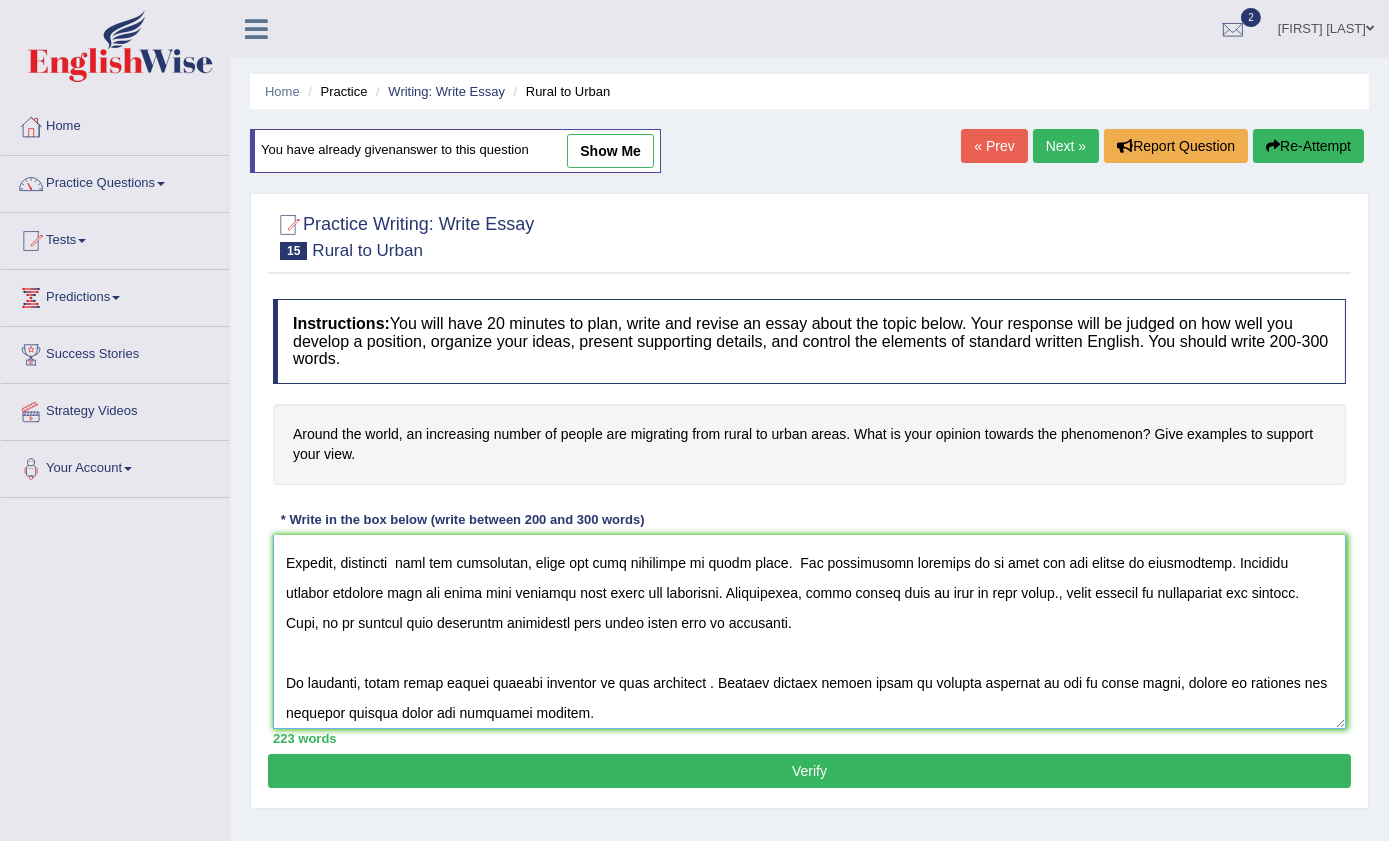 scroll, scrollTop: 210, scrollLeft: 0, axis: vertical 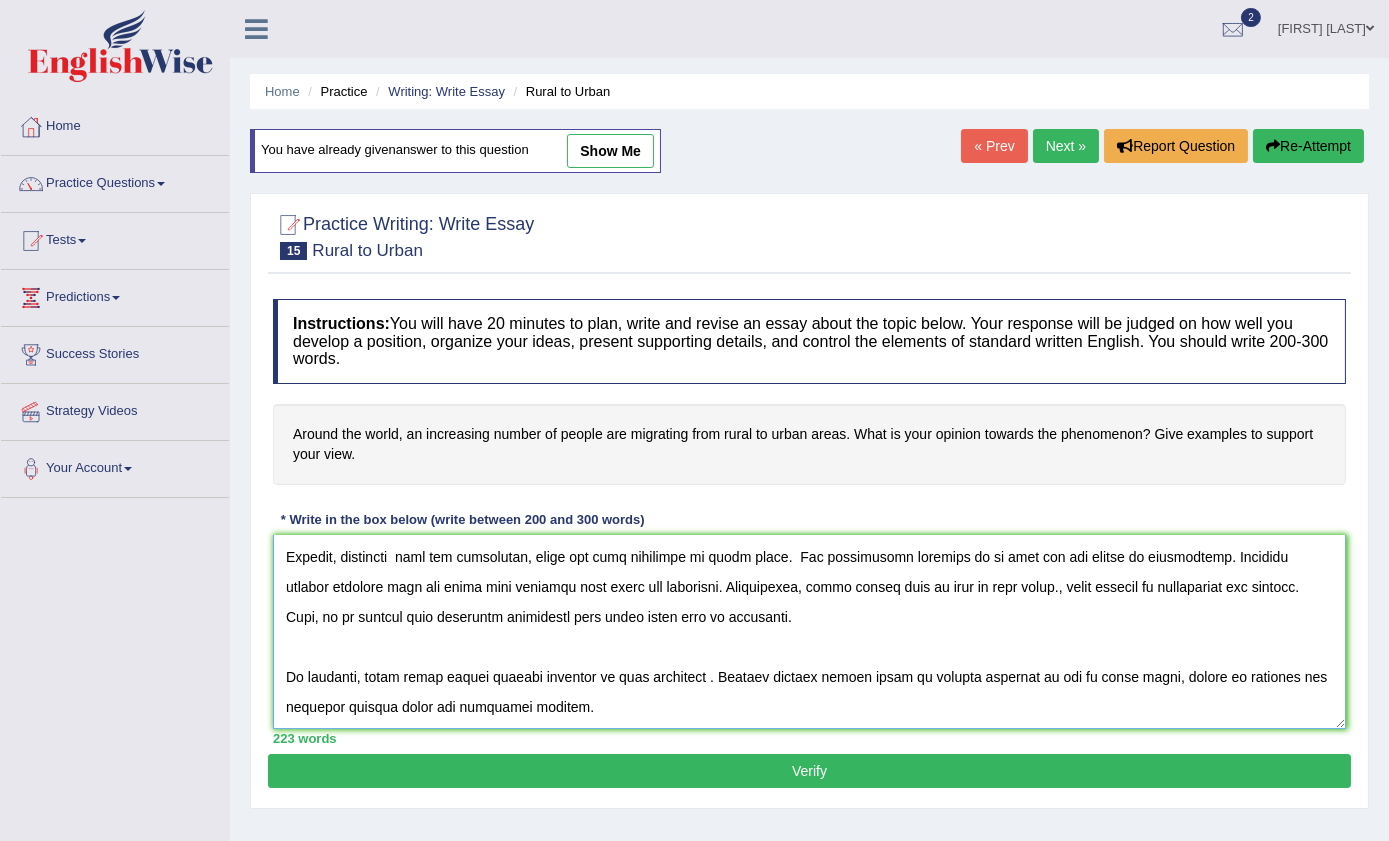 click at bounding box center [809, 632] 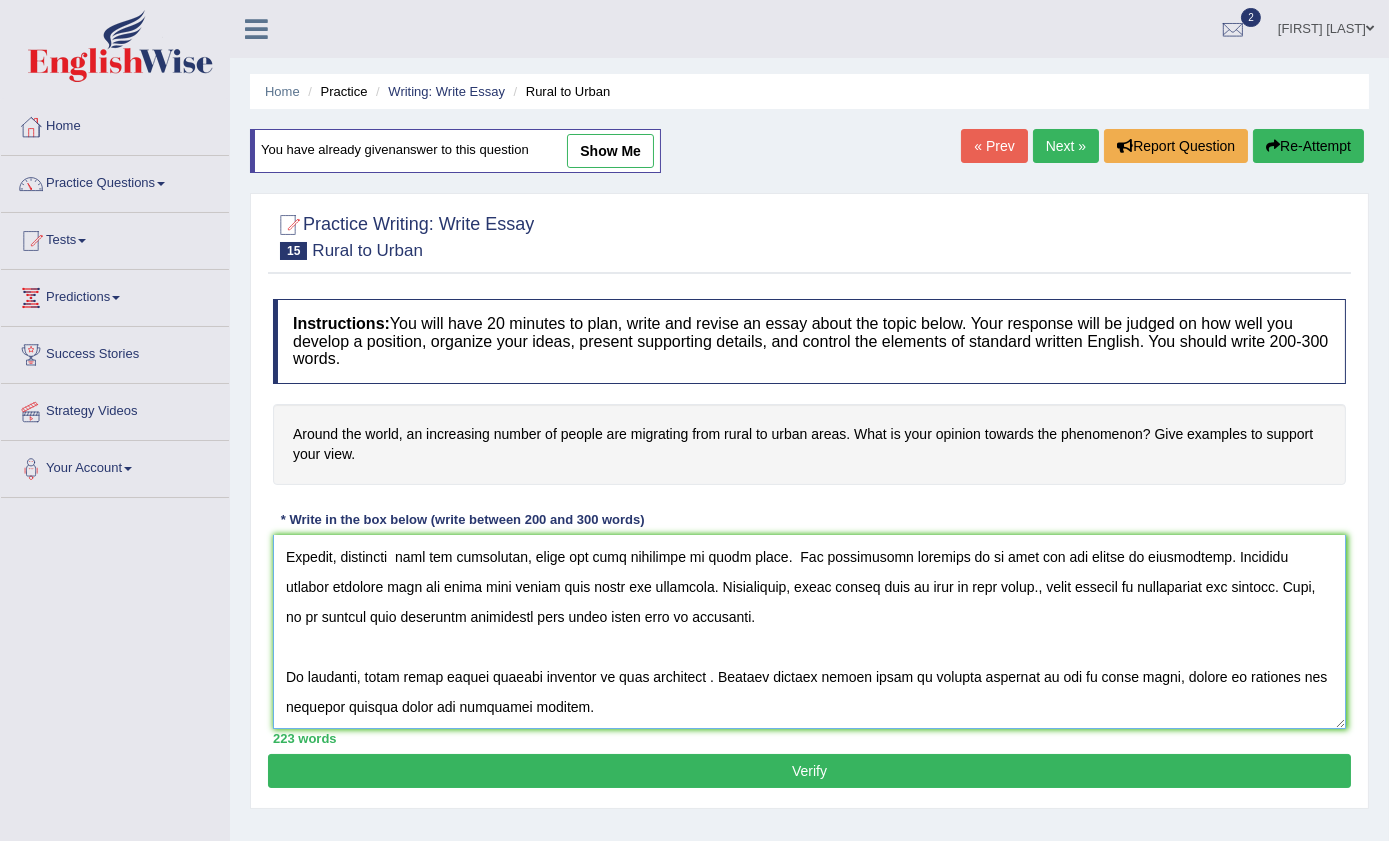 click at bounding box center [809, 632] 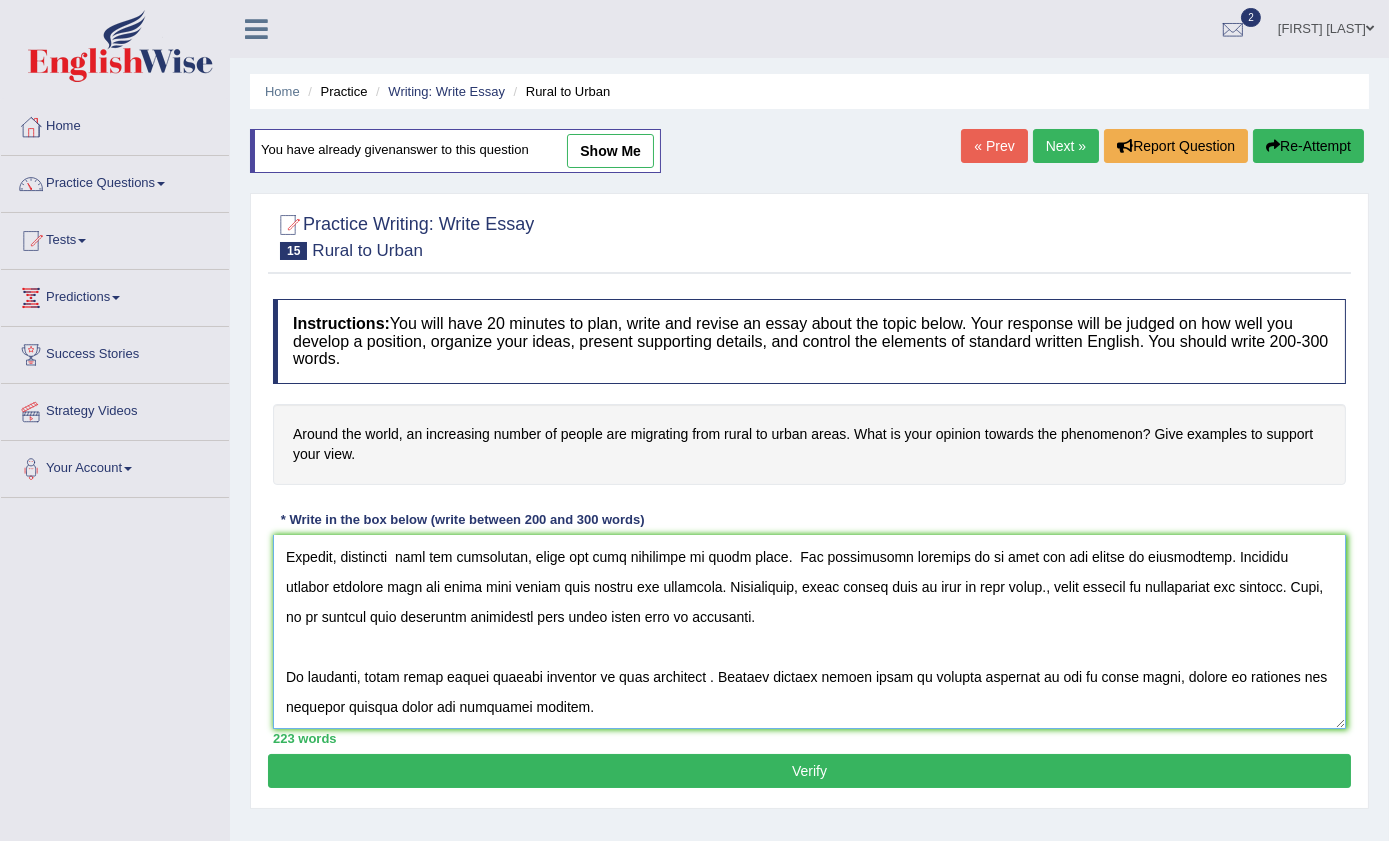 type on "The increasing influence of the people are migrating from rural to urban areas on ours lives has ignited numerous discussions. This matter is particularly significant due to its impacts on people lives. In this essay, I will examine the benefits and drawbacks of urban areas, and implications for society.
One of the significant advantage of the city area is that there is lot of facilities for people. This is further supported by fact that urban areas have advantages such as medical, education, and jobs services. Research has demonstrated that city life has good transportation system. Moreover, an aditional easy to go one place to another place is ability to easy to achieve their goals. Consequently, the urban areas are essential to be considerable for both individuals and society.
However, alongside  with the advantages, there are some drawbacks of urban areas.  One significant drawback is it will put bad impact on environment. Numerous studies indicate that the smoke from motors will create the pollution..." 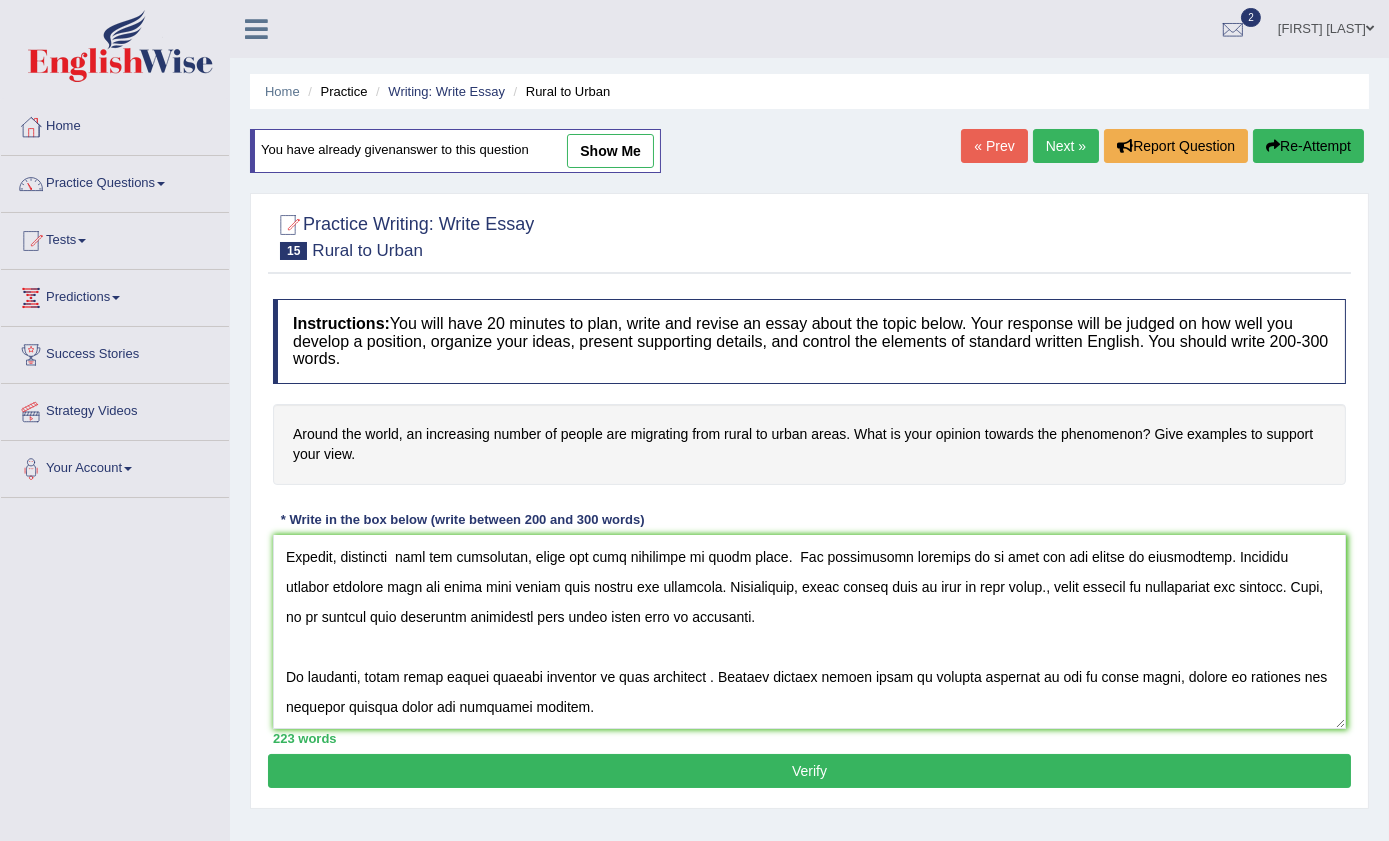 click on "Verify" at bounding box center (809, 771) 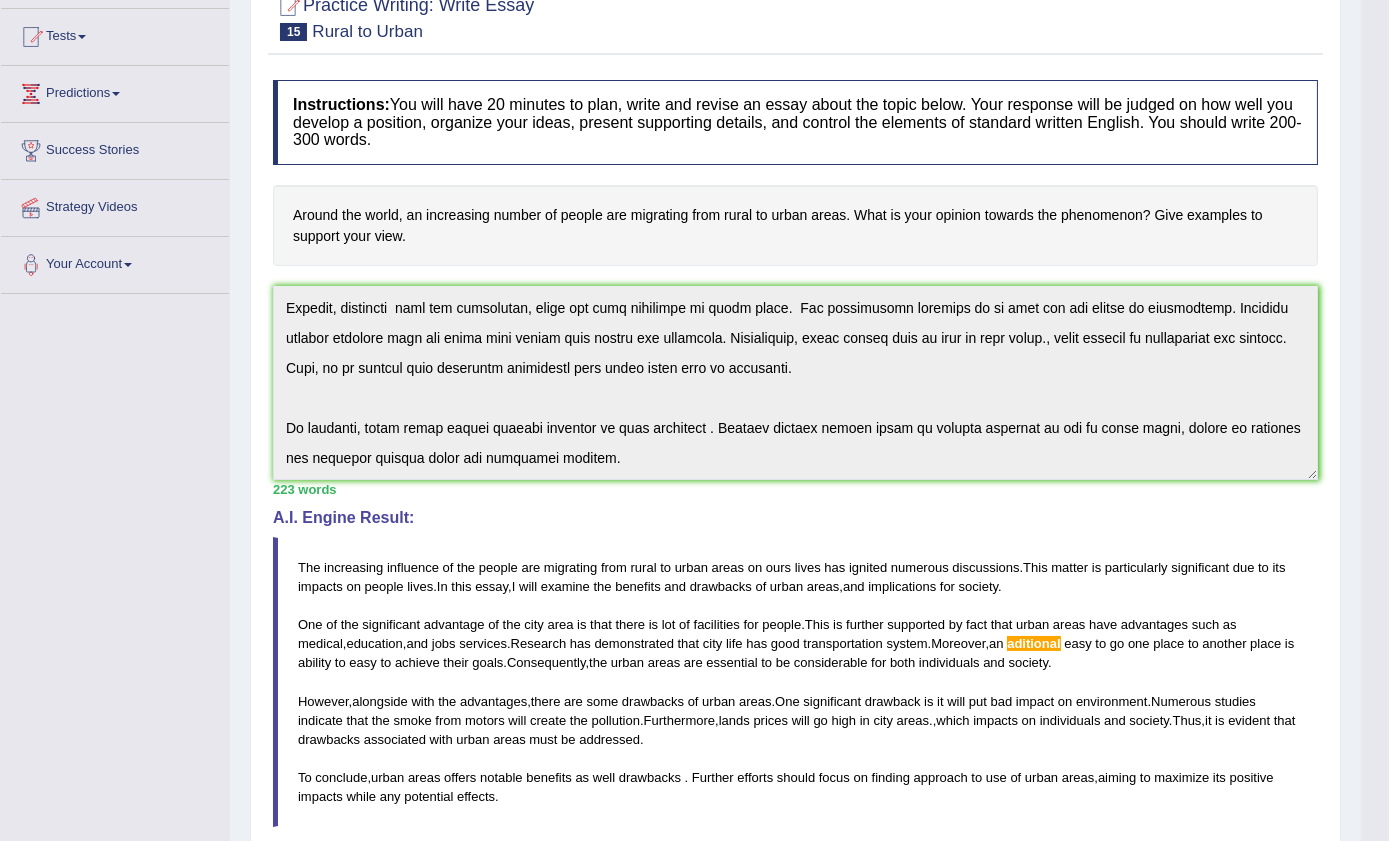 scroll, scrollTop: 0, scrollLeft: 0, axis: both 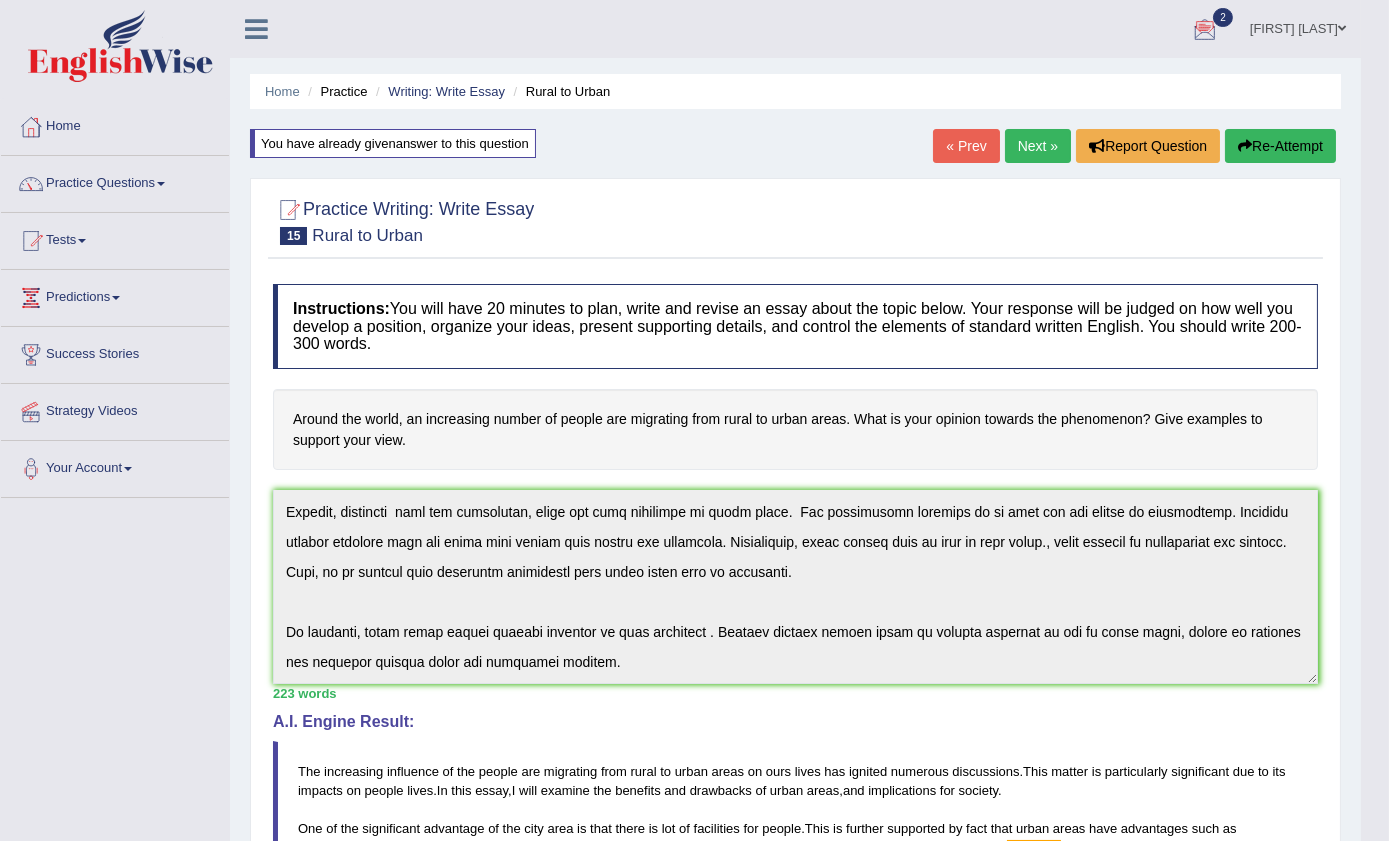 click on "Next »" at bounding box center (1038, 146) 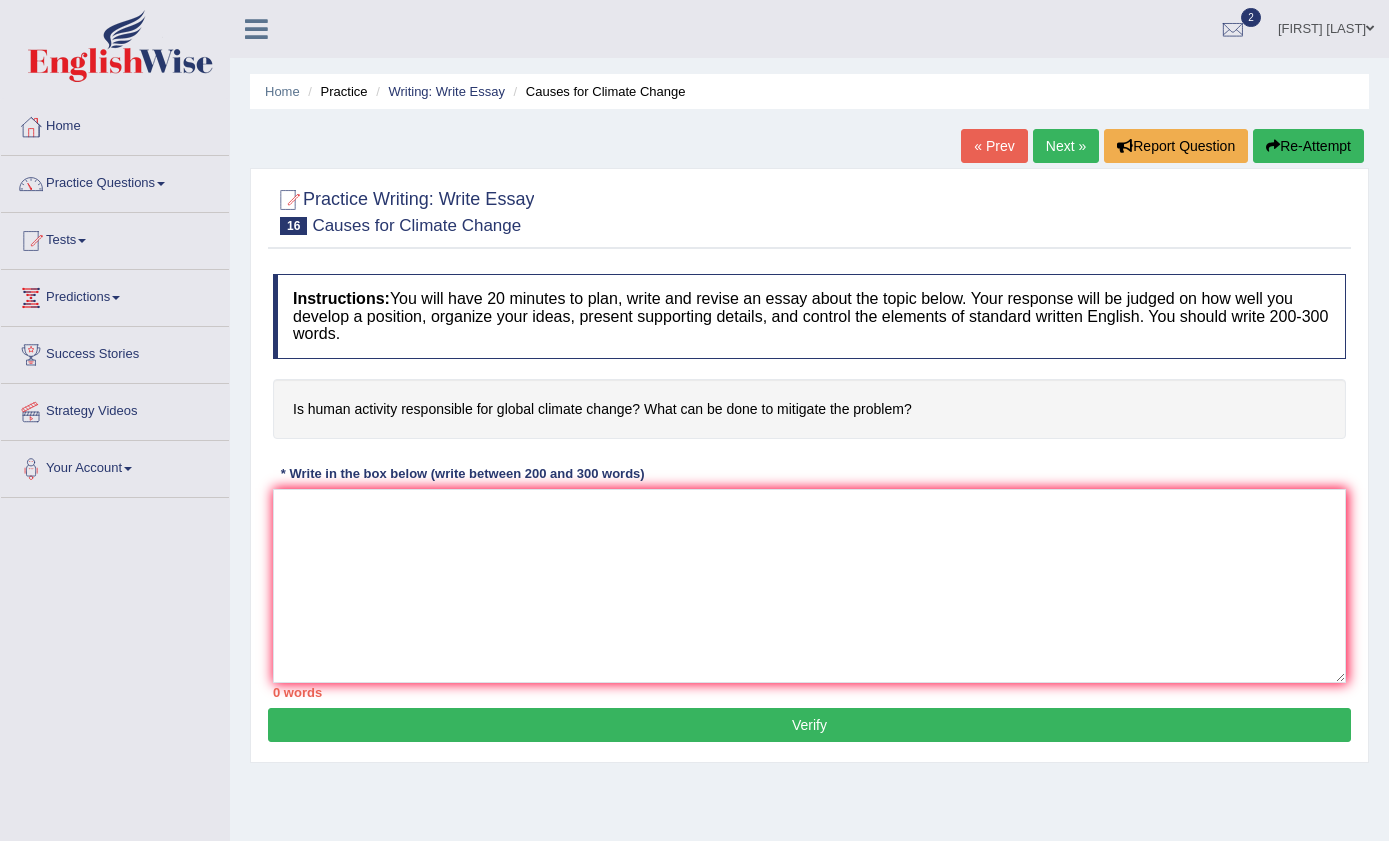 scroll, scrollTop: 0, scrollLeft: 0, axis: both 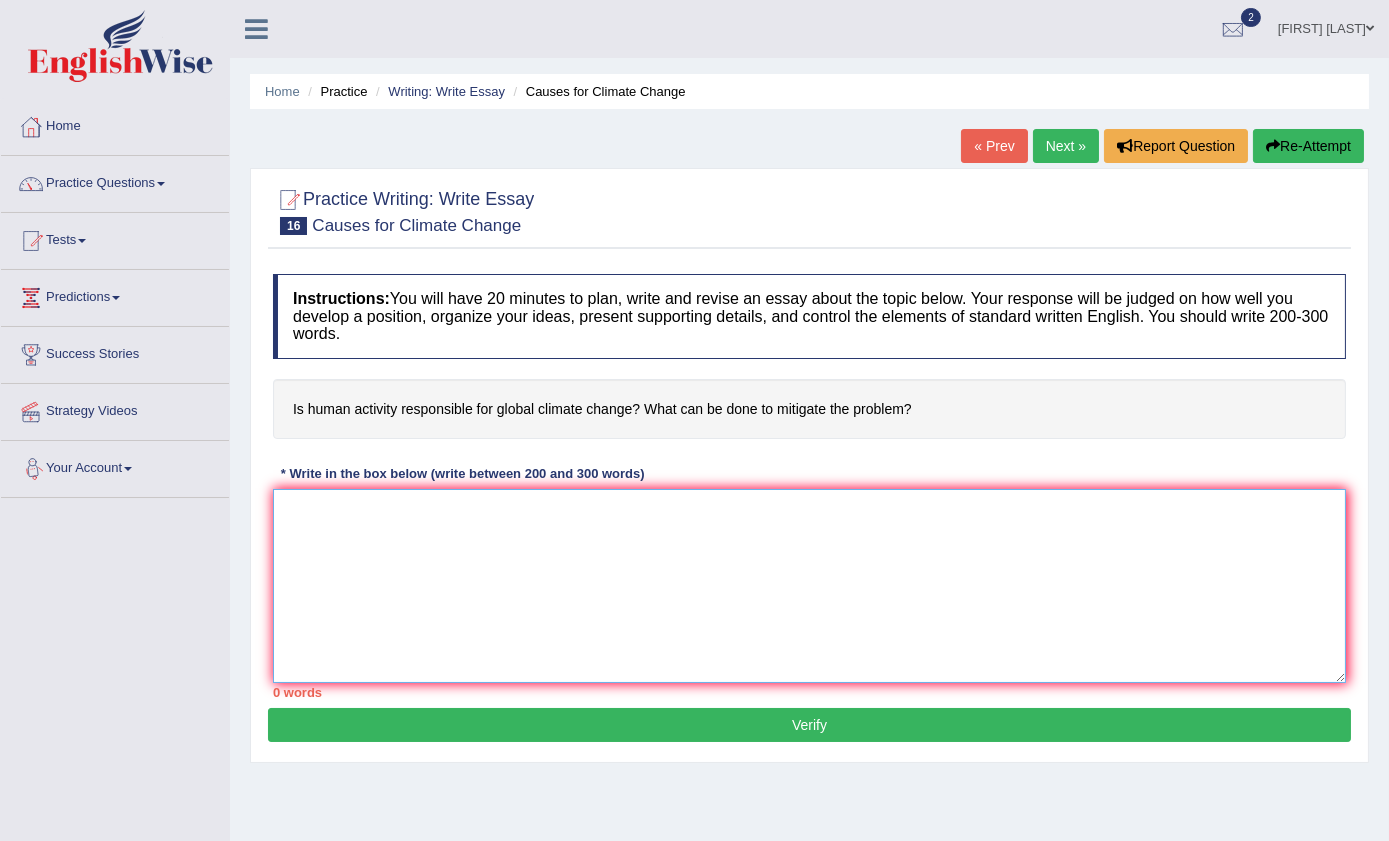 click at bounding box center [809, 586] 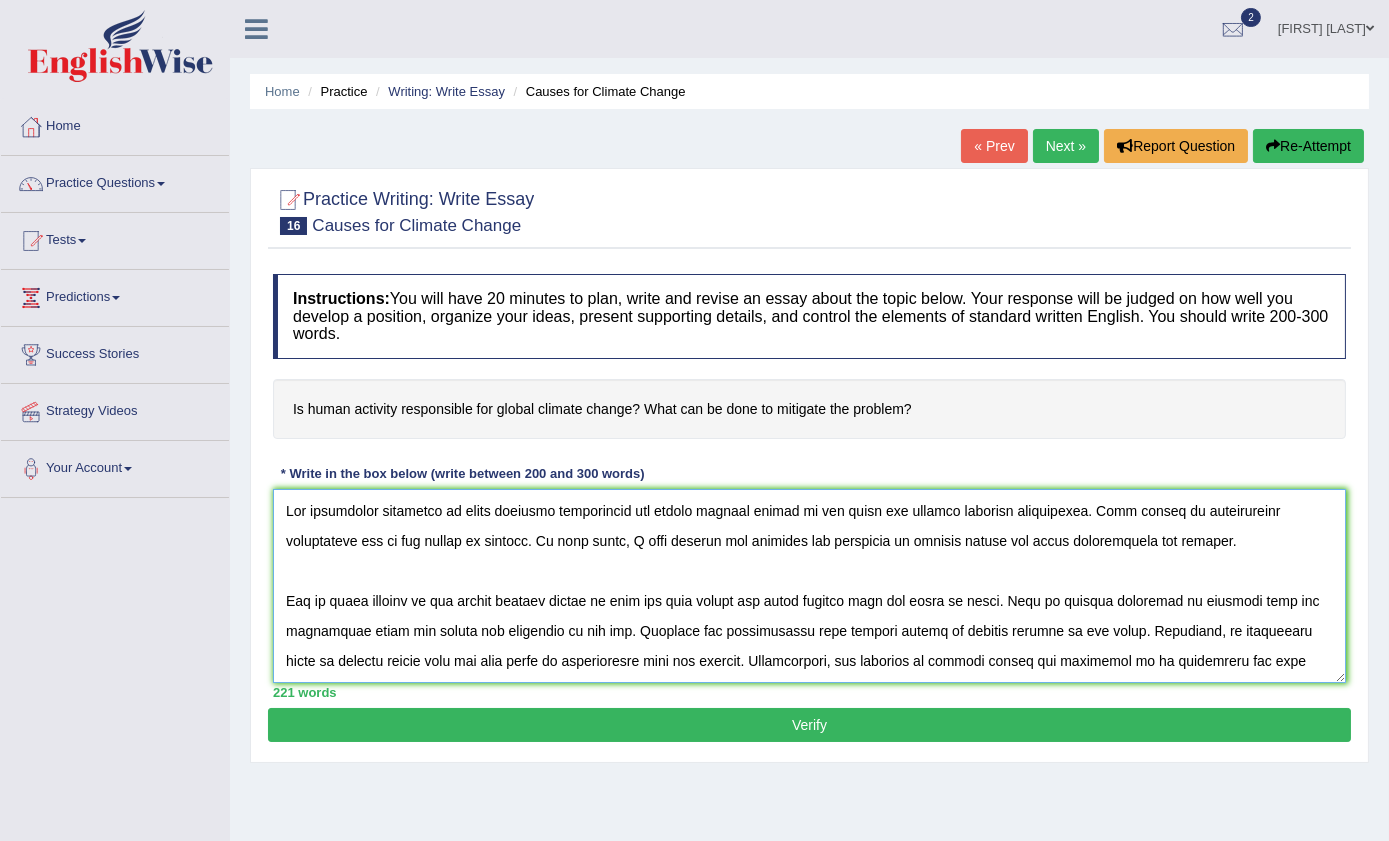scroll, scrollTop: 90, scrollLeft: 0, axis: vertical 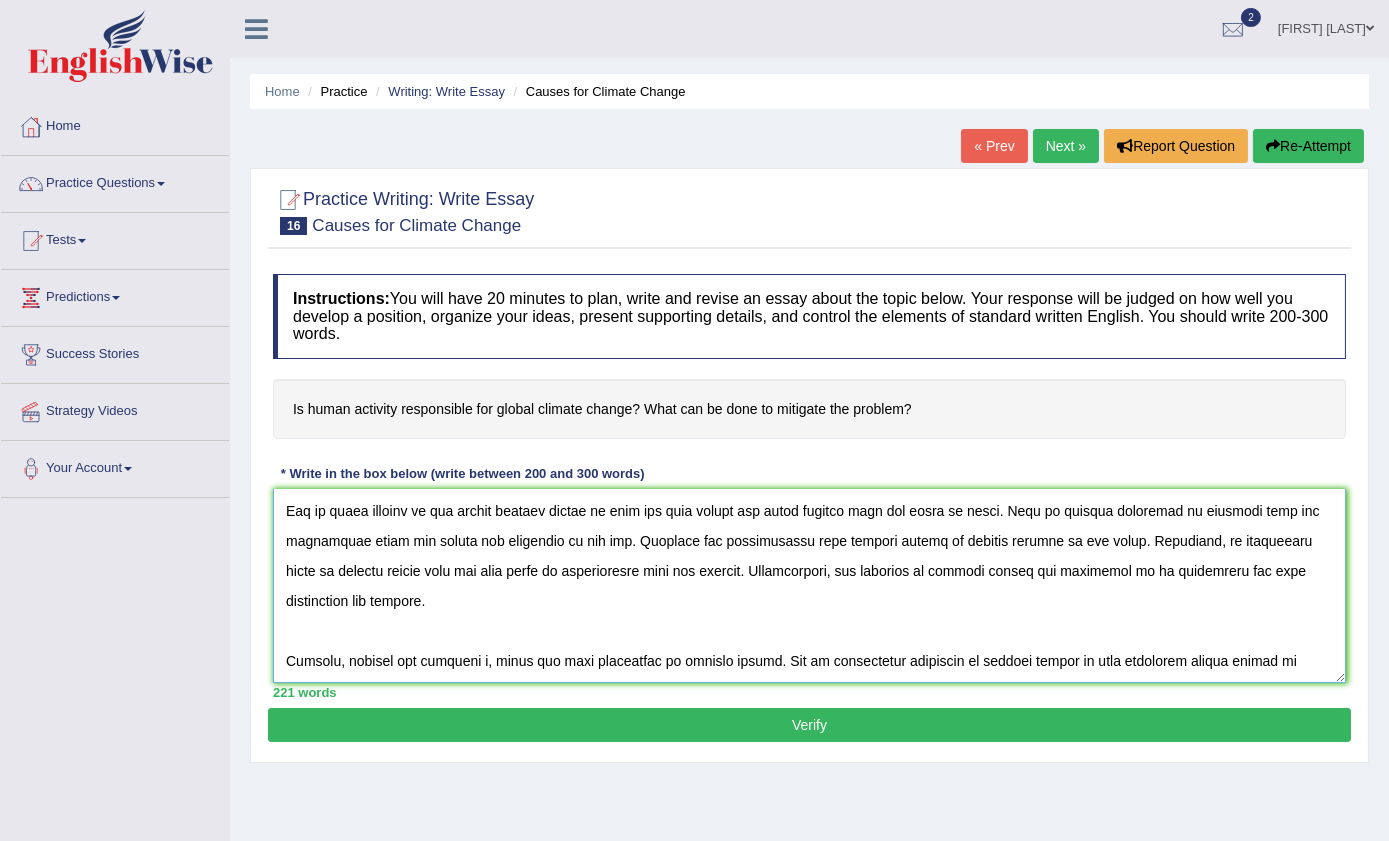 click at bounding box center (809, 586) 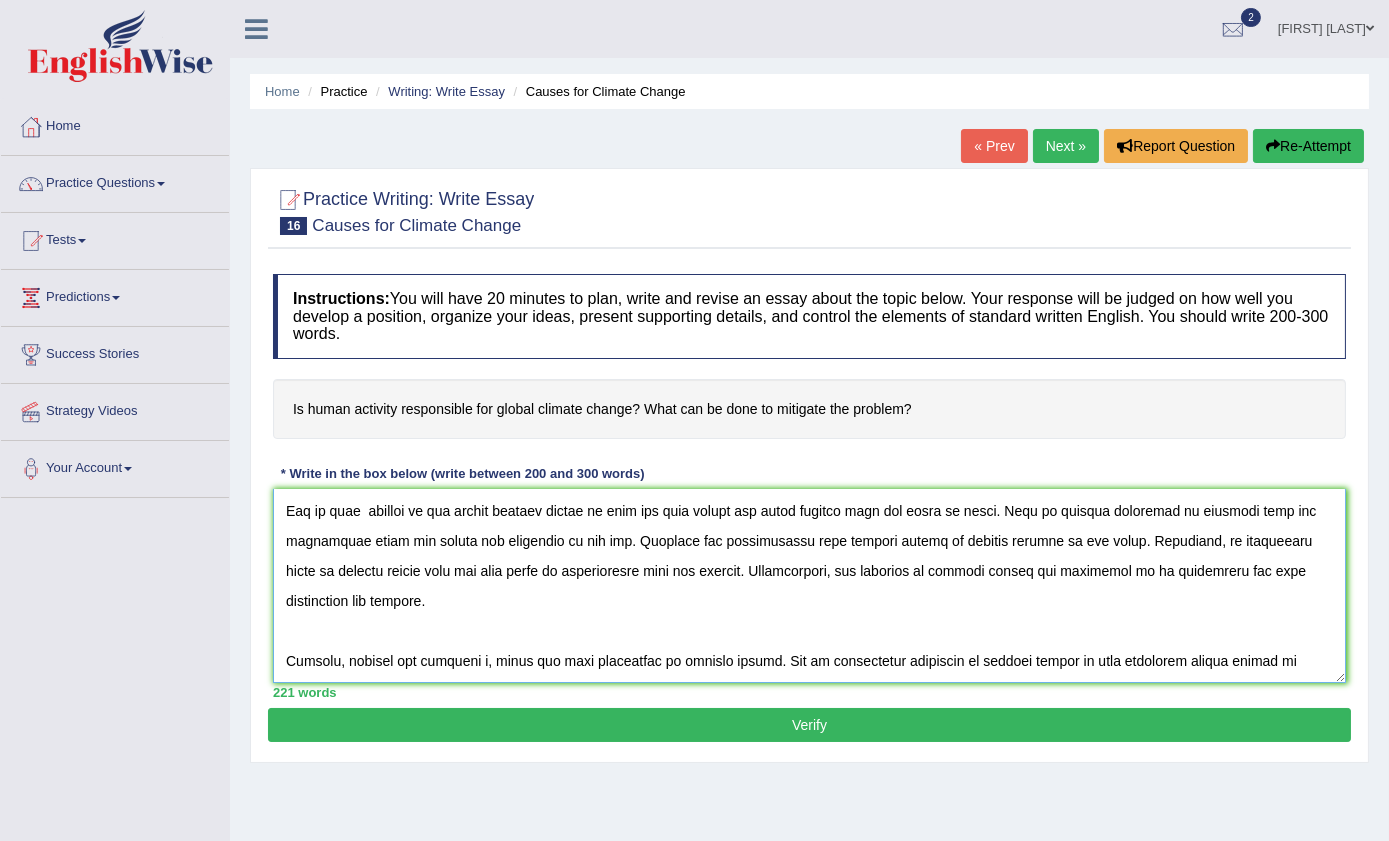 click at bounding box center [809, 586] 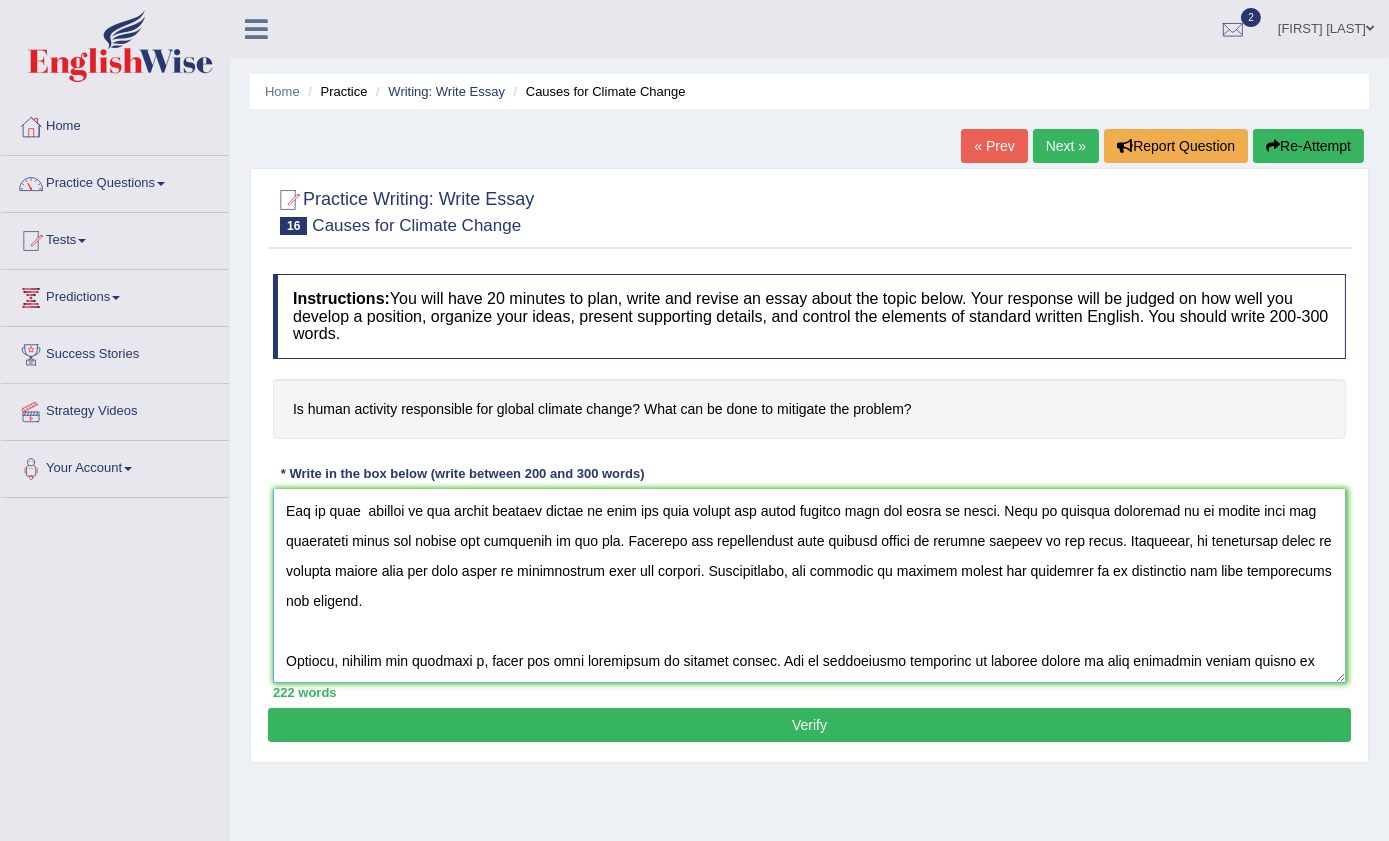 scroll, scrollTop: 240, scrollLeft: 0, axis: vertical 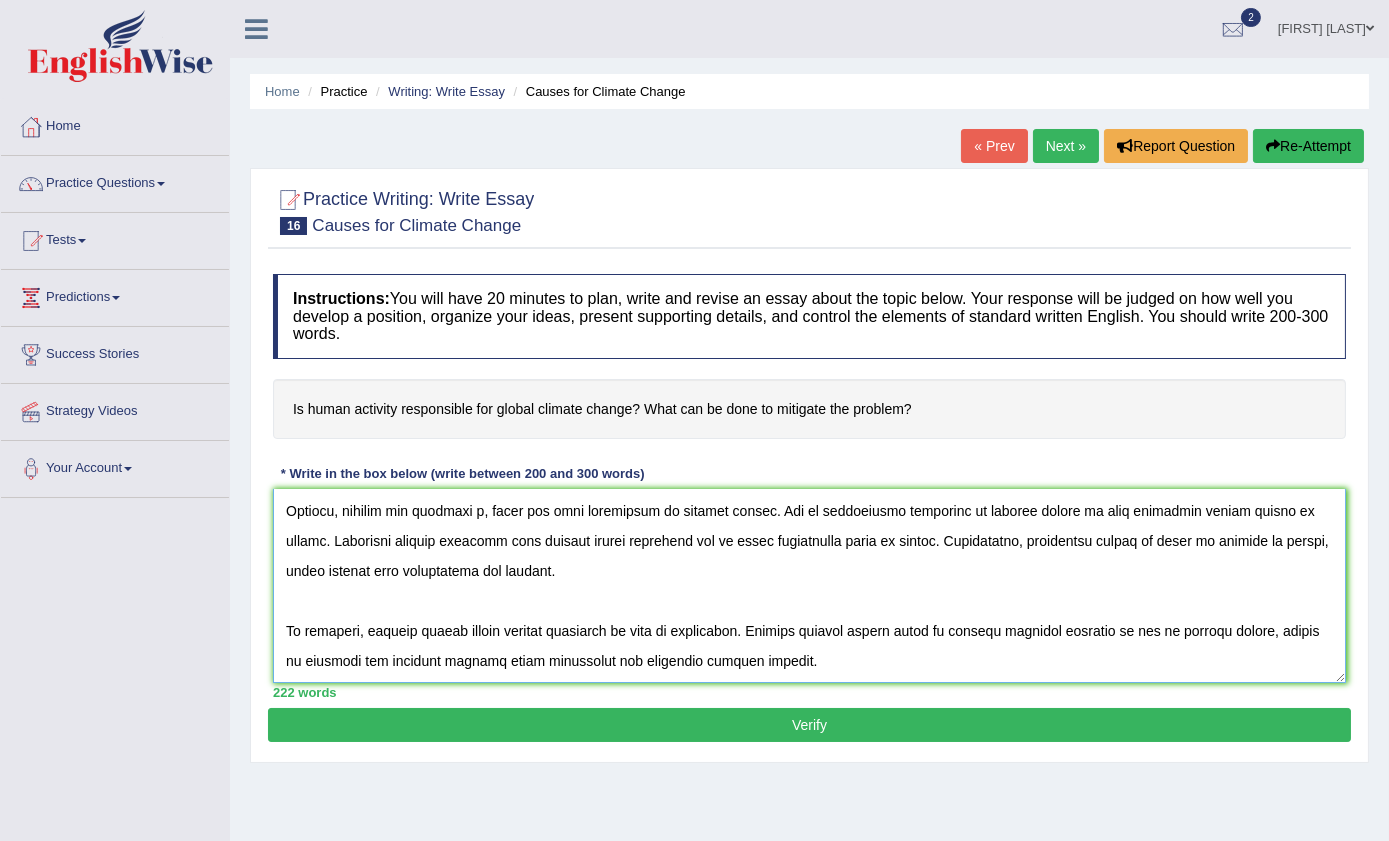 click at bounding box center [809, 586] 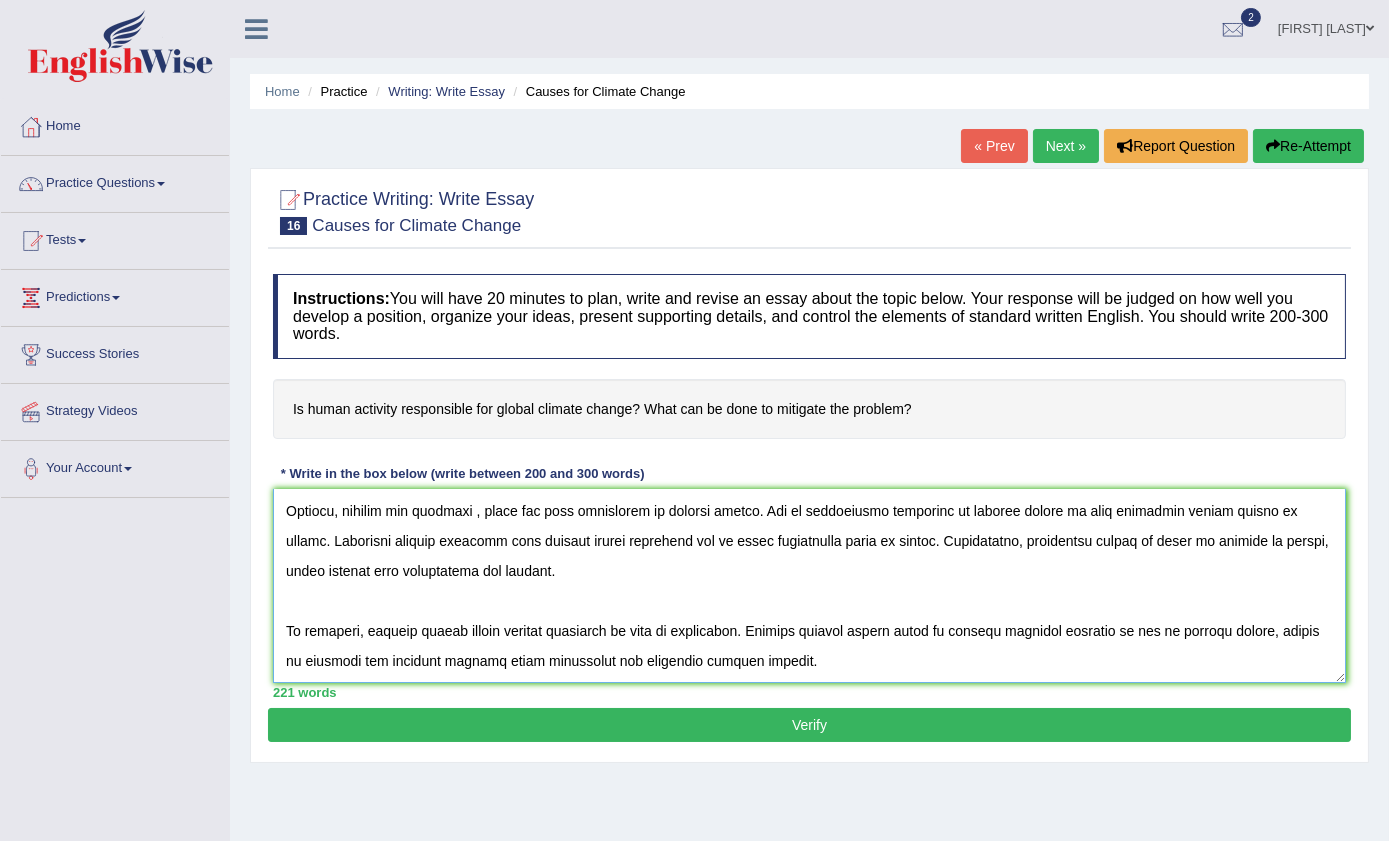 click at bounding box center [809, 586] 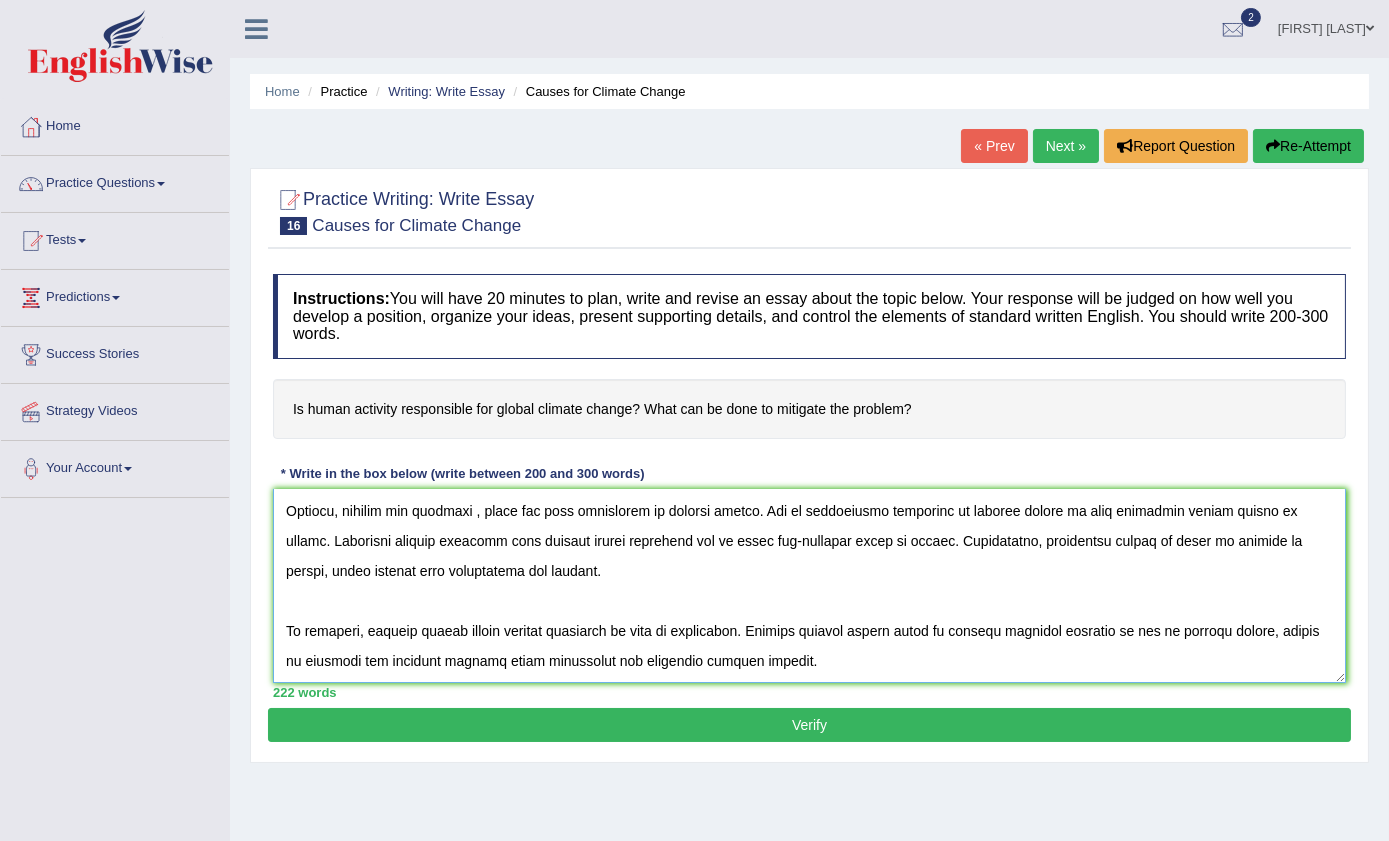 click at bounding box center (809, 586) 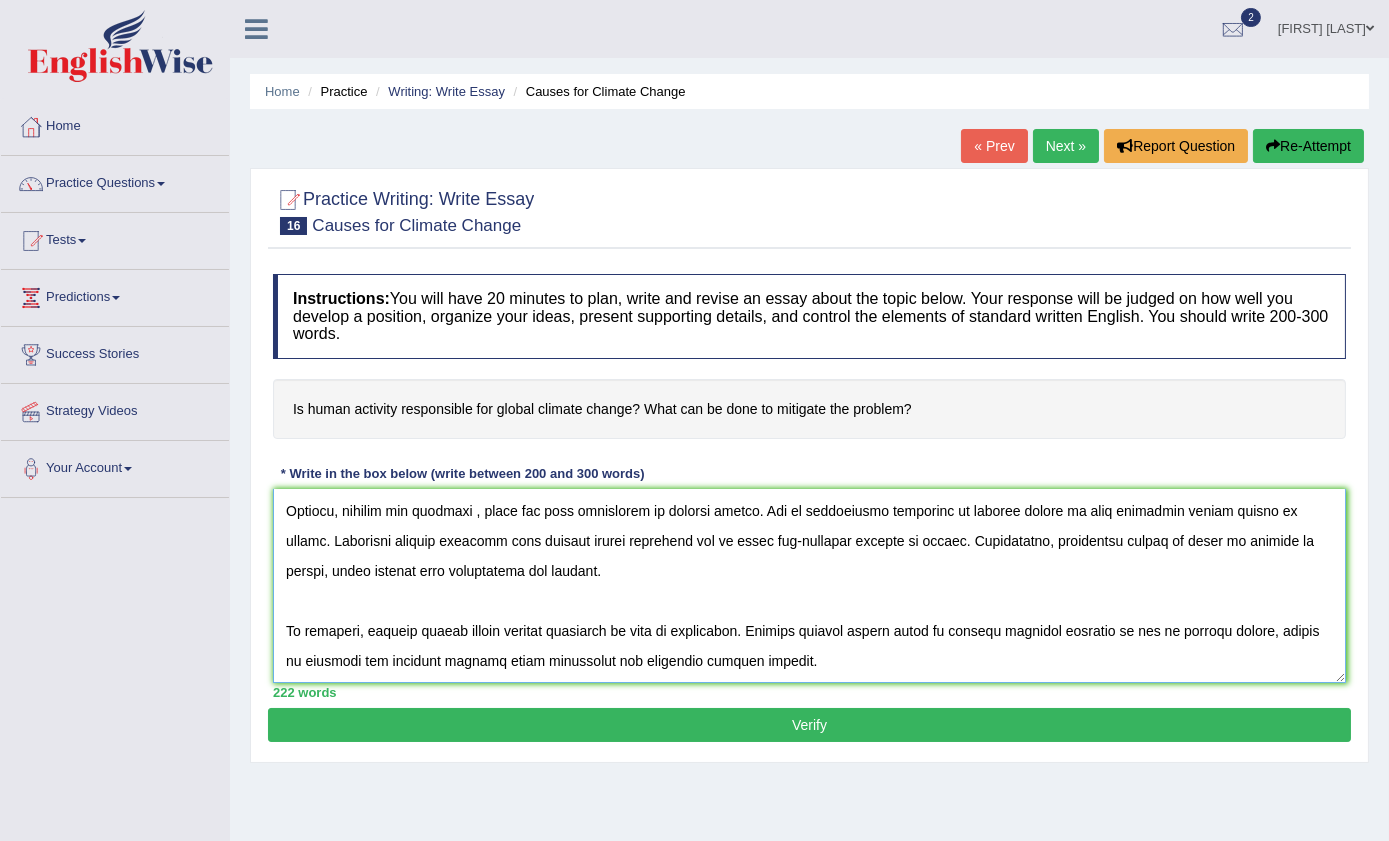 click at bounding box center (809, 586) 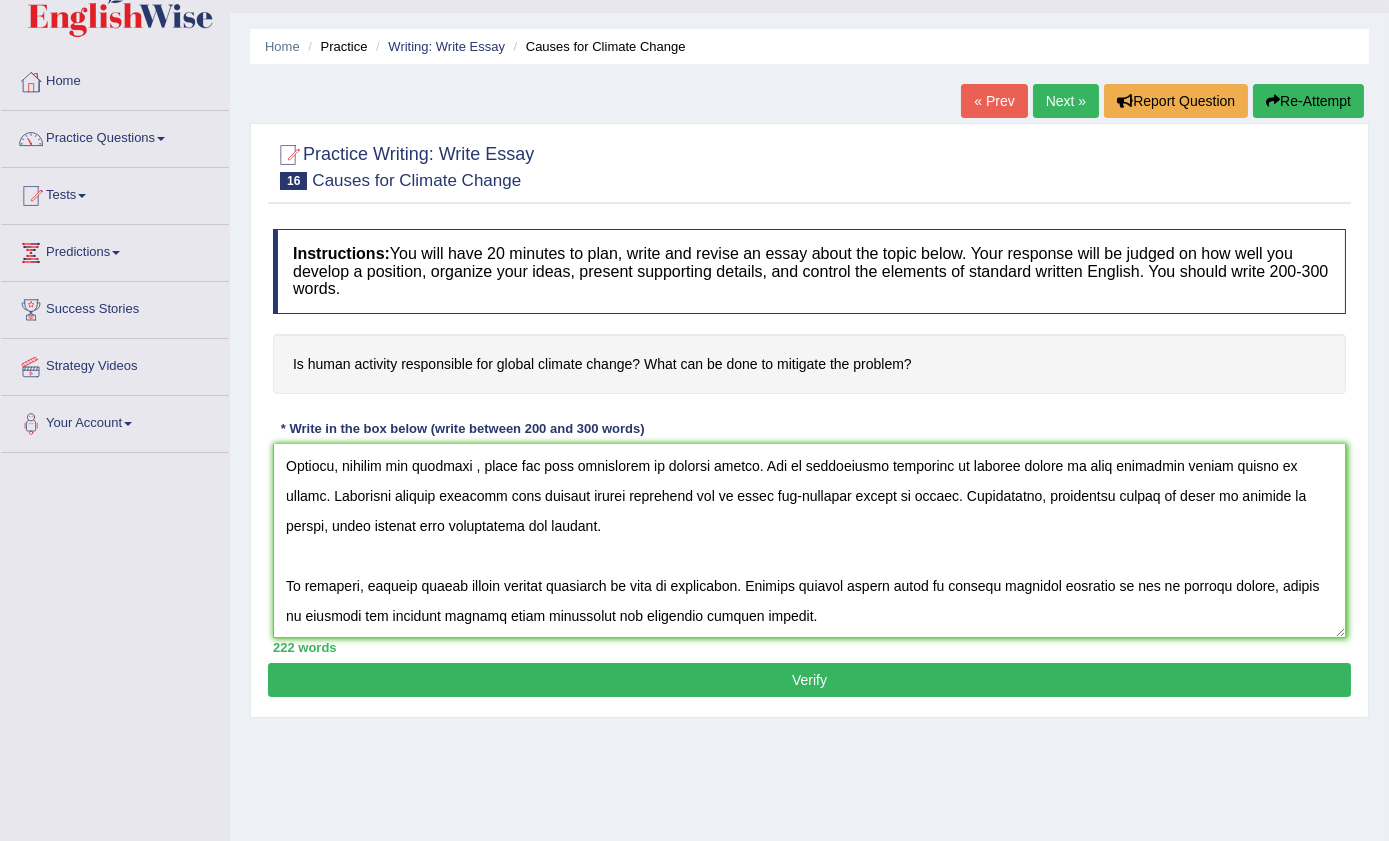 scroll, scrollTop: 90, scrollLeft: 0, axis: vertical 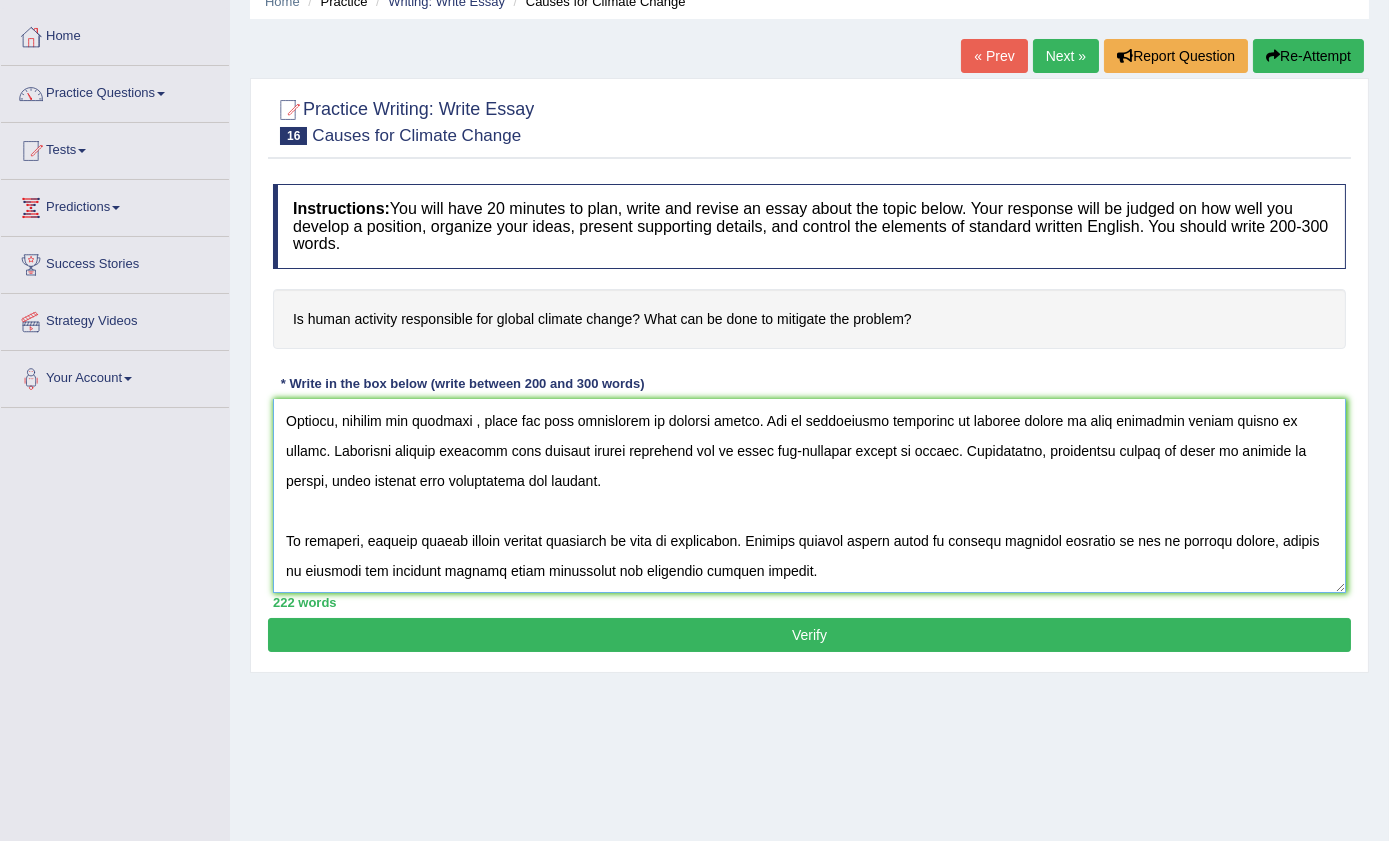 type on "The increasing influence of human activity responsible for global climate change on our lives has ignited numerous discussions. This matter is particularly significant due to its impact on society. In this essay, I will examine the problems and solutions of climate change and their implications for society.
One of main  problem of the global climate change is that now days people are using motores from one place to other. This is further supported by in cities have big industries which are create the pollution in the air. Research has demonstrated that climate change is putting impacts on our lives. Moreovere, an additional cause of climate change that the ozon layer is disappearing from the surface. Consequently, the problems of climate change are essential to be considered for both individuals and society.
However, despite the problems , there are some sollutions of climate change. One of significant sollution of climate change is that goverment should banned on motors. Numerouse studies indicate that ..." 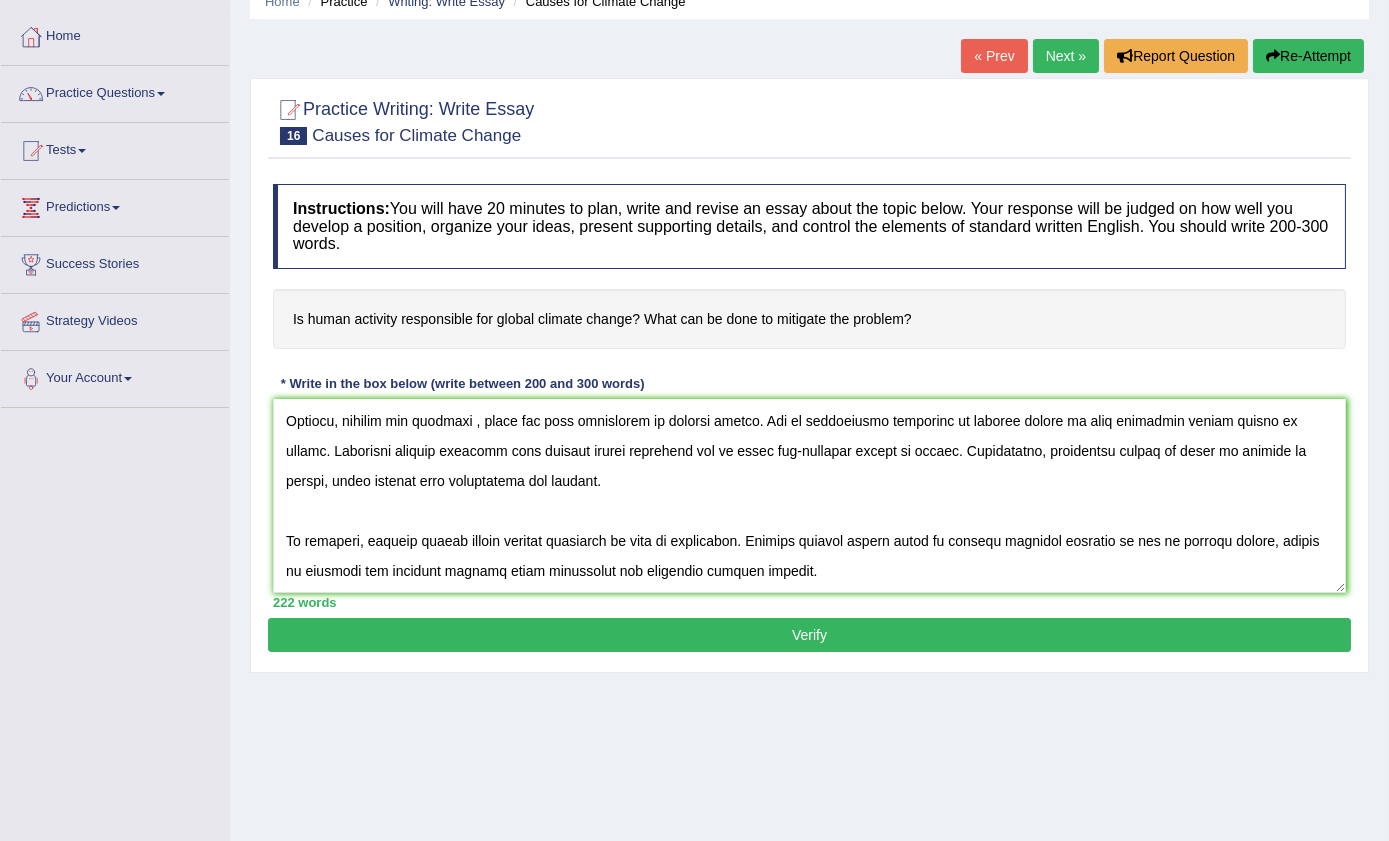 click on "Verify" at bounding box center [809, 635] 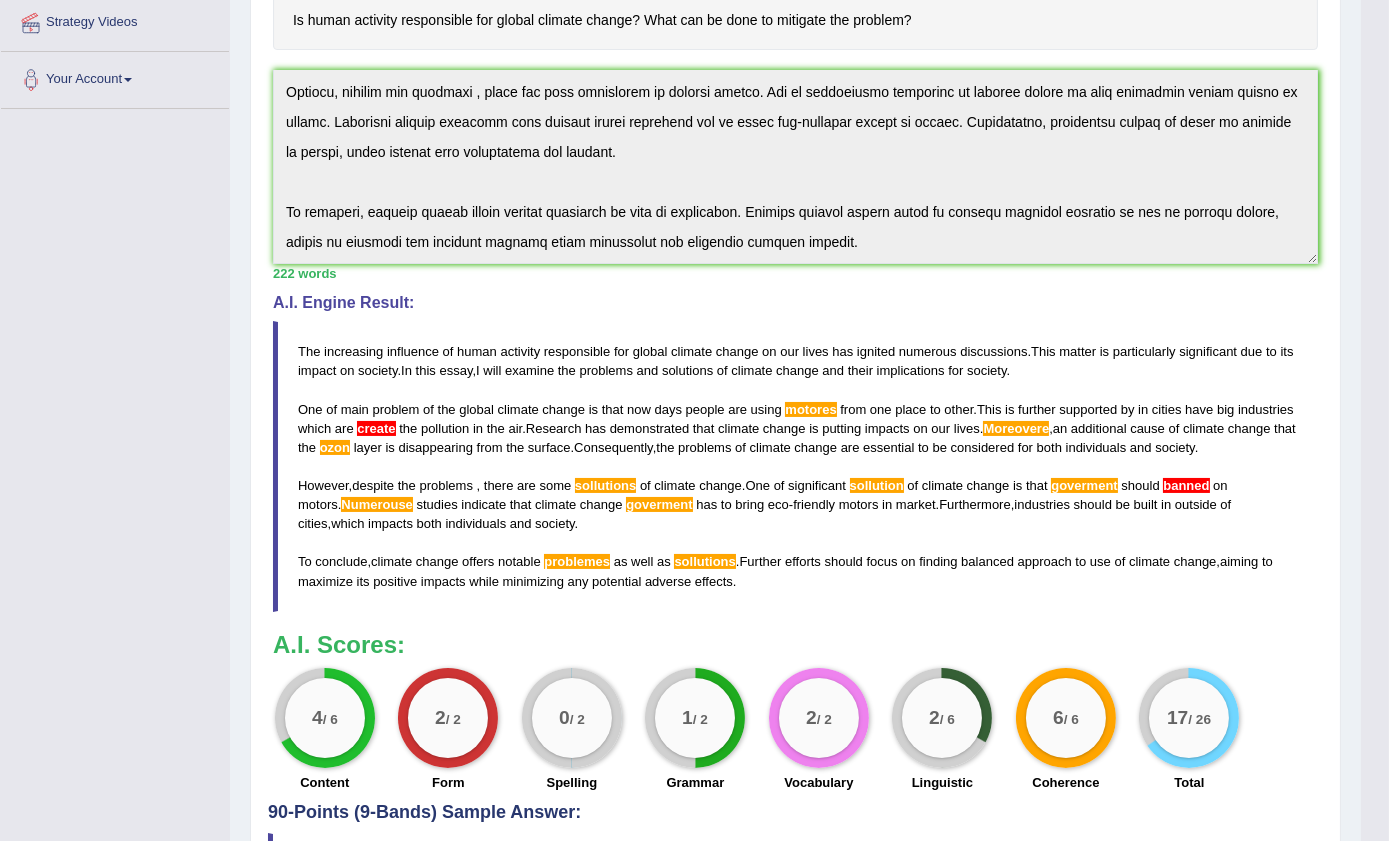 scroll, scrollTop: 272, scrollLeft: 0, axis: vertical 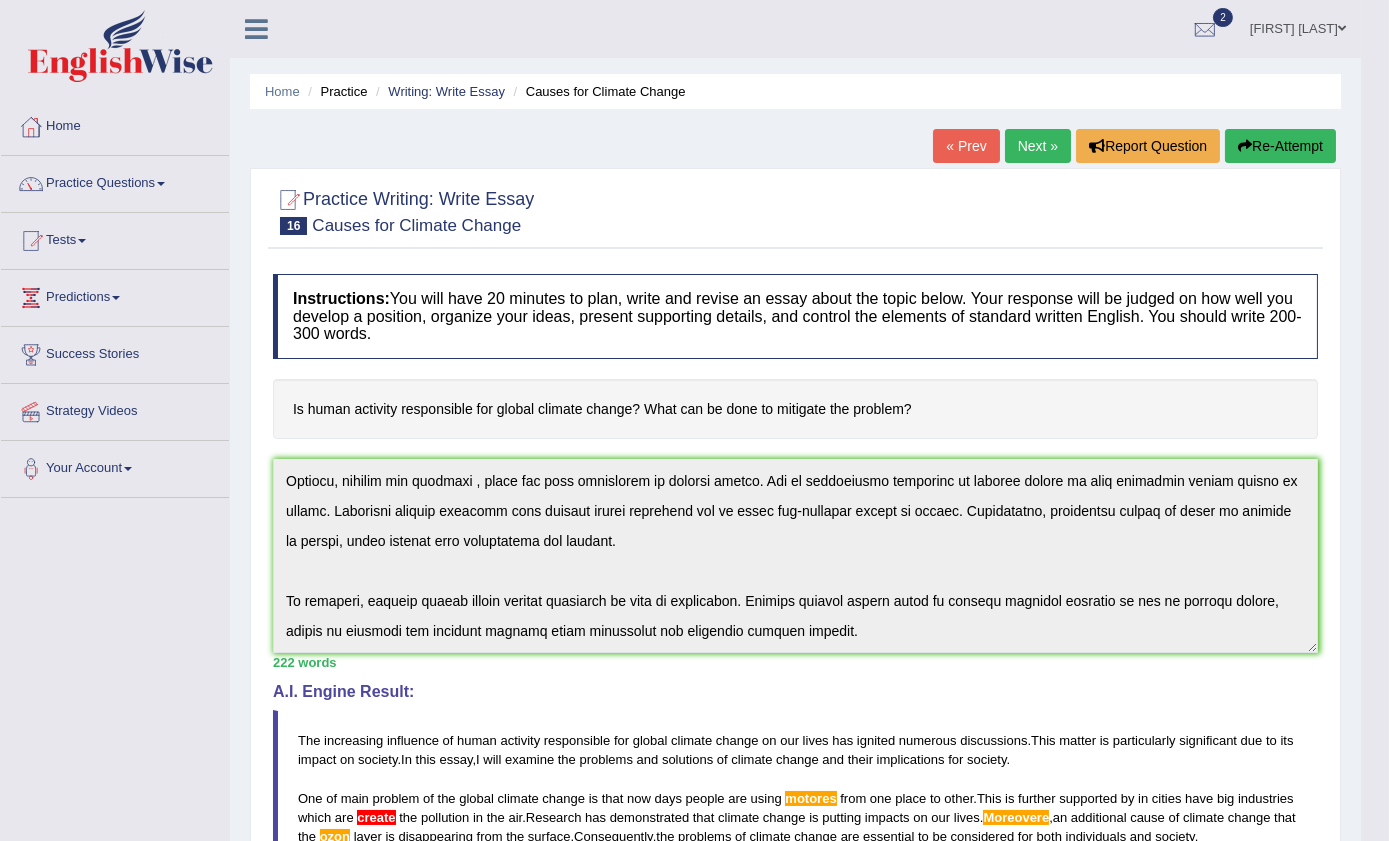 click on "Re-Attempt" at bounding box center [1280, 146] 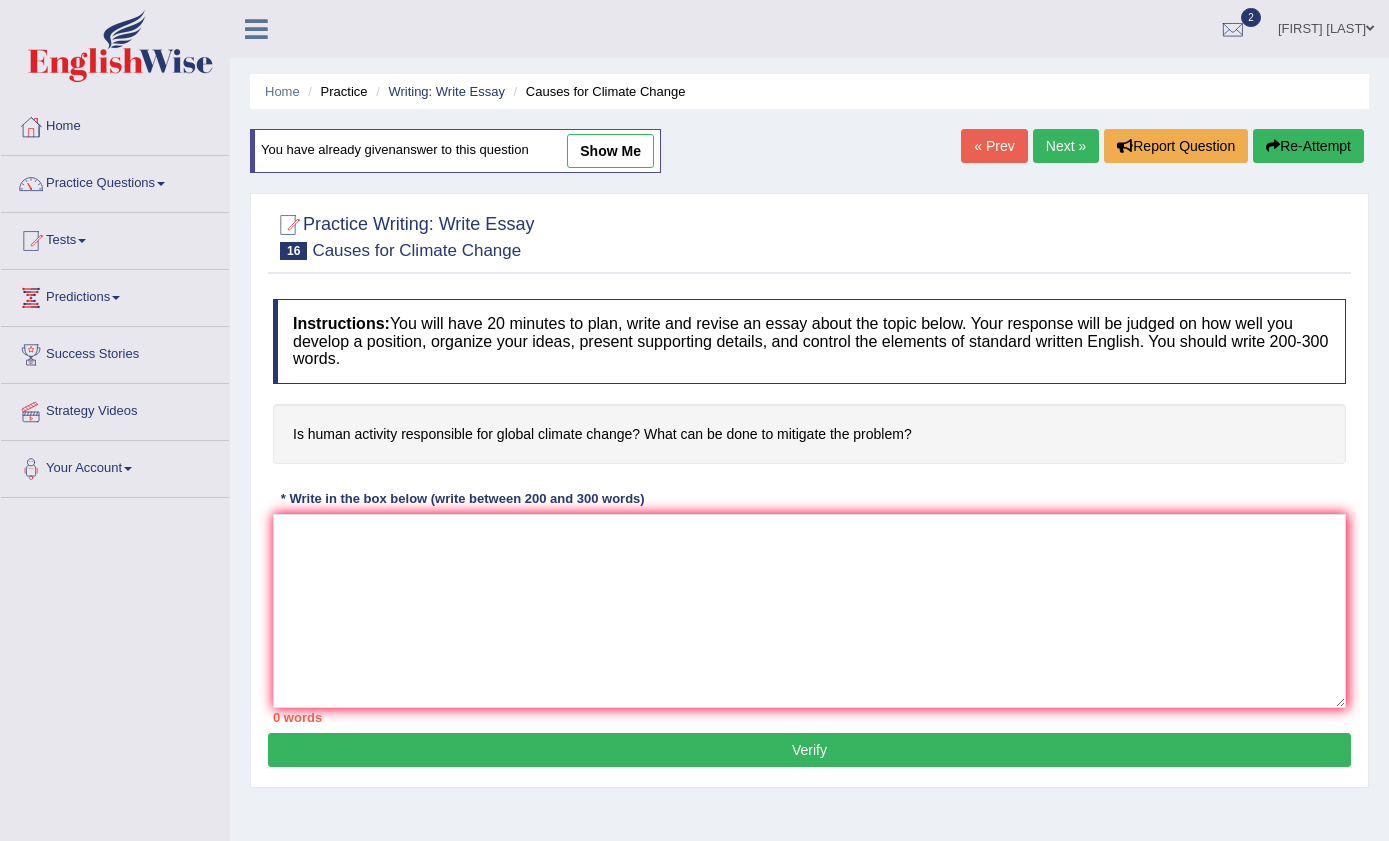 click at bounding box center (809, 611) 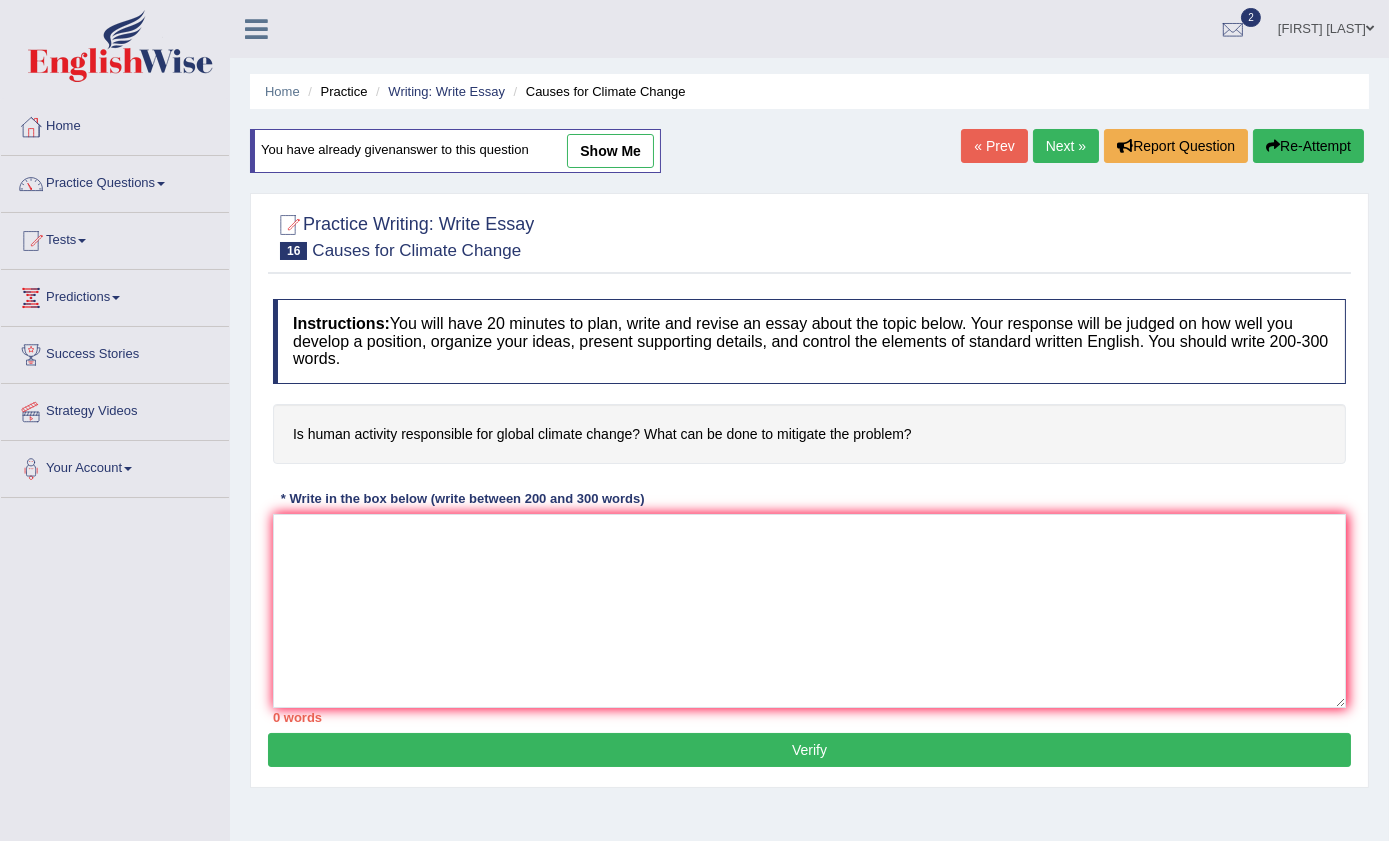 scroll, scrollTop: 0, scrollLeft: 0, axis: both 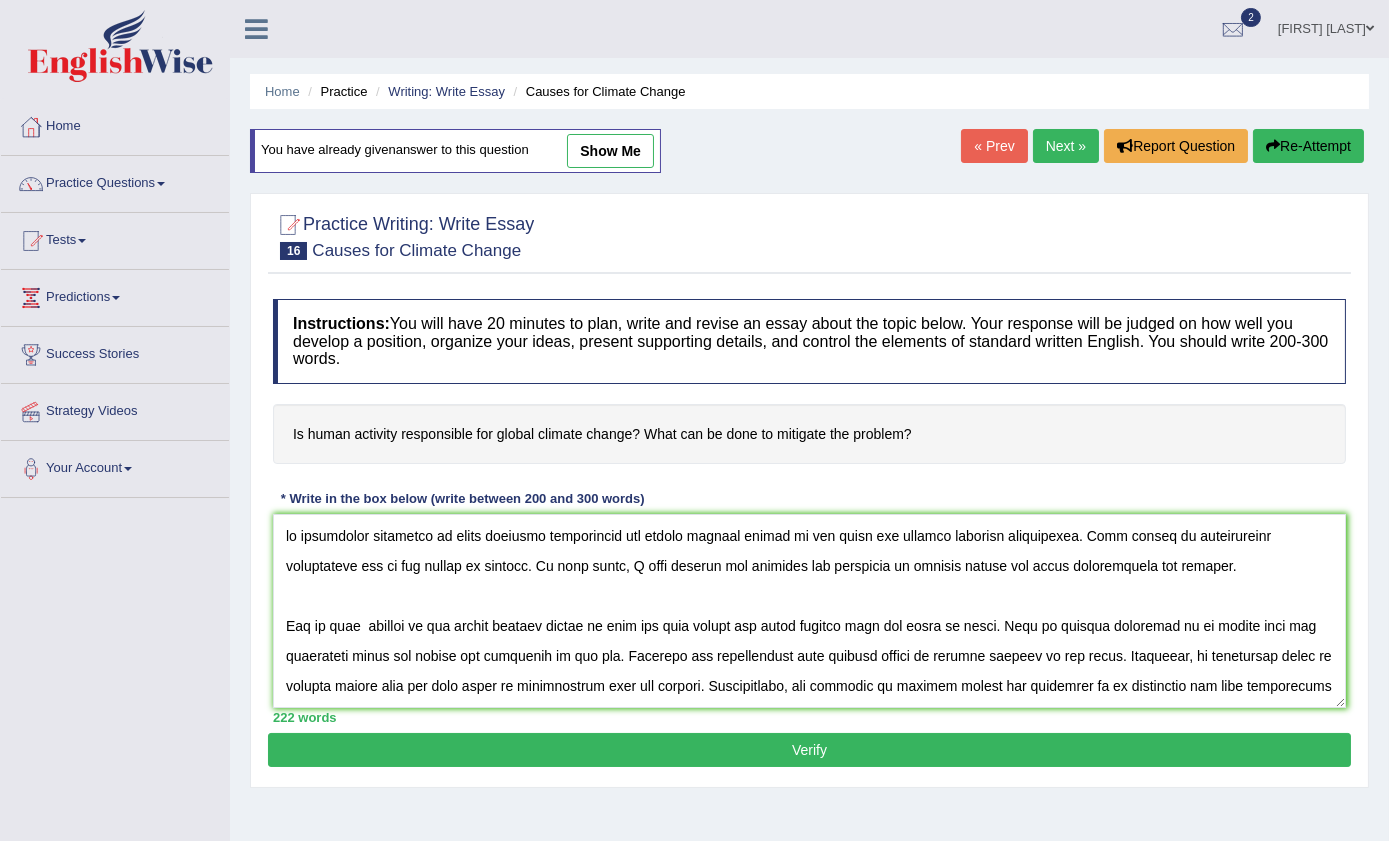 click at bounding box center (809, 611) 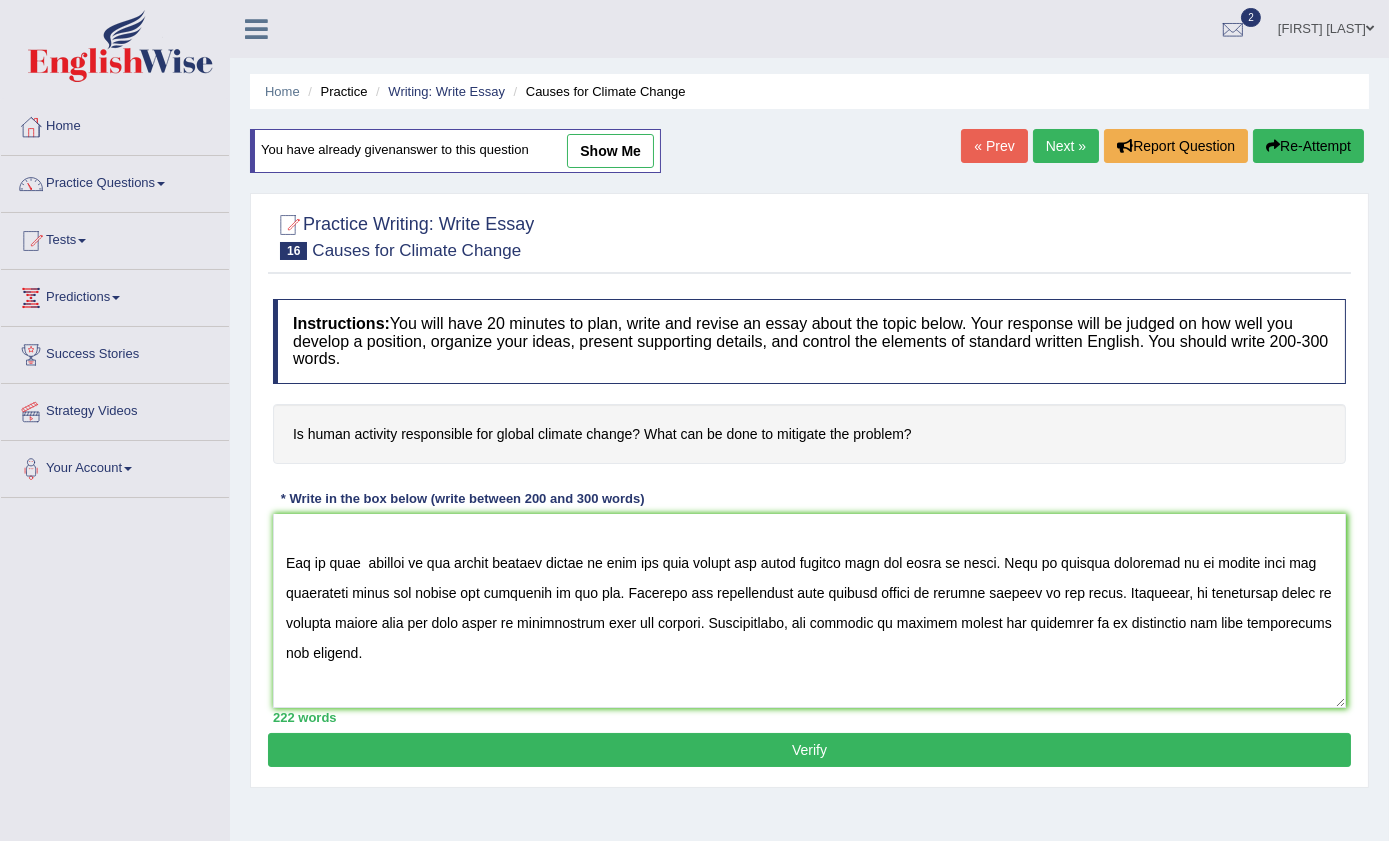 scroll, scrollTop: 90, scrollLeft: 0, axis: vertical 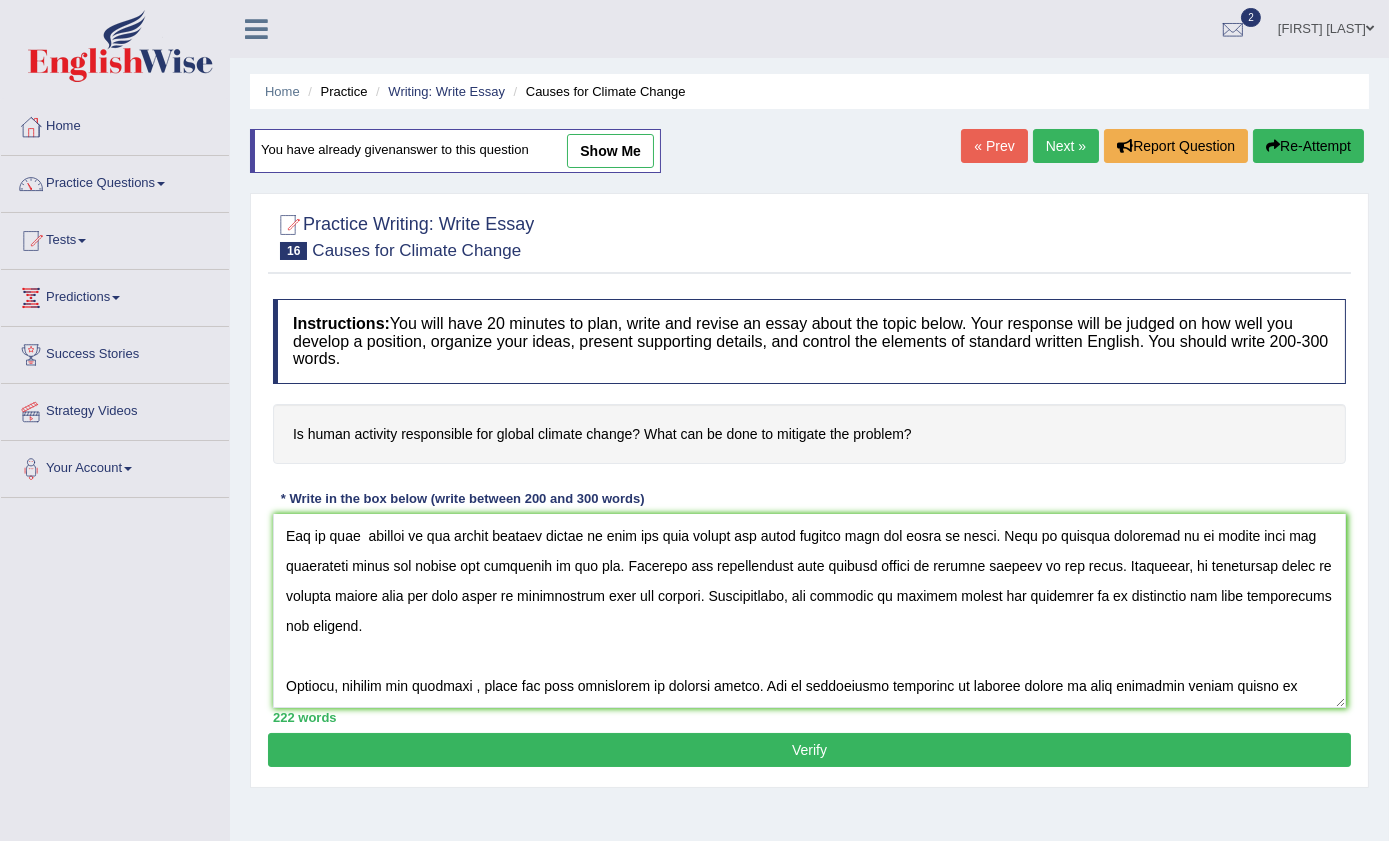 click at bounding box center [809, 611] 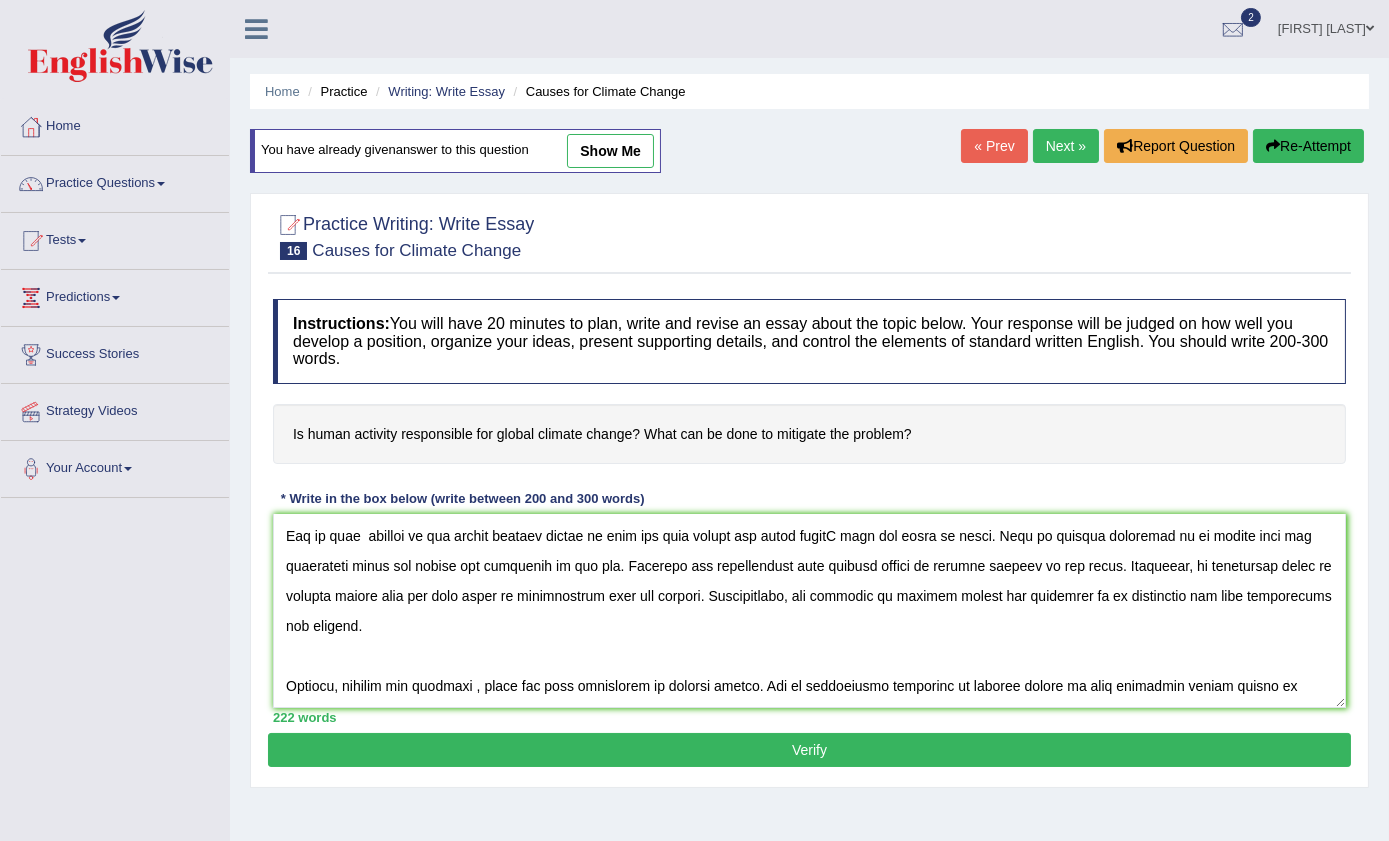 click at bounding box center [809, 611] 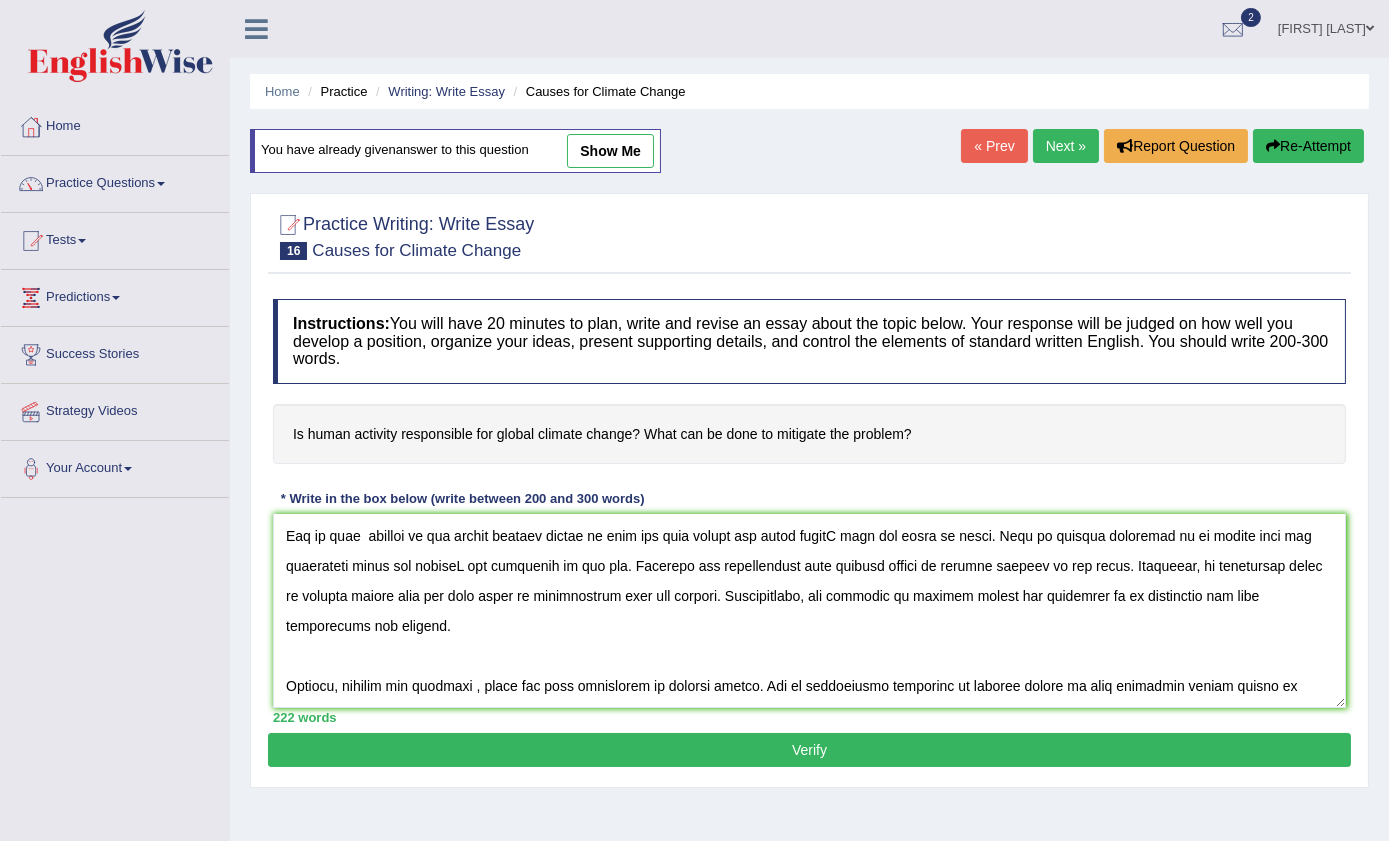 click at bounding box center [809, 611] 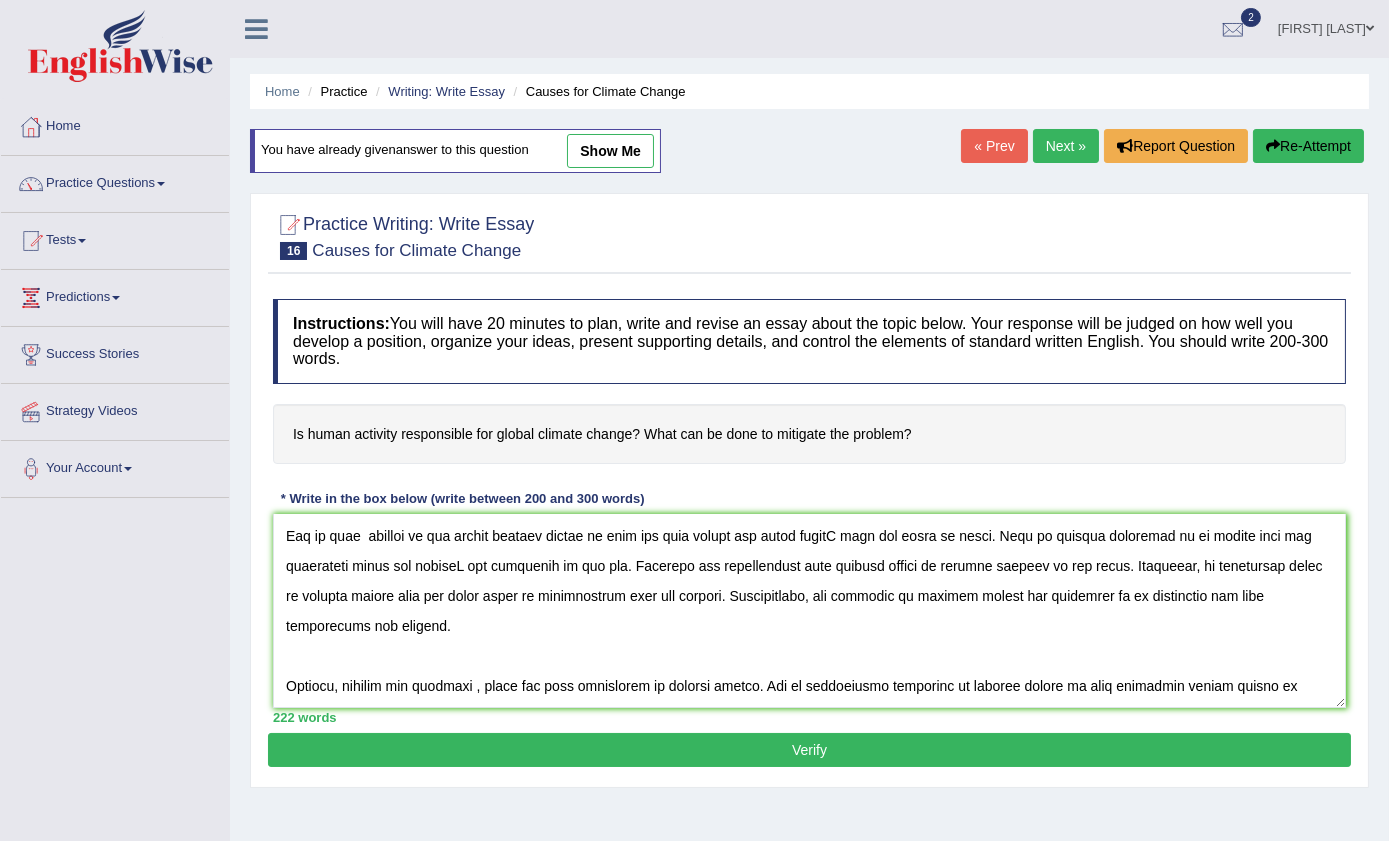 click at bounding box center (809, 611) 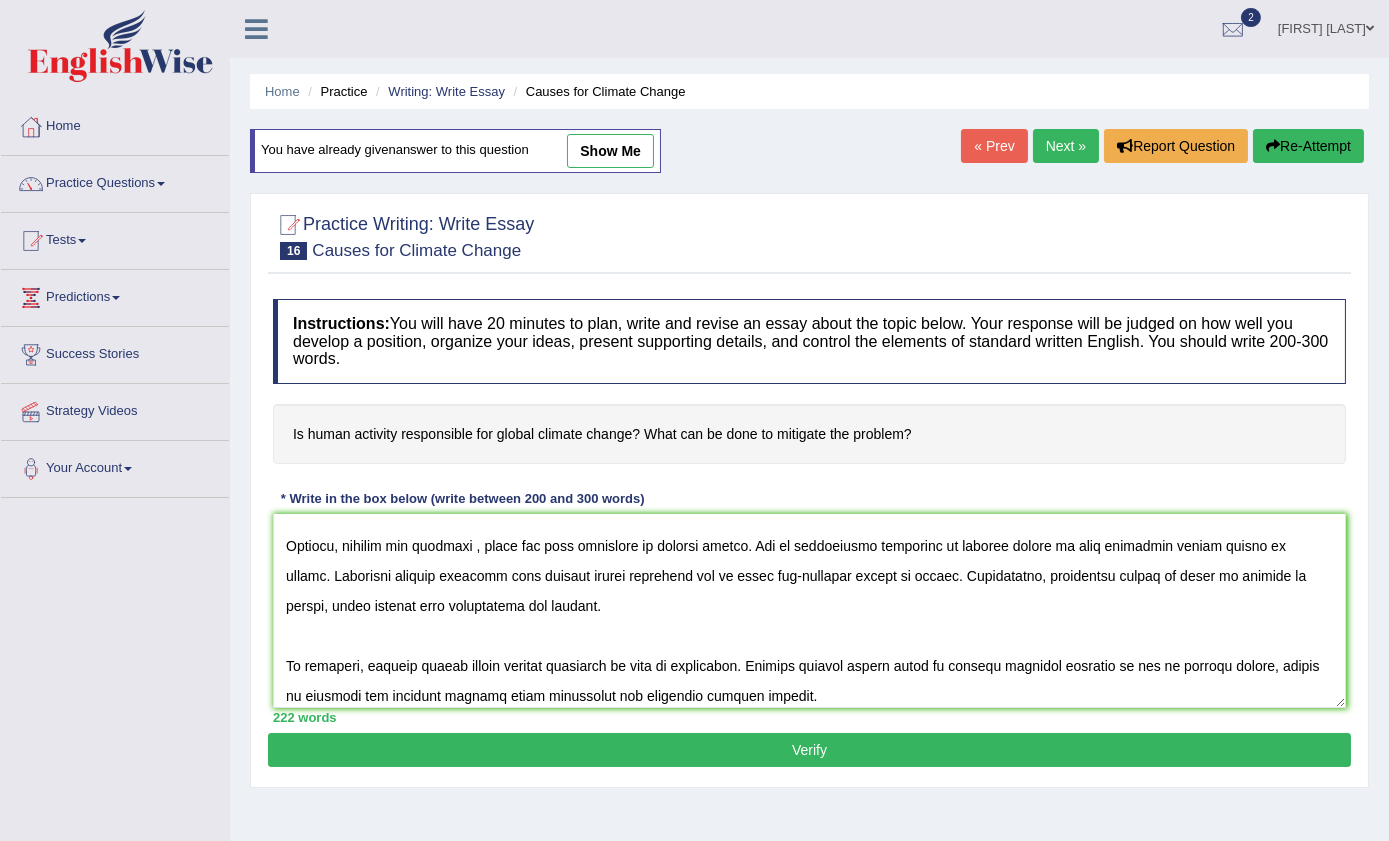 scroll, scrollTop: 240, scrollLeft: 0, axis: vertical 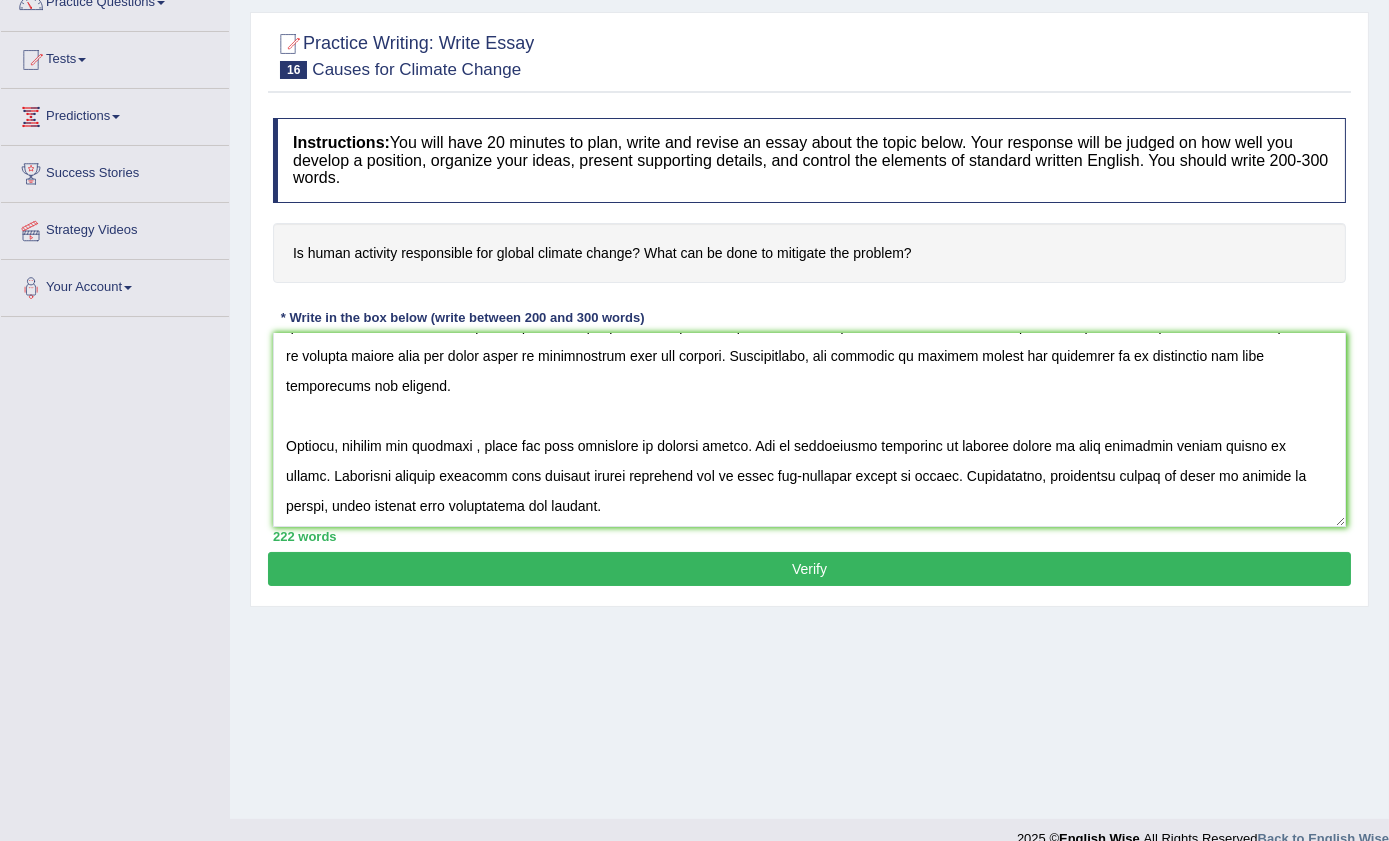 click at bounding box center (809, 430) 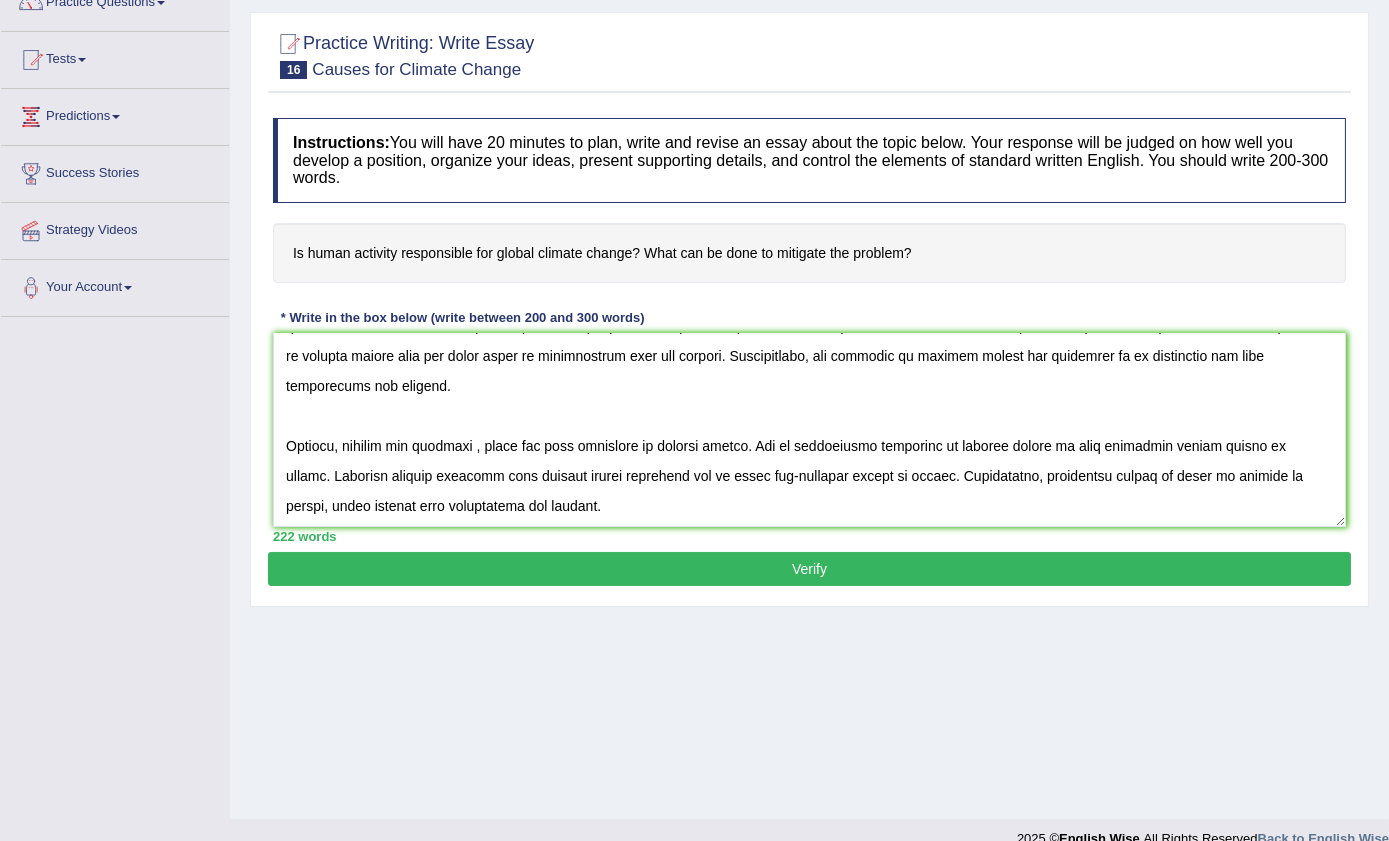 click at bounding box center [809, 430] 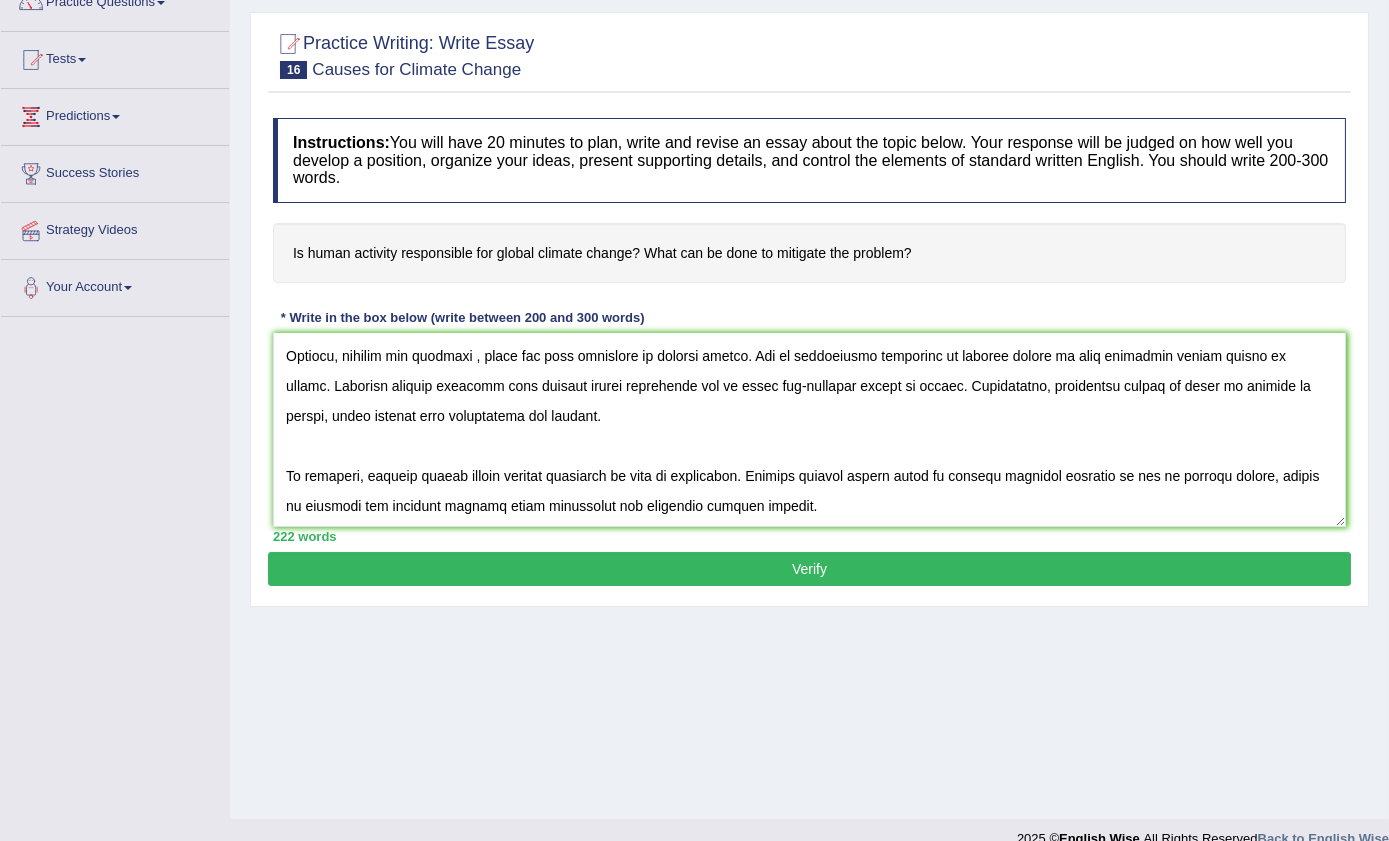 scroll, scrollTop: 240, scrollLeft: 0, axis: vertical 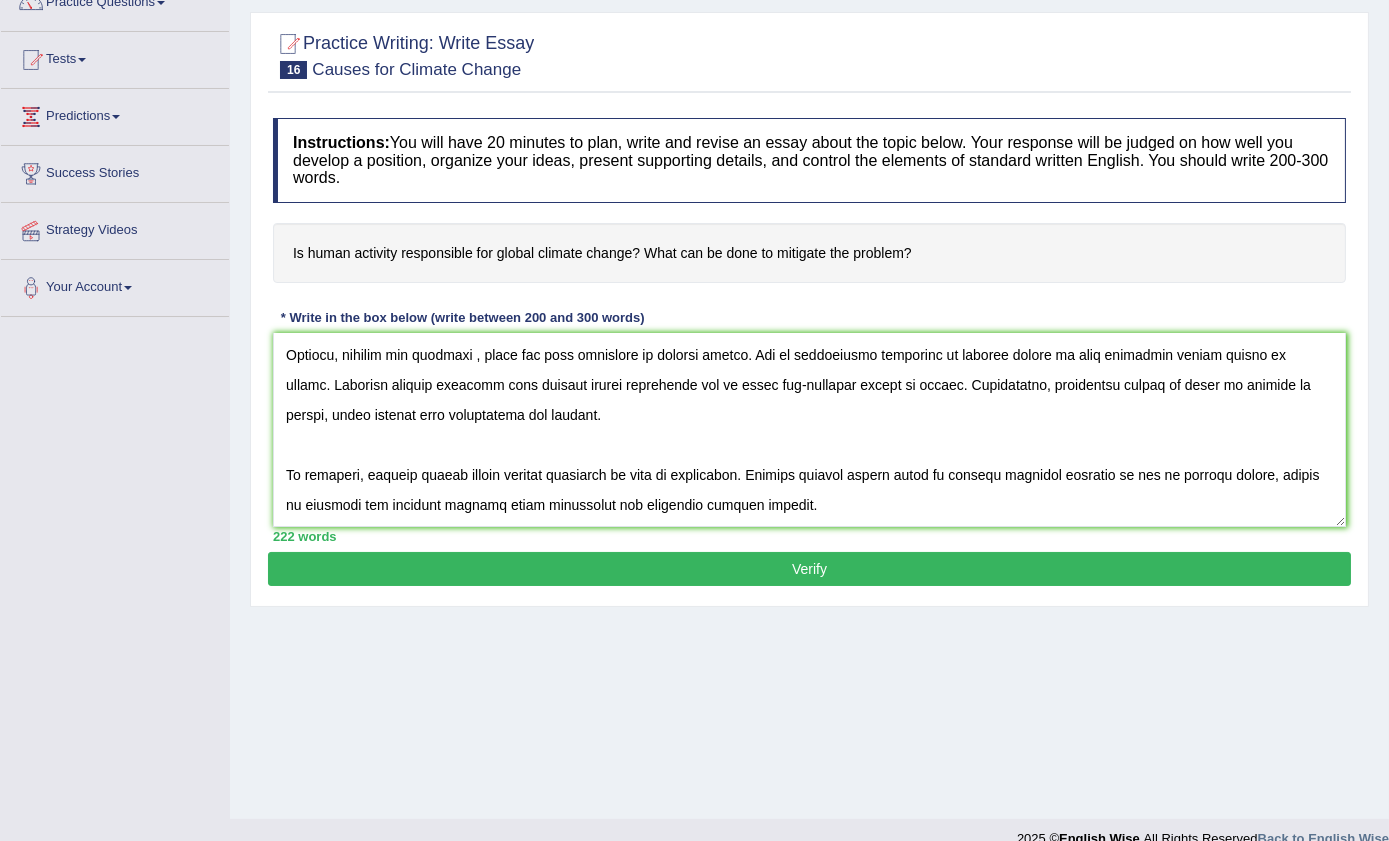 click at bounding box center [809, 430] 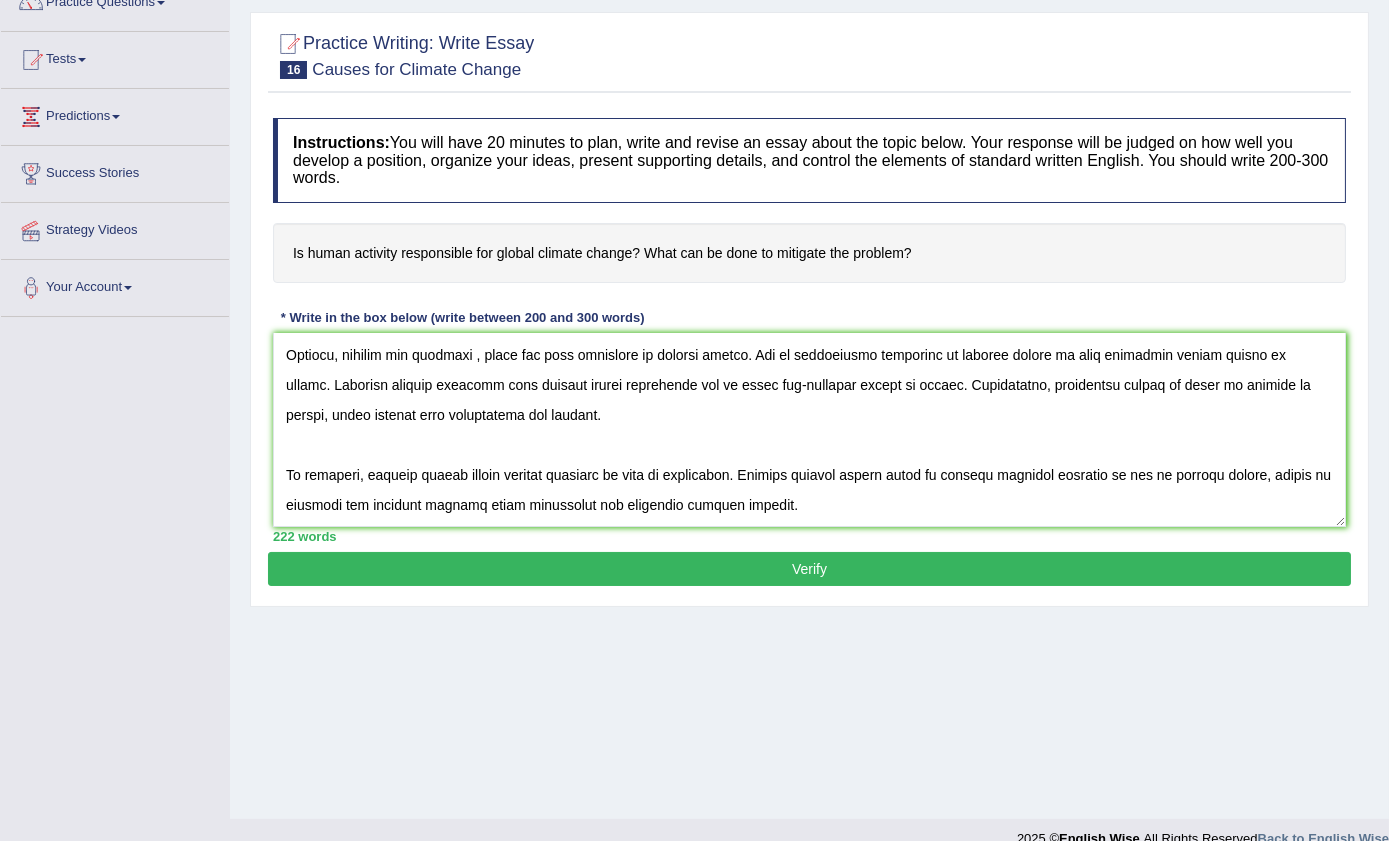 click at bounding box center [809, 430] 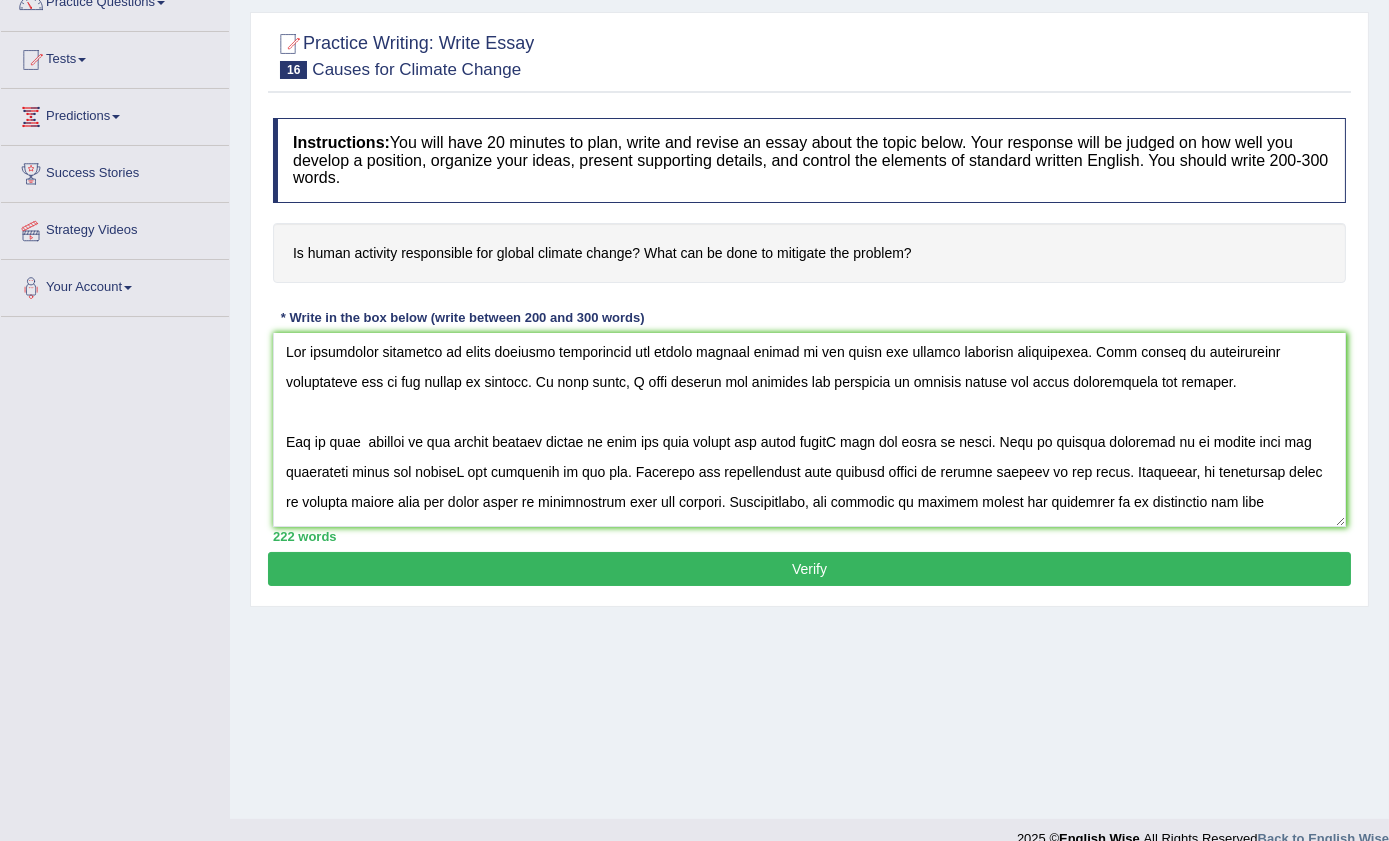 scroll, scrollTop: 0, scrollLeft: 0, axis: both 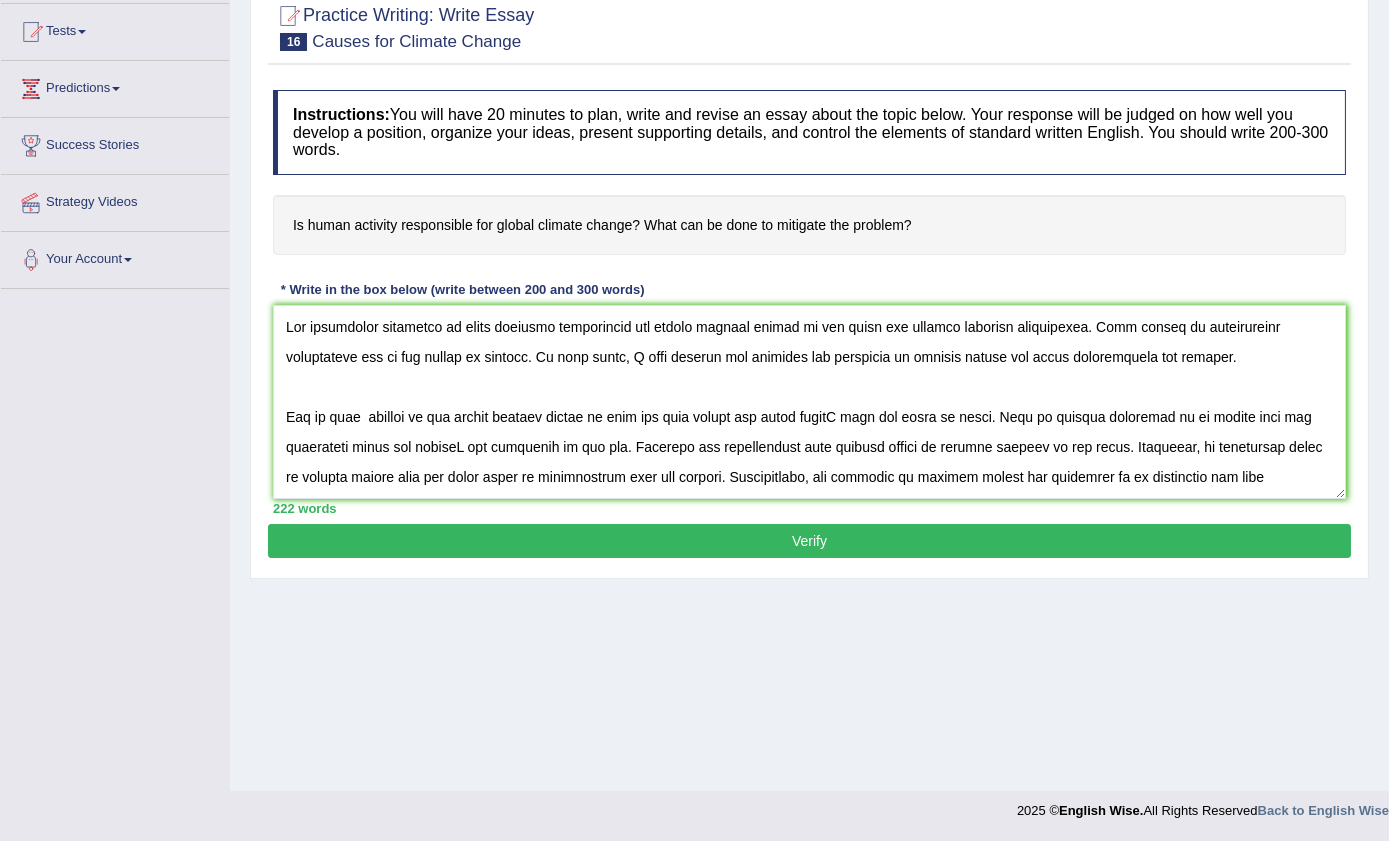 click at bounding box center [809, 402] 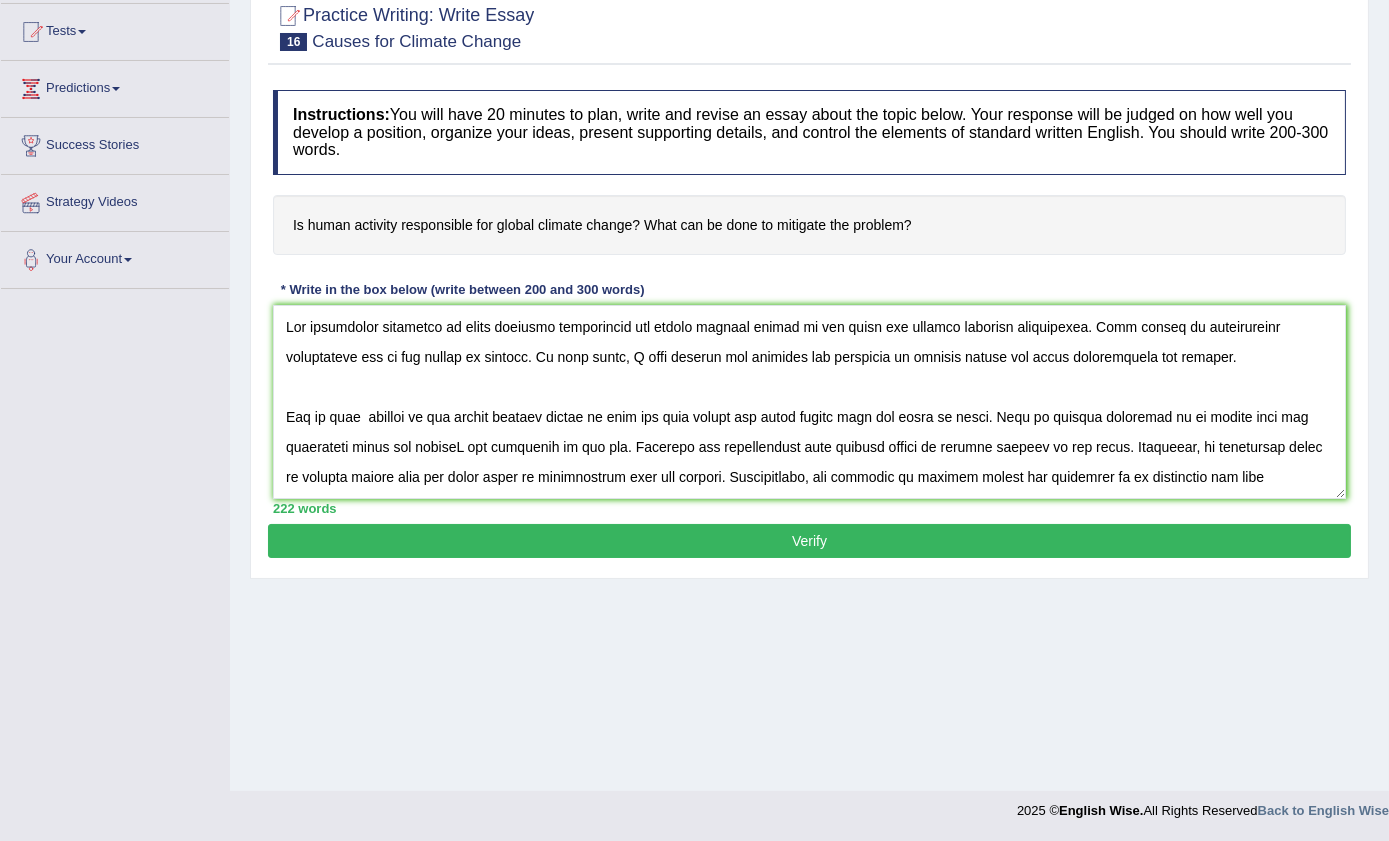 click at bounding box center [809, 402] 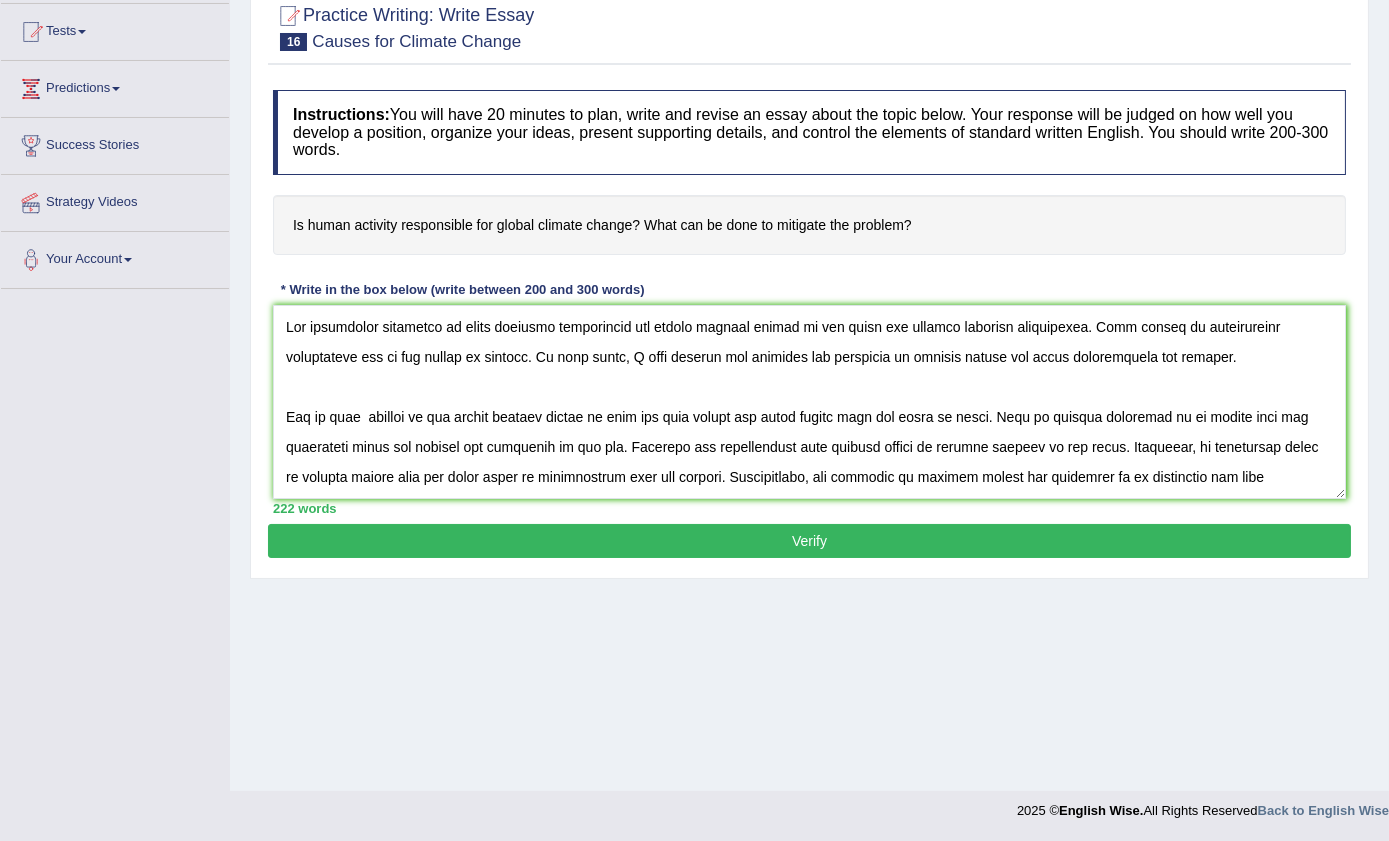type on "The increasing influence of human activity responsible for global climate change on our lives has ignited numerous discussions. This matter is particularly significant due to its impact on society. In this essay, I will examine the problems and solutions of climate change and their implications for society.
One of main  problem of the global climate change is that now days people are using motors from one place to other. This is further supported by in cities have big industries which are created the pollution in the air. Research has demonstrated that climate change is putting impacts on our lives. Moreovere, an additional cause of climate change that the ozone layer is disappearing from the surface. Consequently, the problems of climate change are essential to be considered for both individuals and society.
However, despite the problems , there are some solutions of climate change. One of significant sollution of climate change is that goverment should banned on motors. Numerous studies indicate that c..." 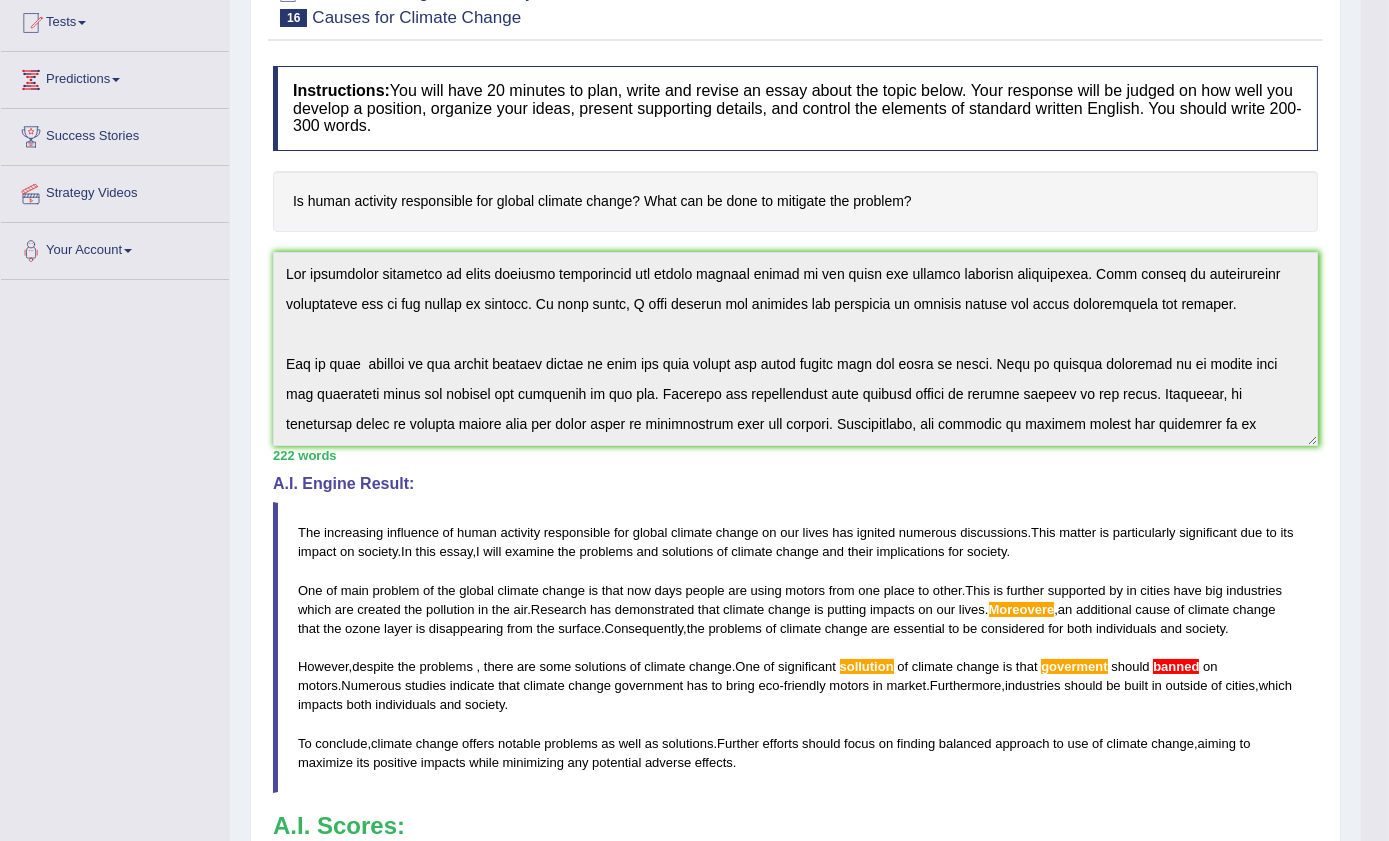scroll, scrollTop: 209, scrollLeft: 0, axis: vertical 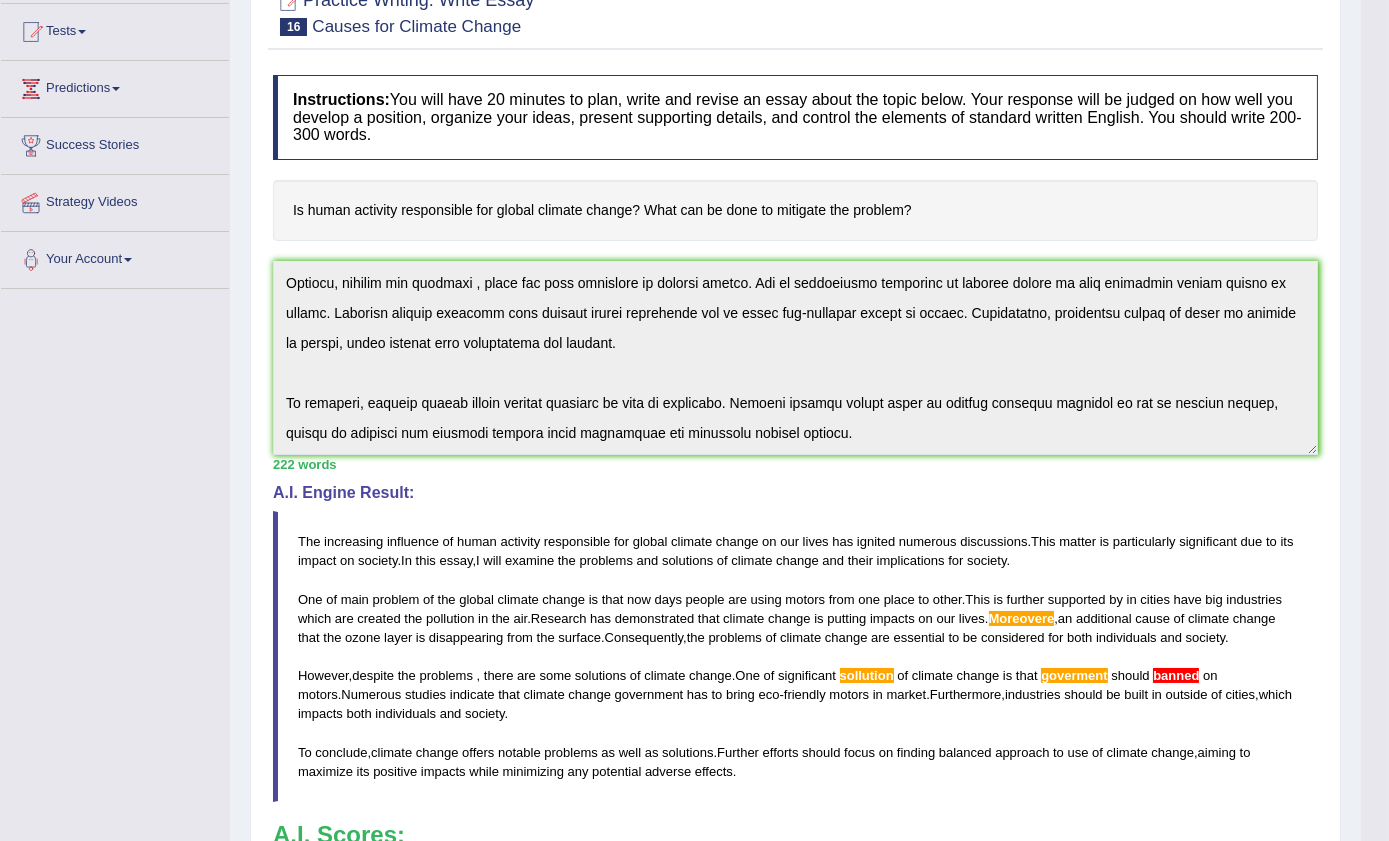 click on "Instructions:  You will have 20 minutes to plan, write and revise an essay about the topic below. Your response will be judged on how well you develop a position, organize your ideas, present supporting details, and control the elements of standard written English. You should write 200-300 words.
Is human activity responsible for global climate change? What can be done to mitigate the problem? * Write in the box below (write between 200 and 300 words) 222 words Written Keywords:  human  activity  responsible  global  climate  change  problem  impact  influence  global  pollution  industries  society A.I. Engine Result: The   increasing   influence   of   human   activity   responsible   for   global   climate   change   on   our   lives   has   ignited   numerous   discussions .  This   matter   is   particularly   significant   due   to   its   impact   on   society .  In   this   essay ,  I   will   examine   the   problems   and   solutions   of   climate   change   and   their   implications" at bounding box center [795, 529] 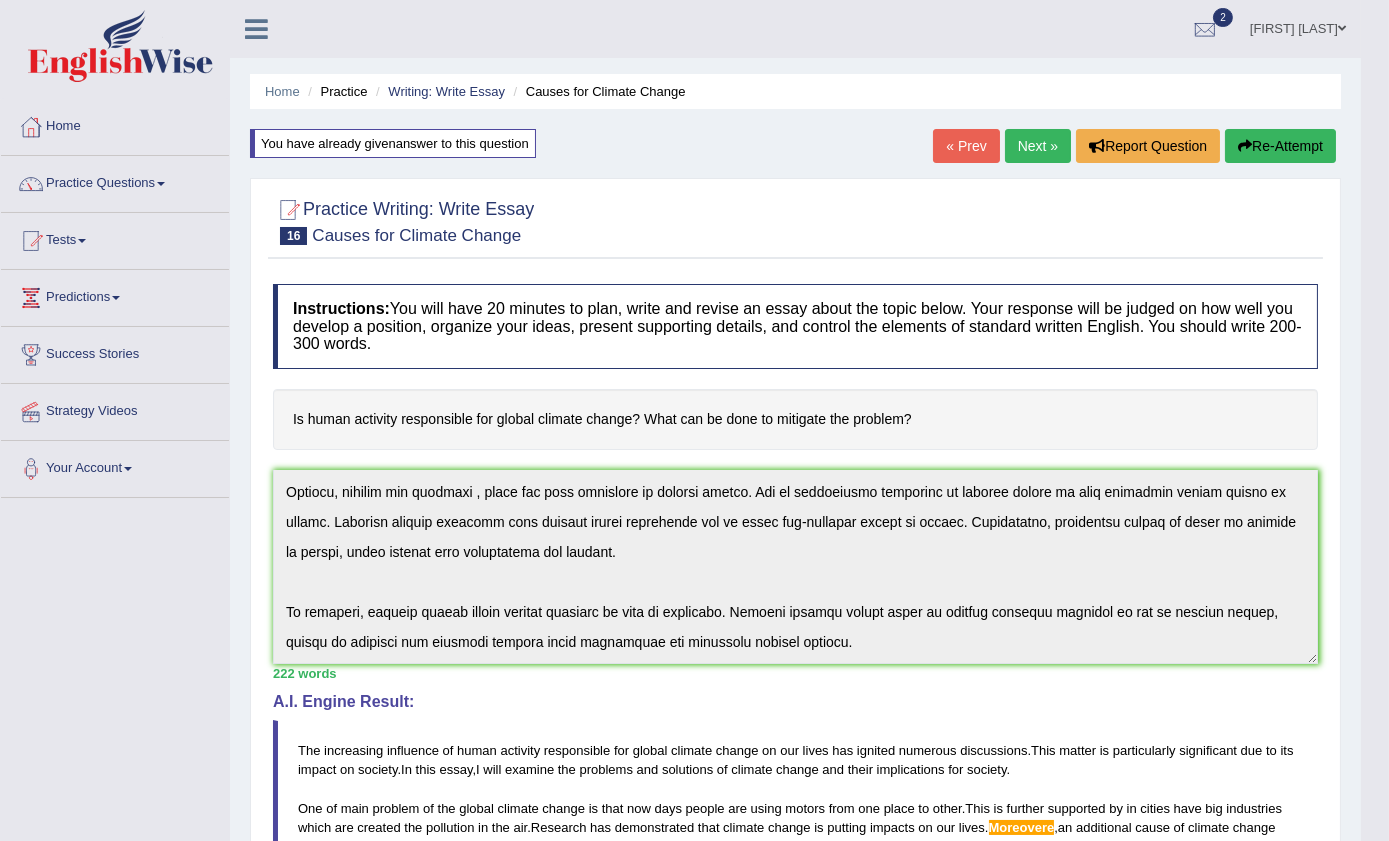 scroll, scrollTop: 0, scrollLeft: 0, axis: both 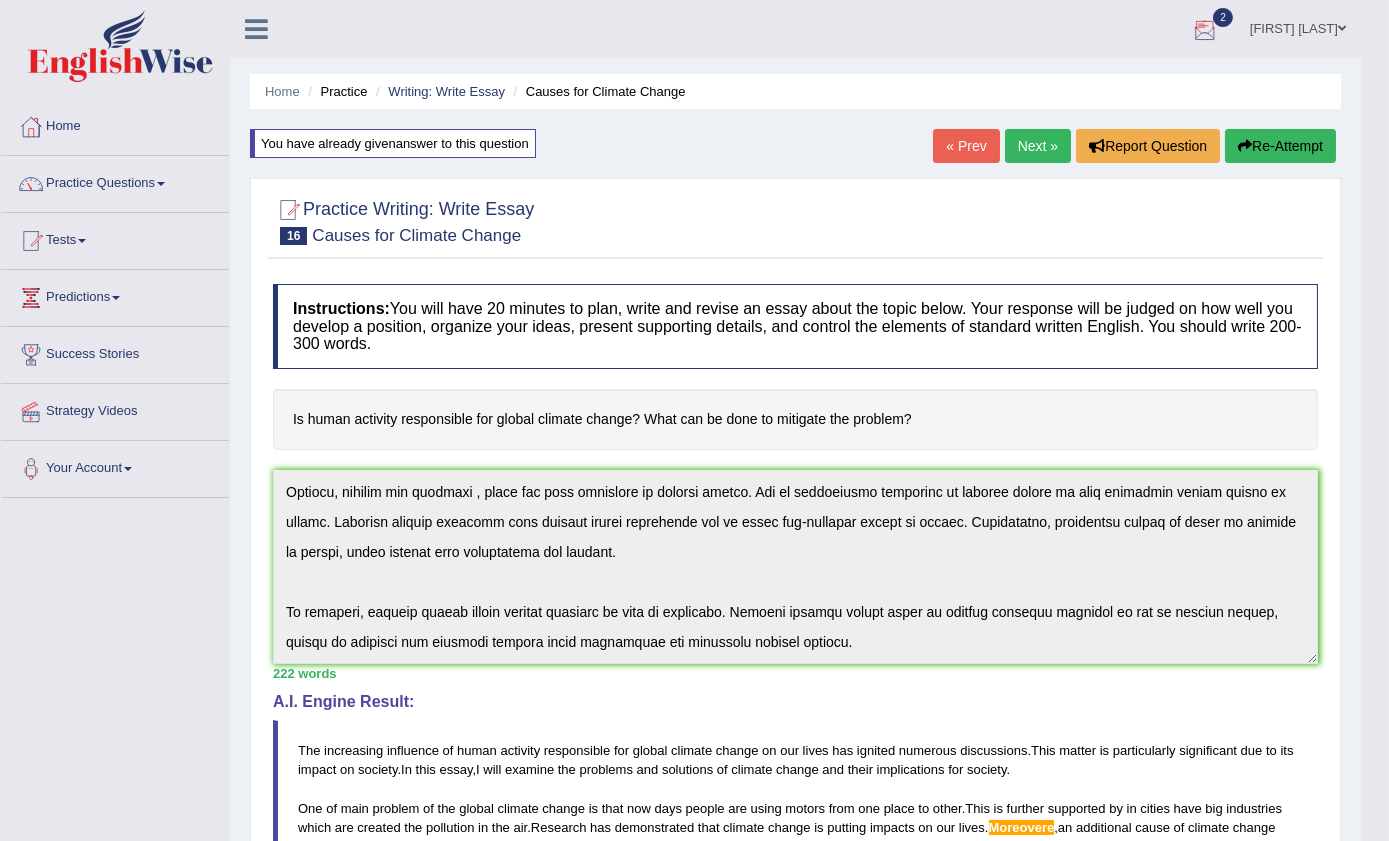 click on "Re-Attempt" at bounding box center [1280, 146] 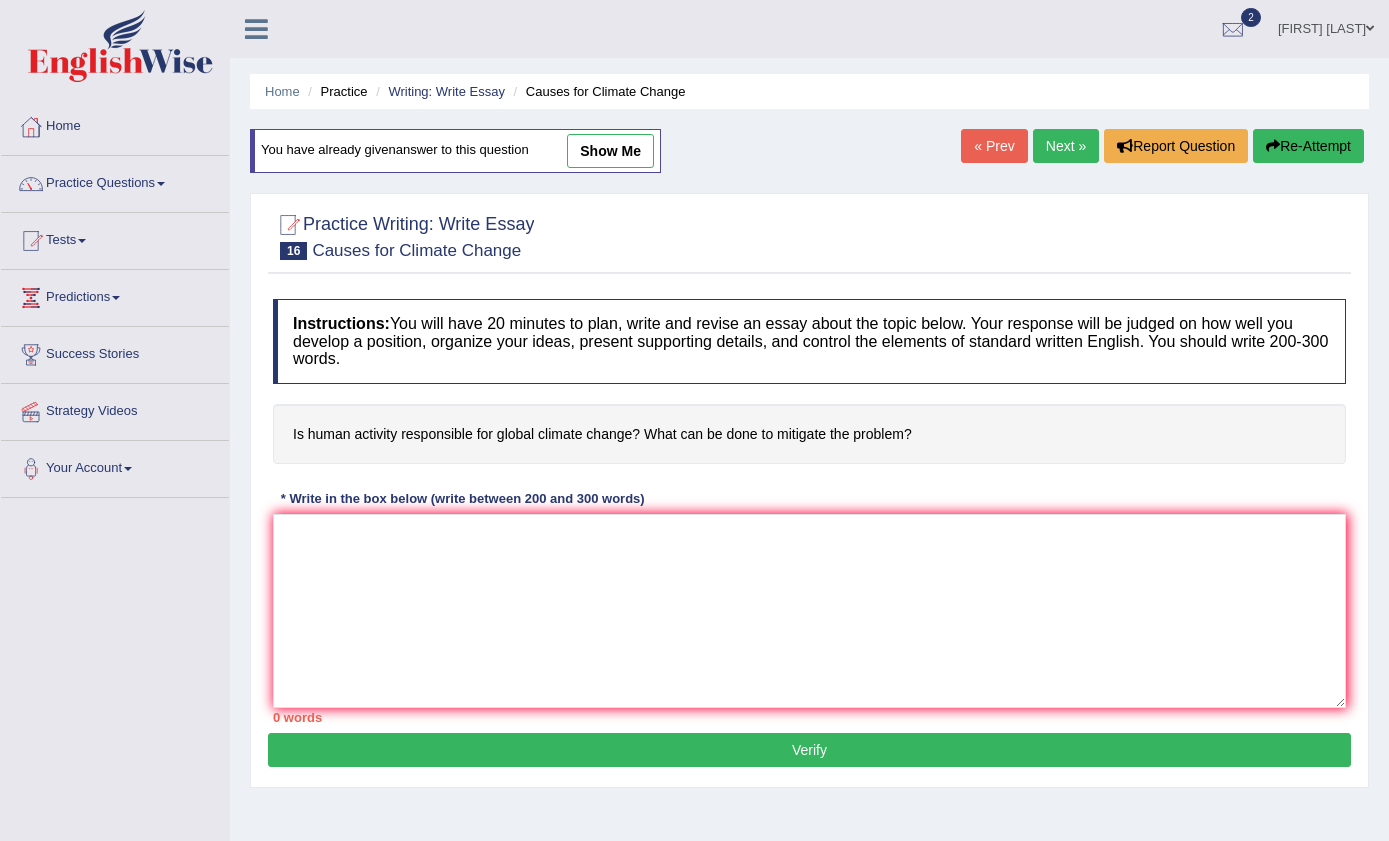 scroll, scrollTop: 0, scrollLeft: 0, axis: both 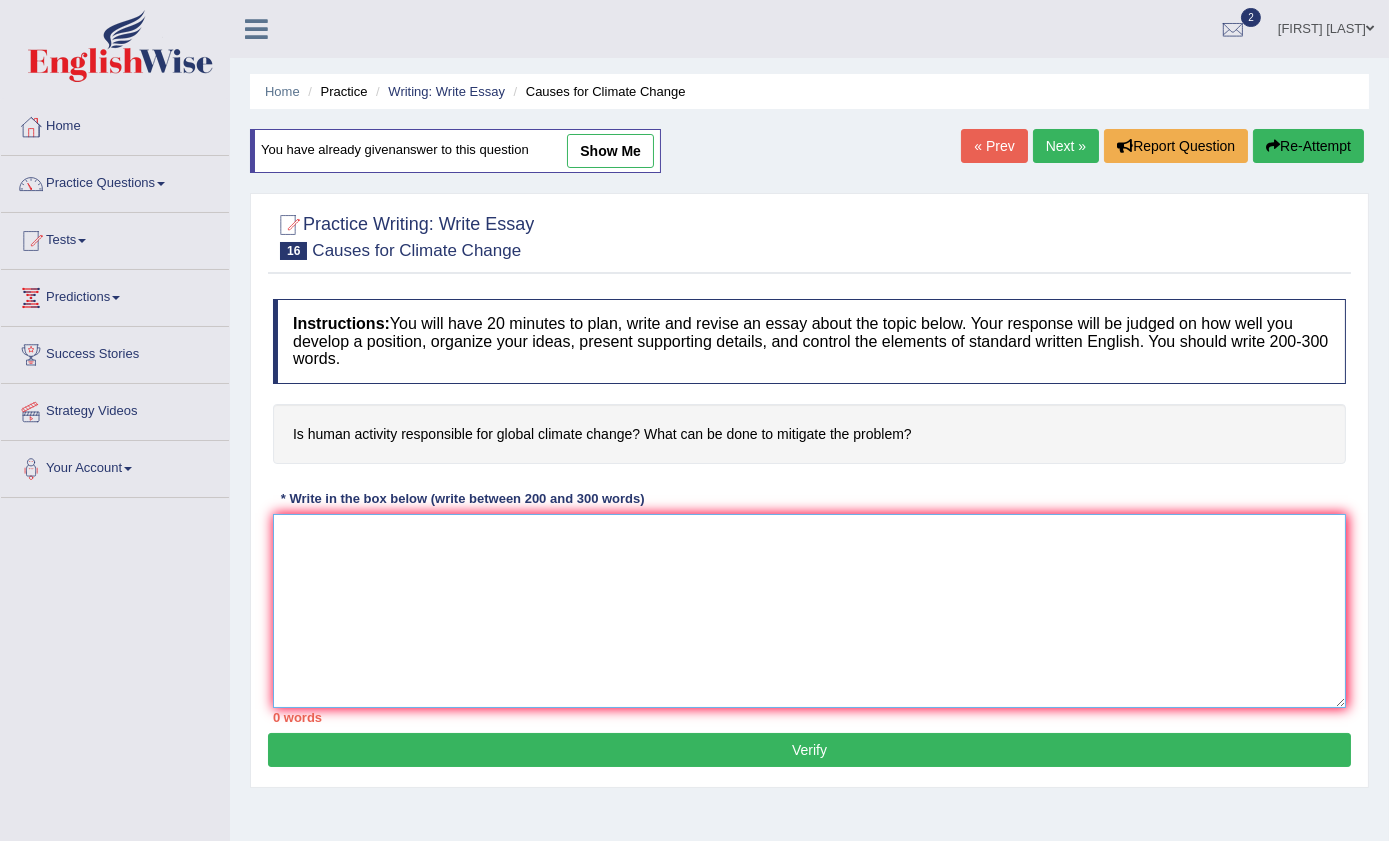 paste on "The increasing influence of human activity responsible for global climate change on our lives has ignited numerous discussions. This matter is particularly significant due to its impact on society. In this essay, I will examine the problems and solutions of climate change and their implications for society.
One of main  problem of the global climate change is that now days people are using motors from one place to other. This is further supported by in cities have big industries which are created the pollution in the air. Research has demonstrated that climate change is putting impacts on our lives. Moreovere, an additional cause of climate change that the ozone layer is disappearing from the surface. Consequently, the problems of climate change are essential to be considered for both individuals and society.
However, despite the problems , there are some solutions of climate change. One of significant sollution of climate change is that goverment should banned on motors. Numerous studies indicate that c..." 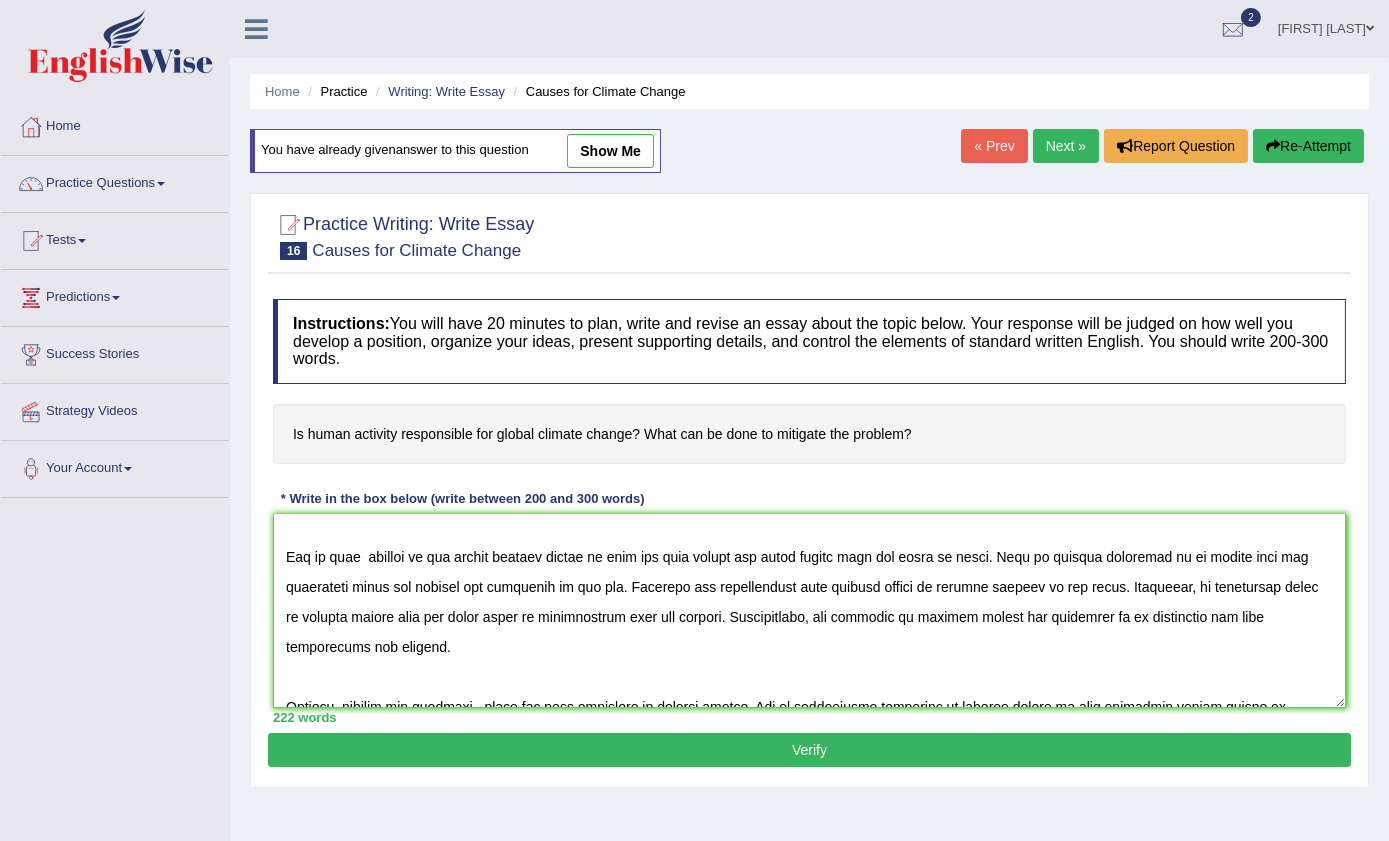 scroll, scrollTop: 0, scrollLeft: 0, axis: both 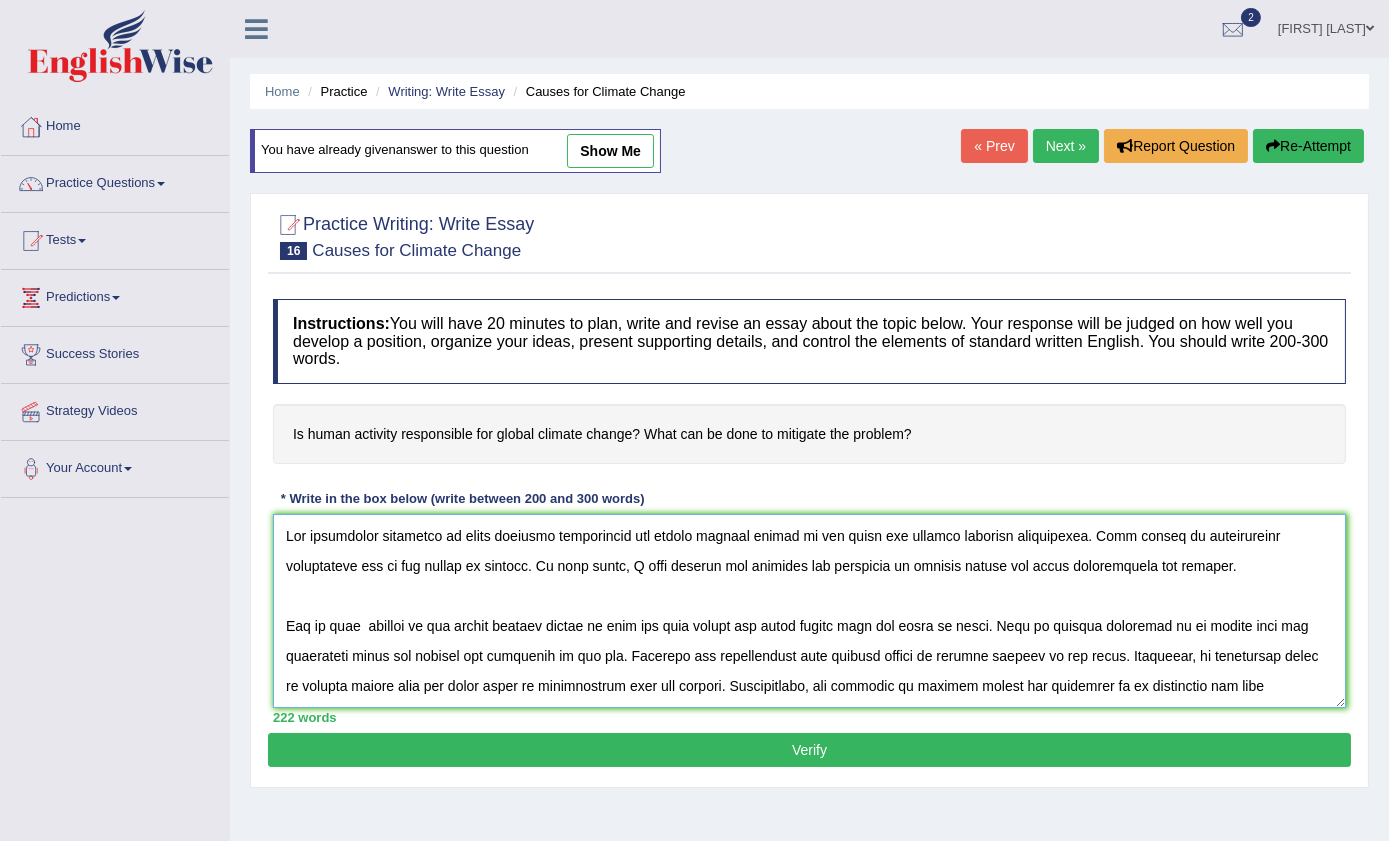 click at bounding box center [809, 611] 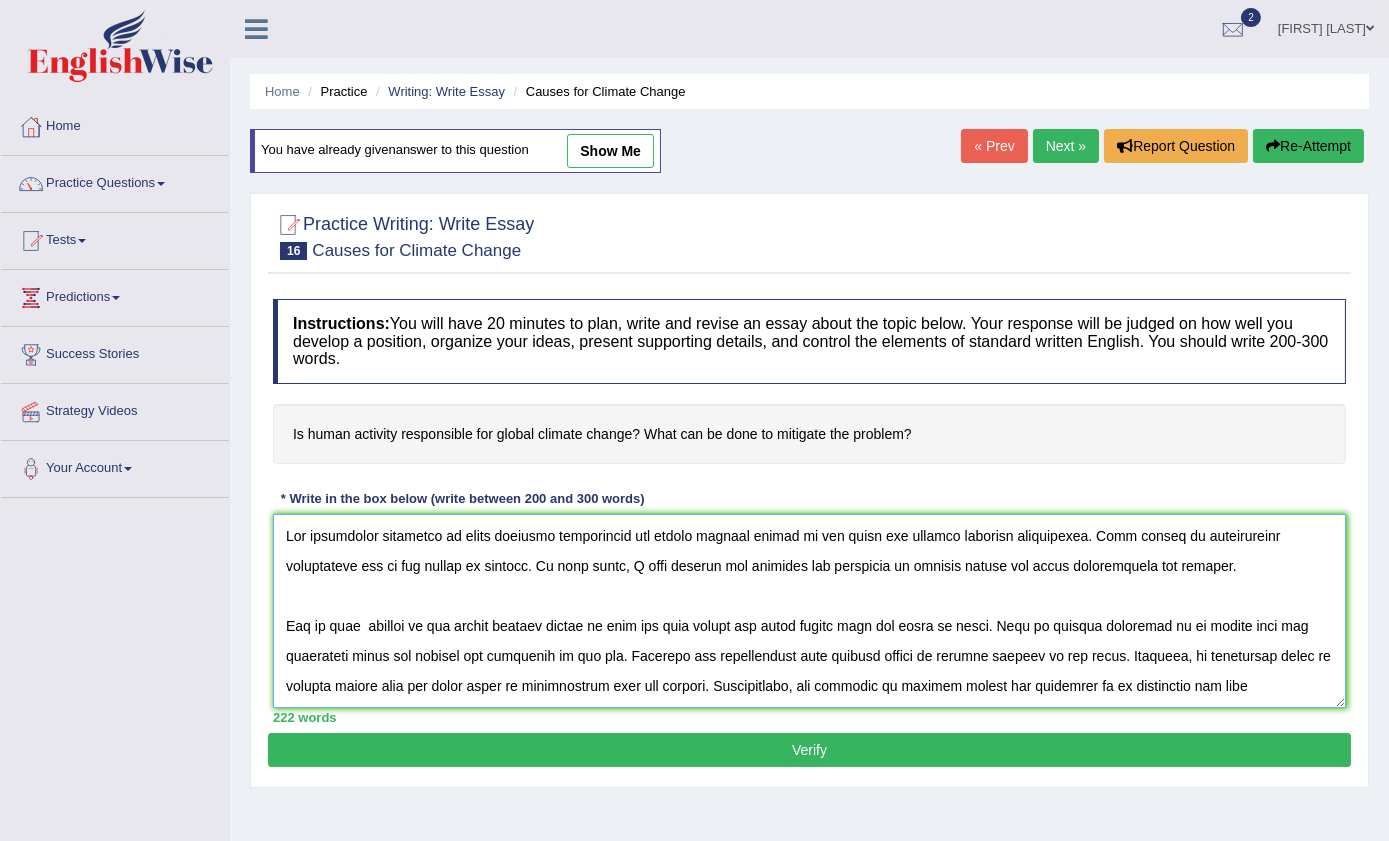 scroll, scrollTop: 90, scrollLeft: 0, axis: vertical 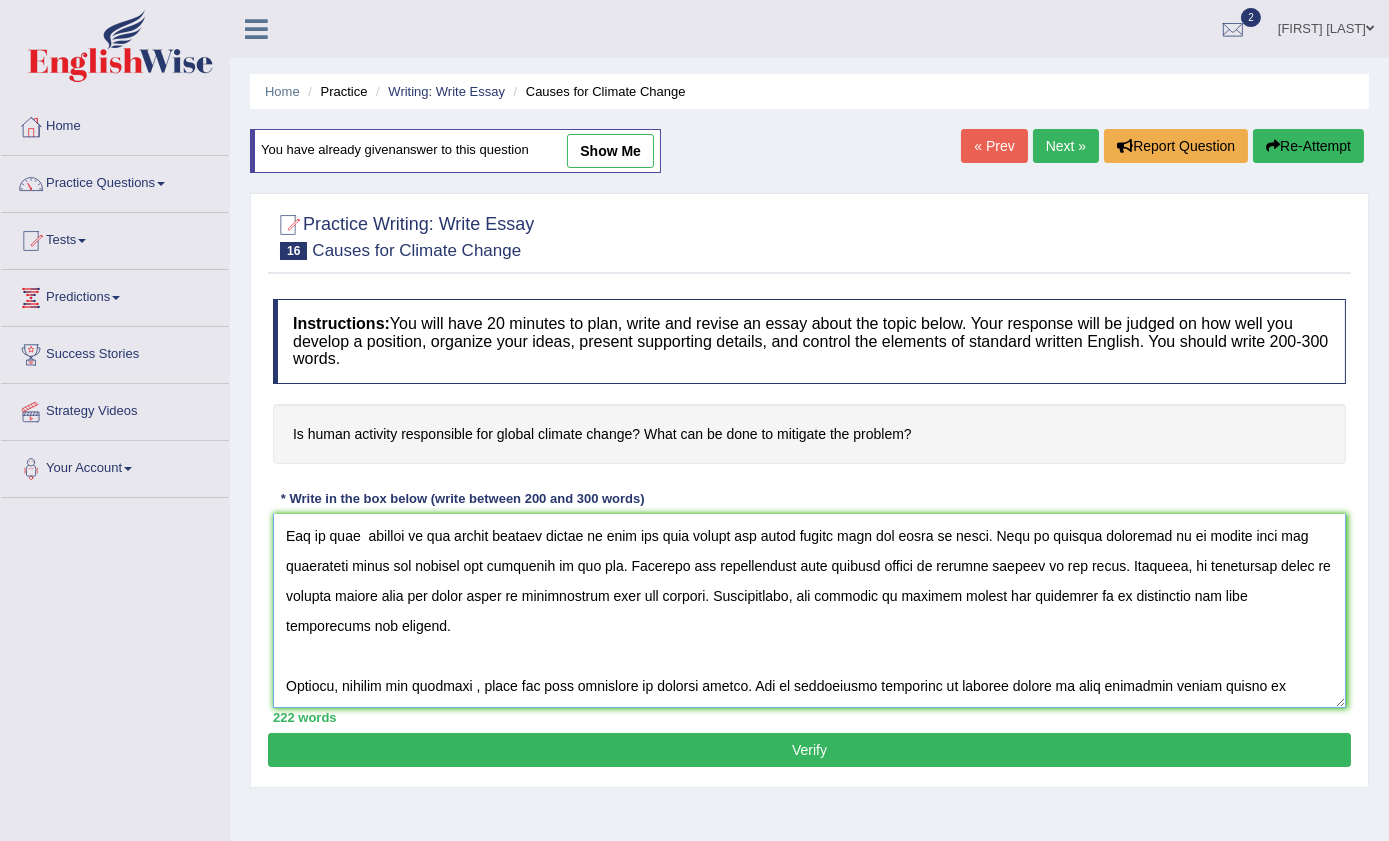 click at bounding box center (809, 611) 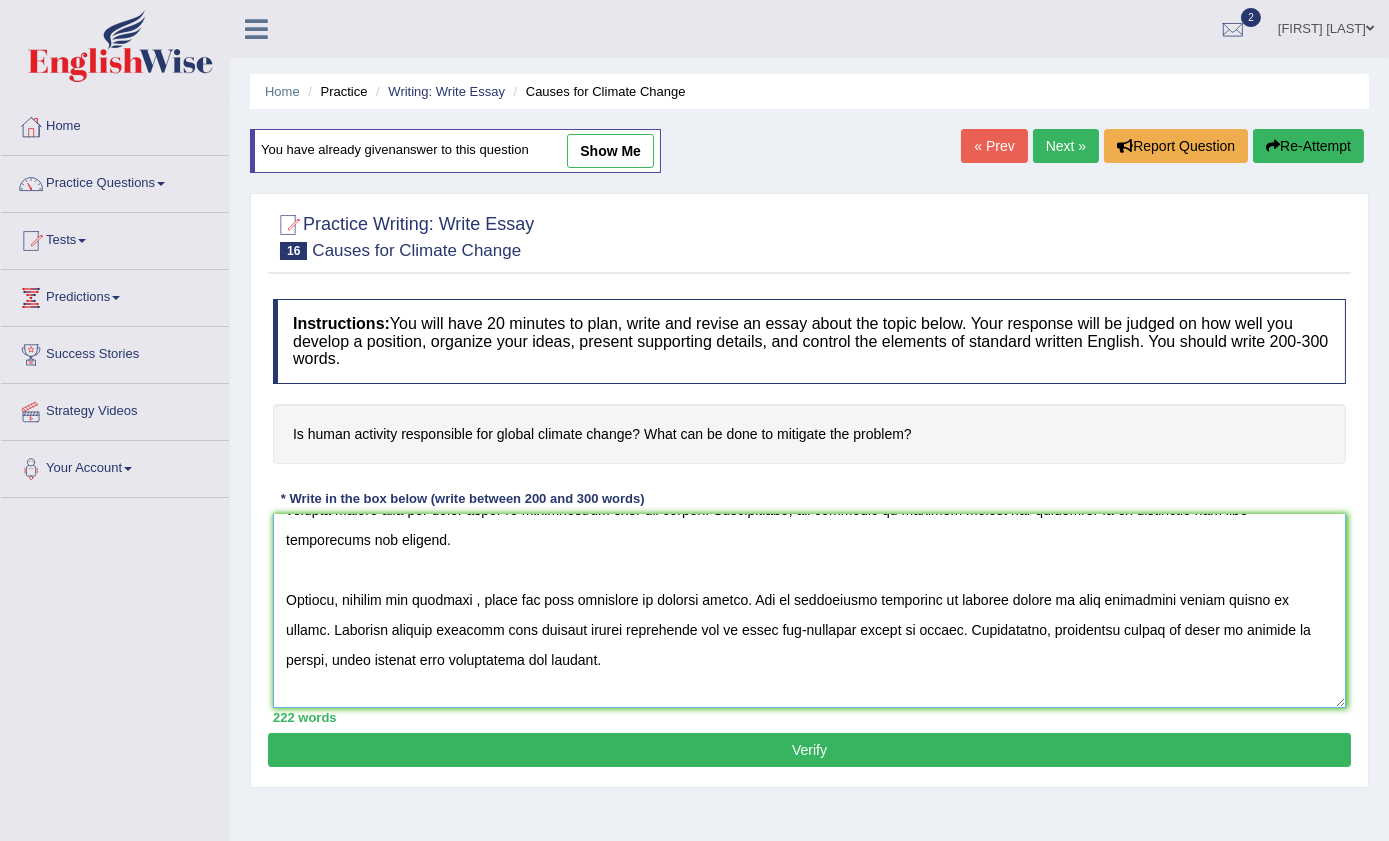 scroll, scrollTop: 181, scrollLeft: 0, axis: vertical 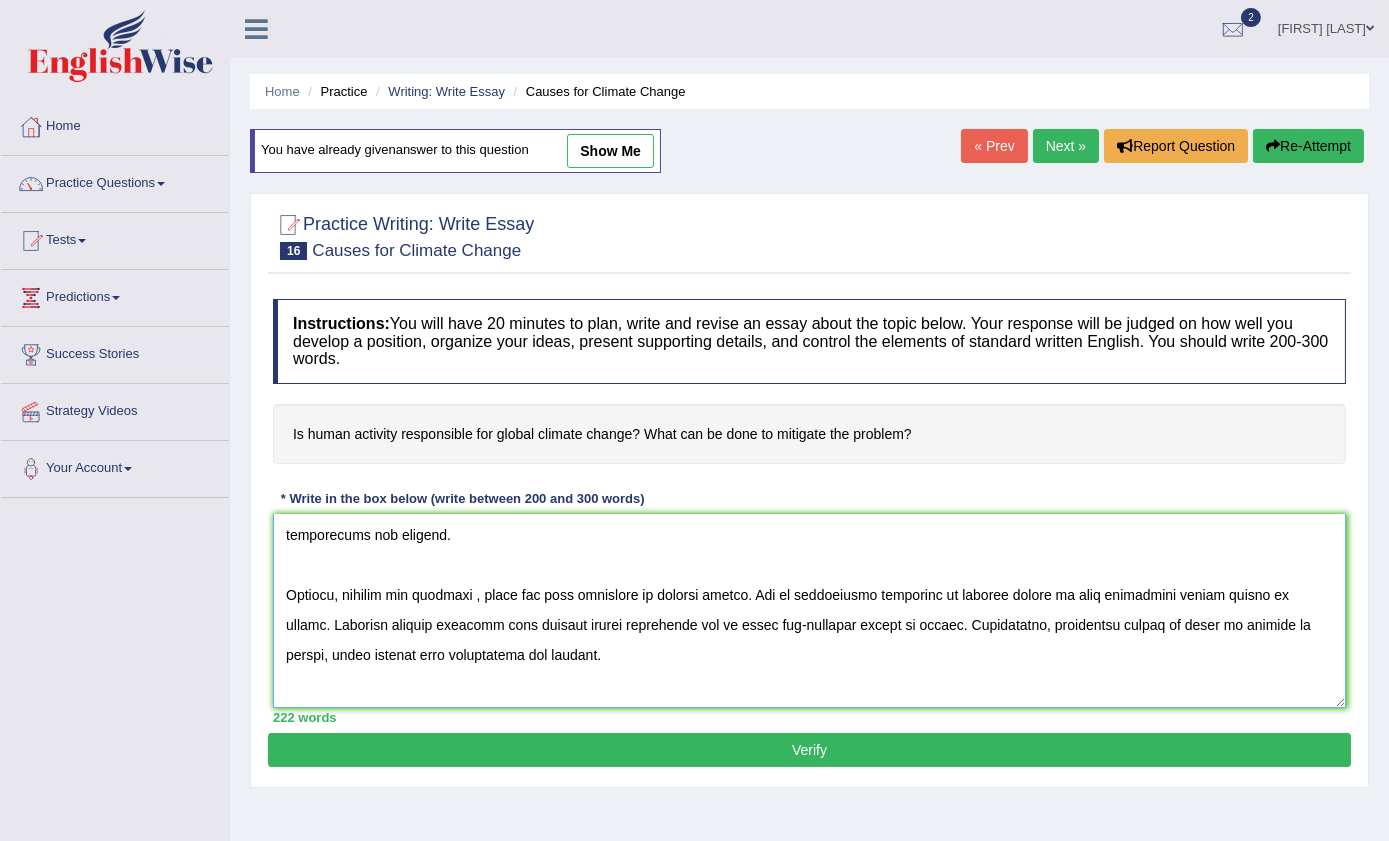 click at bounding box center (809, 611) 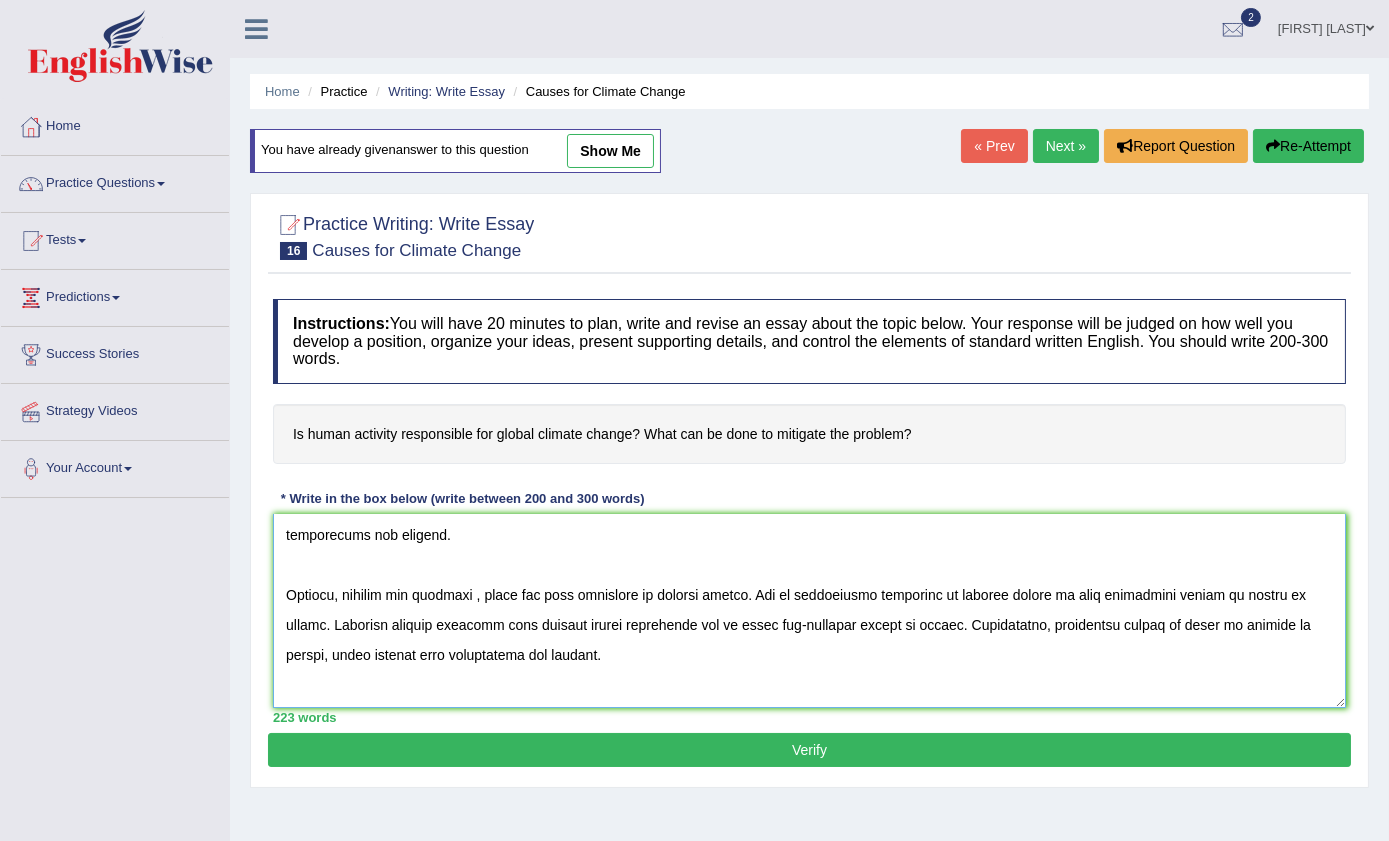 scroll, scrollTop: 240, scrollLeft: 0, axis: vertical 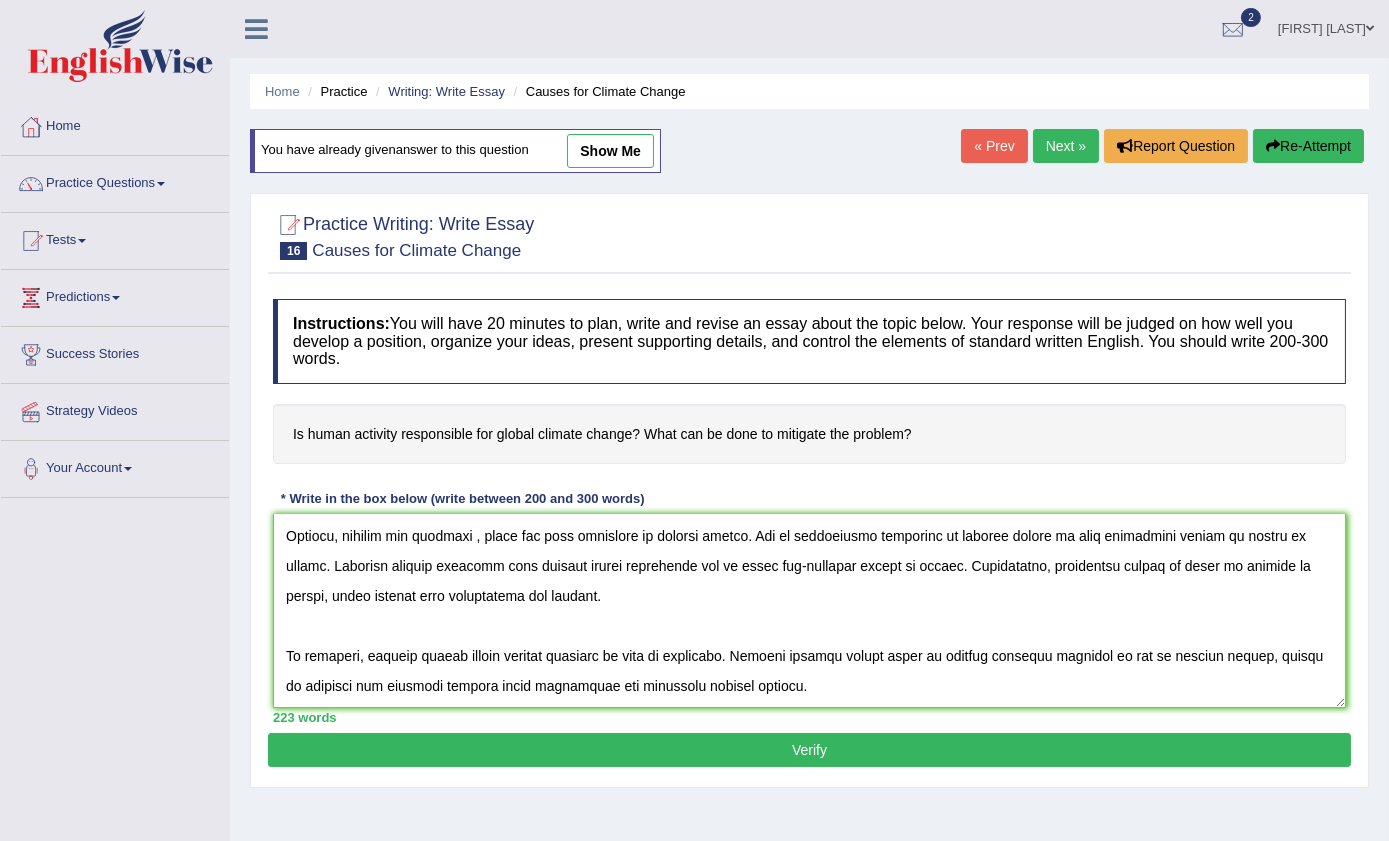 click at bounding box center (809, 611) 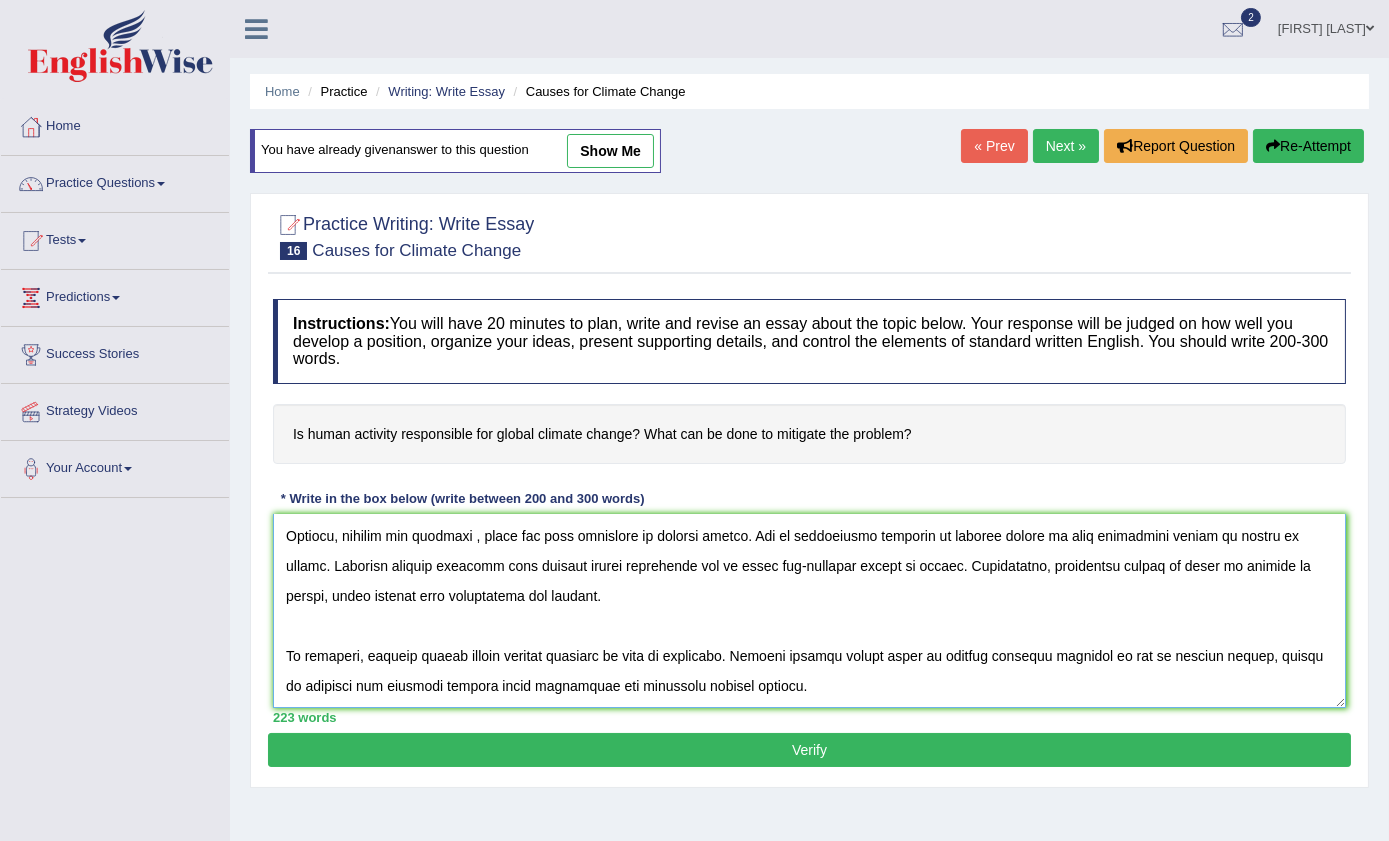 type on "The increasing influence of human activity responsible for global climate change on our lives has ignited numerous discussions. This matter is particularly significant due to its impact on society. In this essay, I will examine the problems and solutions of climate change and their implications for society.
One of main  problem of the global climate change is that now days people are using motors from one place to other. This is further supported by in cities have big industries which are created the pollution in the air. Research has demonstrated that climate change is putting impacts on our lives. Moreover, an additional cause of climate change that the ozone layer is disappearing from the surface. Consequently, the problems of climate change are essential to be considered for both individuals and society.
However, despite the problems , there are some solutions of climate change. One of significant solution of climate change is that government should be banned on motors. Numerous studies indicate that..." 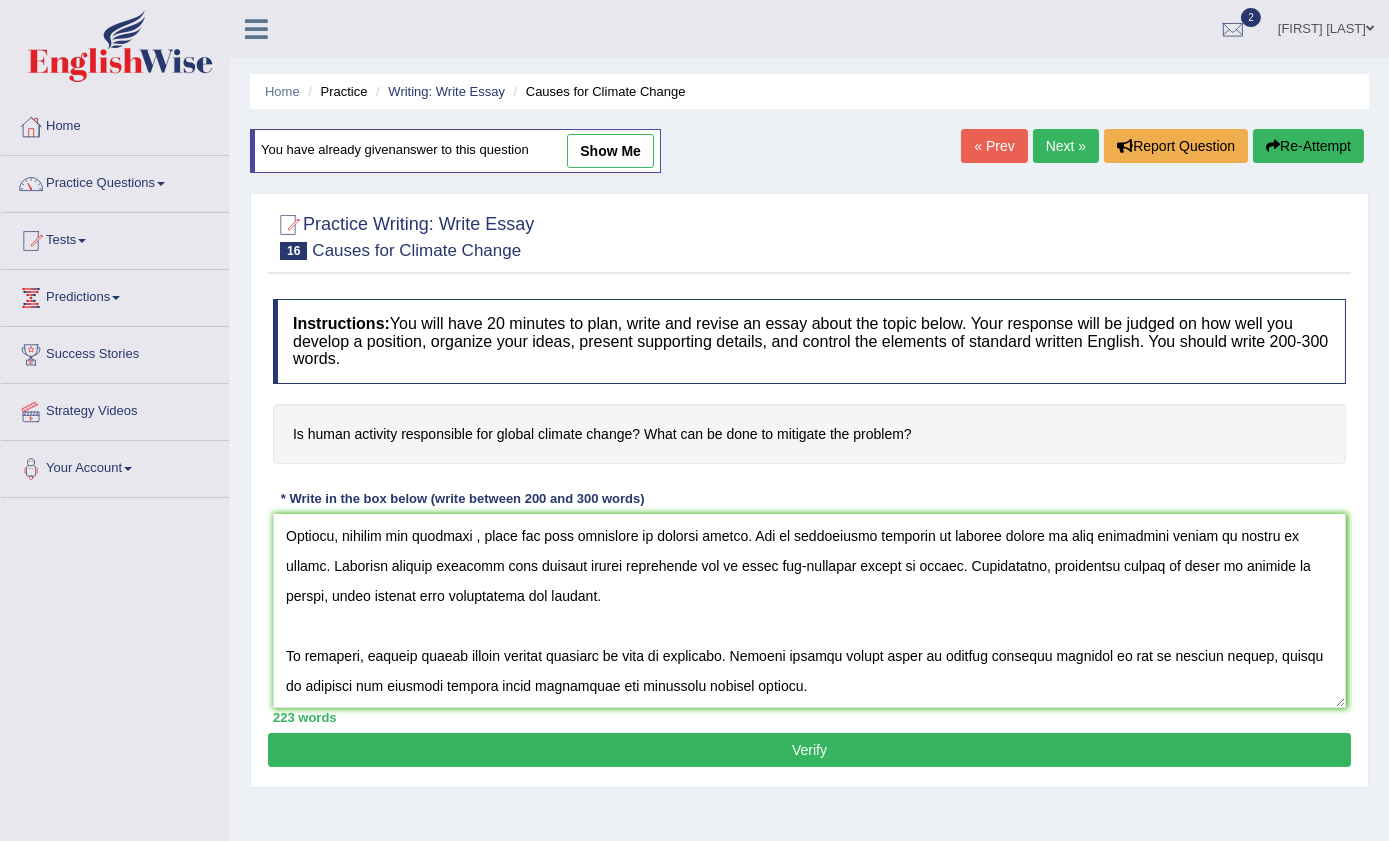 click on "Verify" at bounding box center [809, 750] 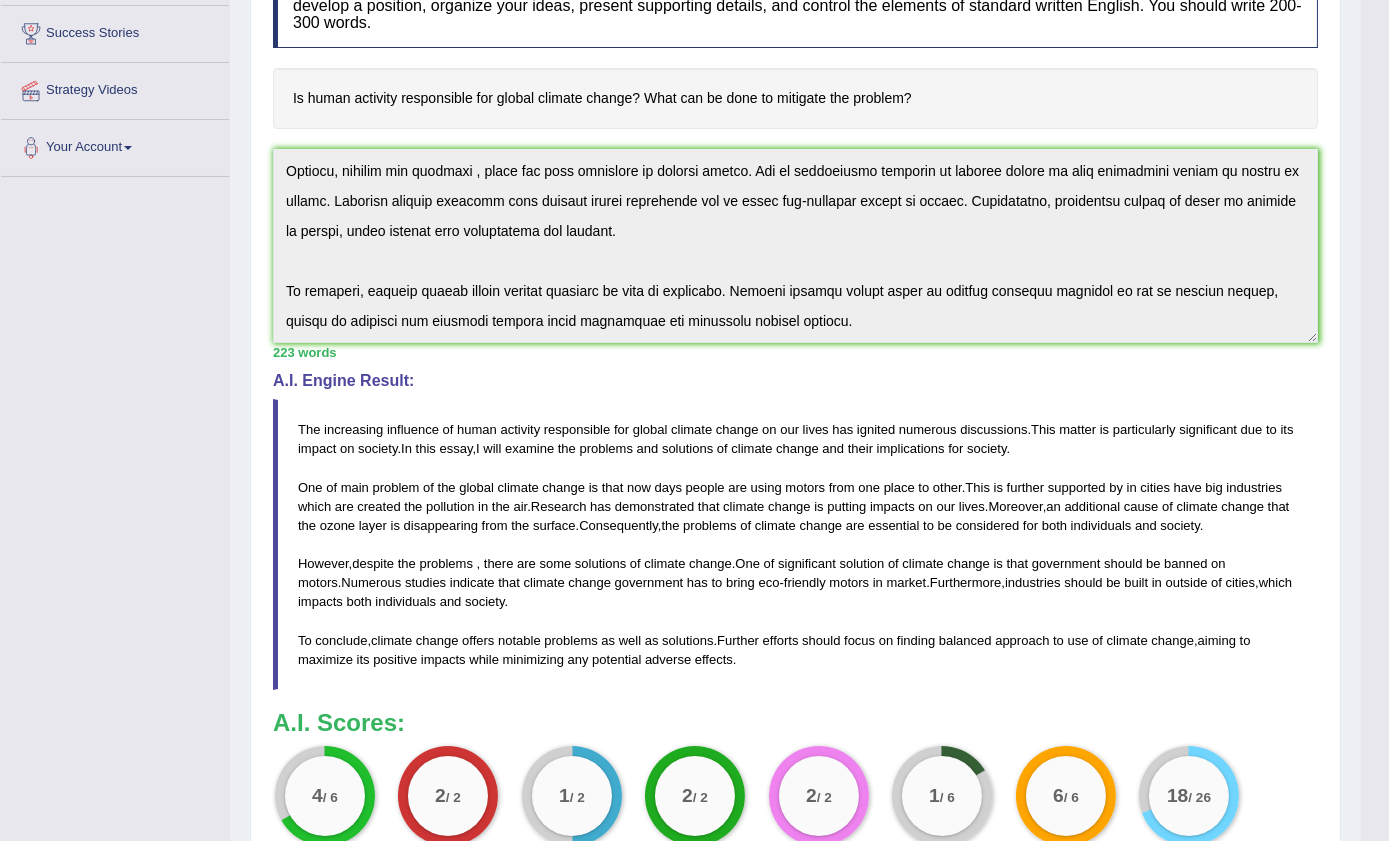 scroll, scrollTop: 454, scrollLeft: 0, axis: vertical 